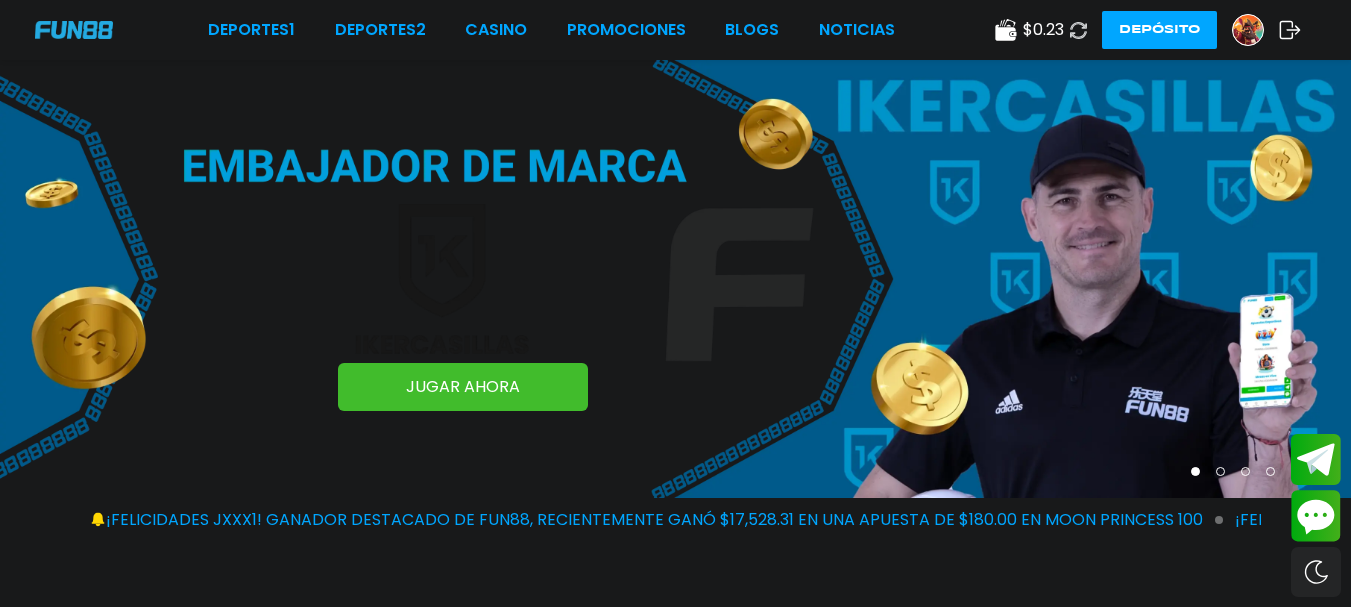 scroll, scrollTop: 0, scrollLeft: 0, axis: both 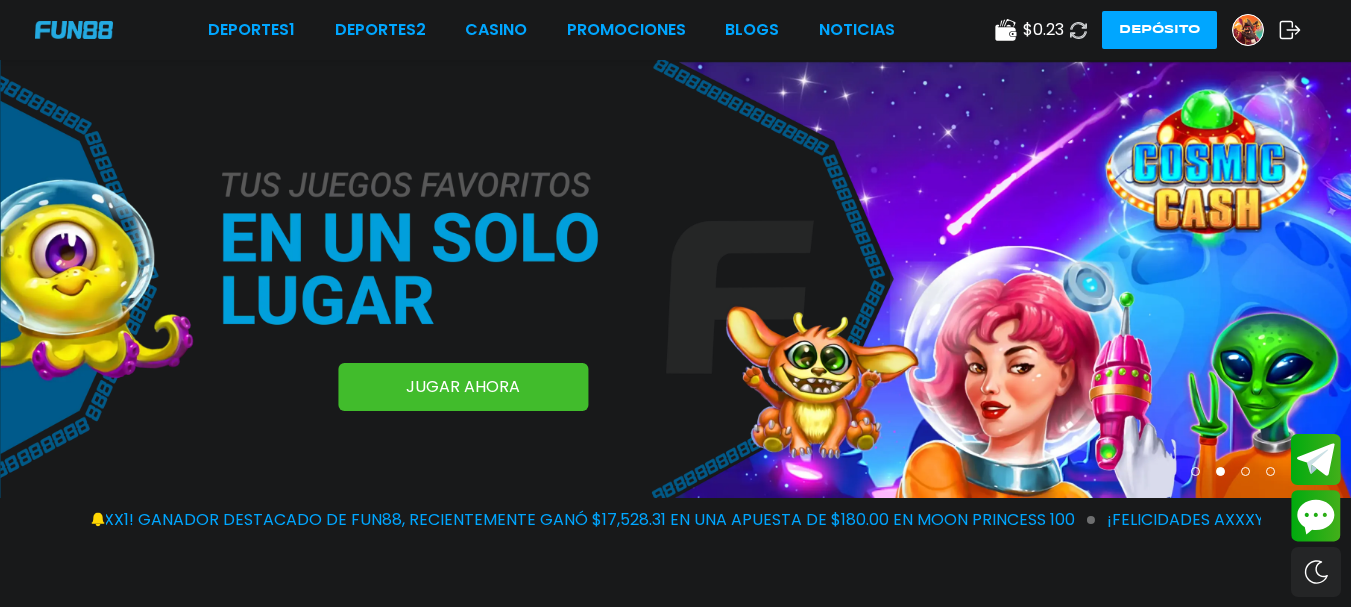 click 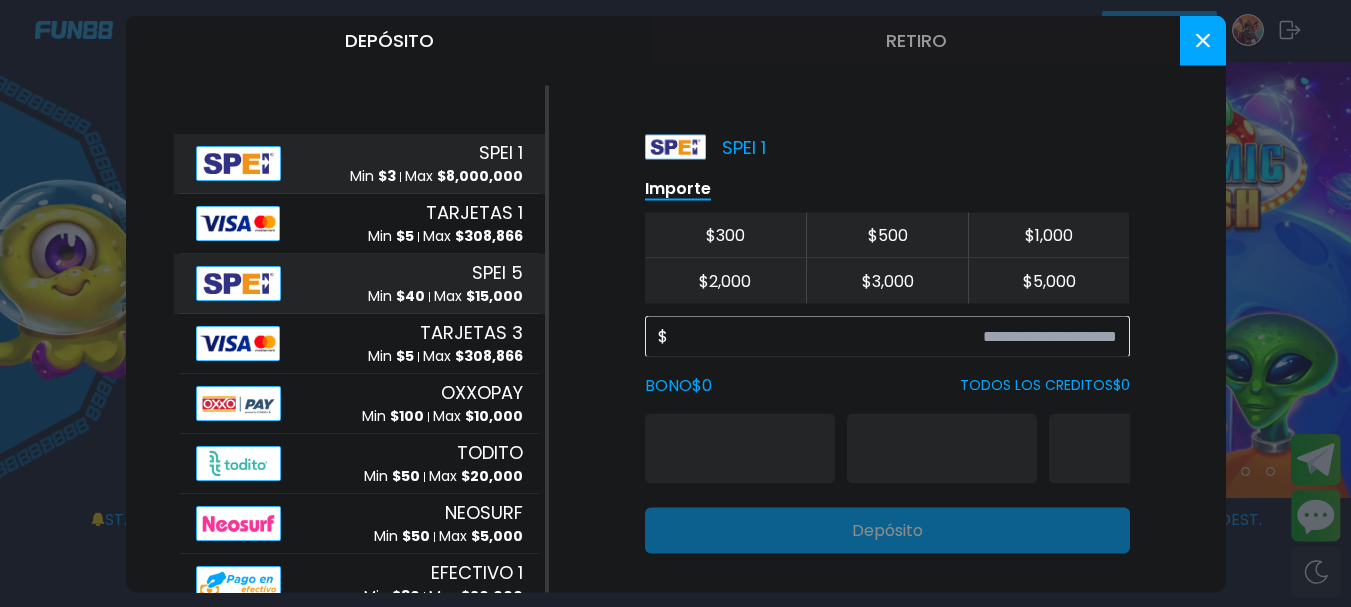 click on "SPEI 5 Min   $ 40 Max   $ 15,000" at bounding box center (359, 283) 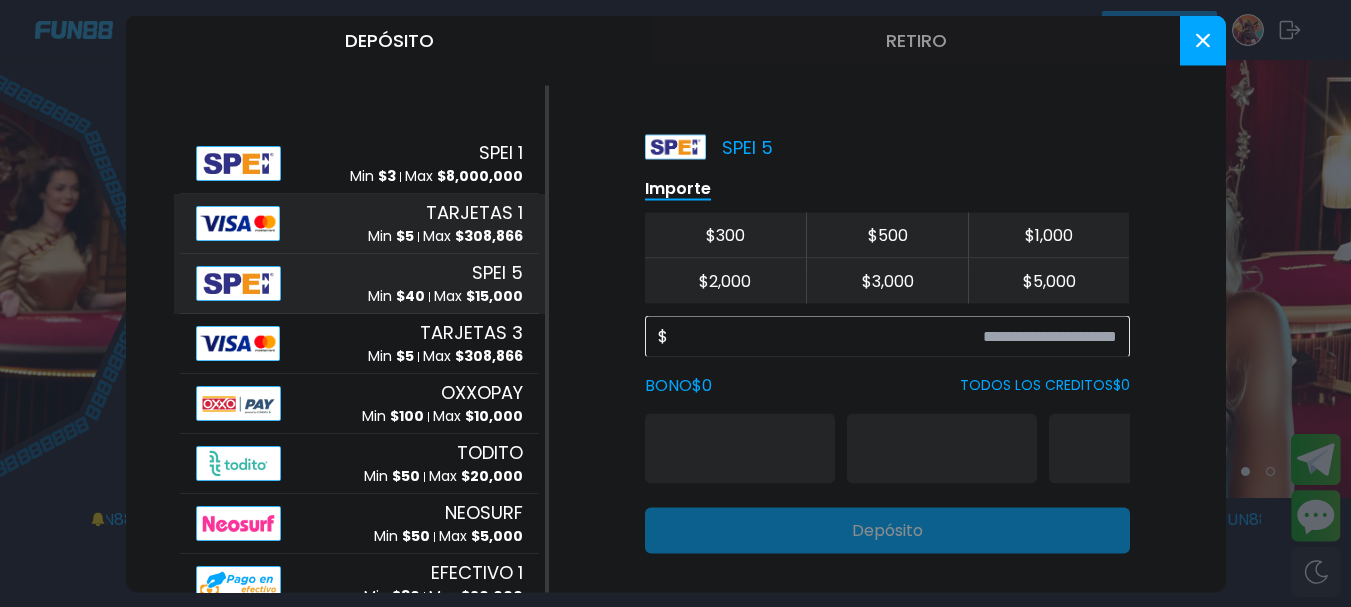 click on "Max   $ 308,866" at bounding box center [473, 236] 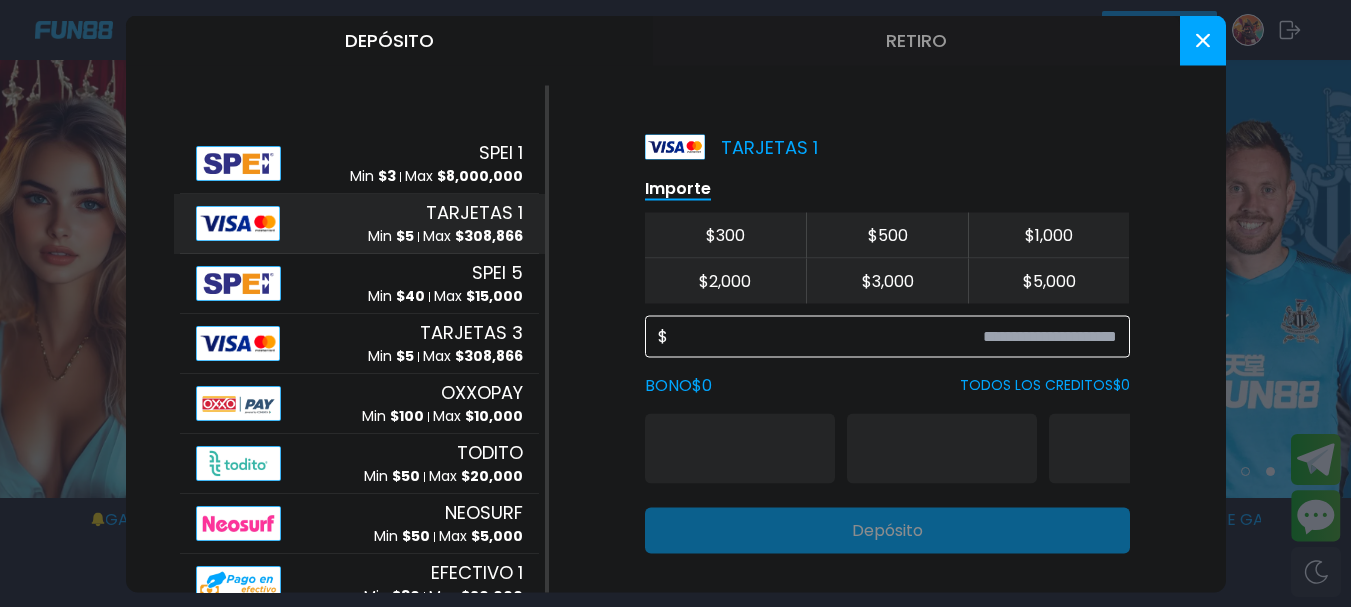 click at bounding box center [892, 336] 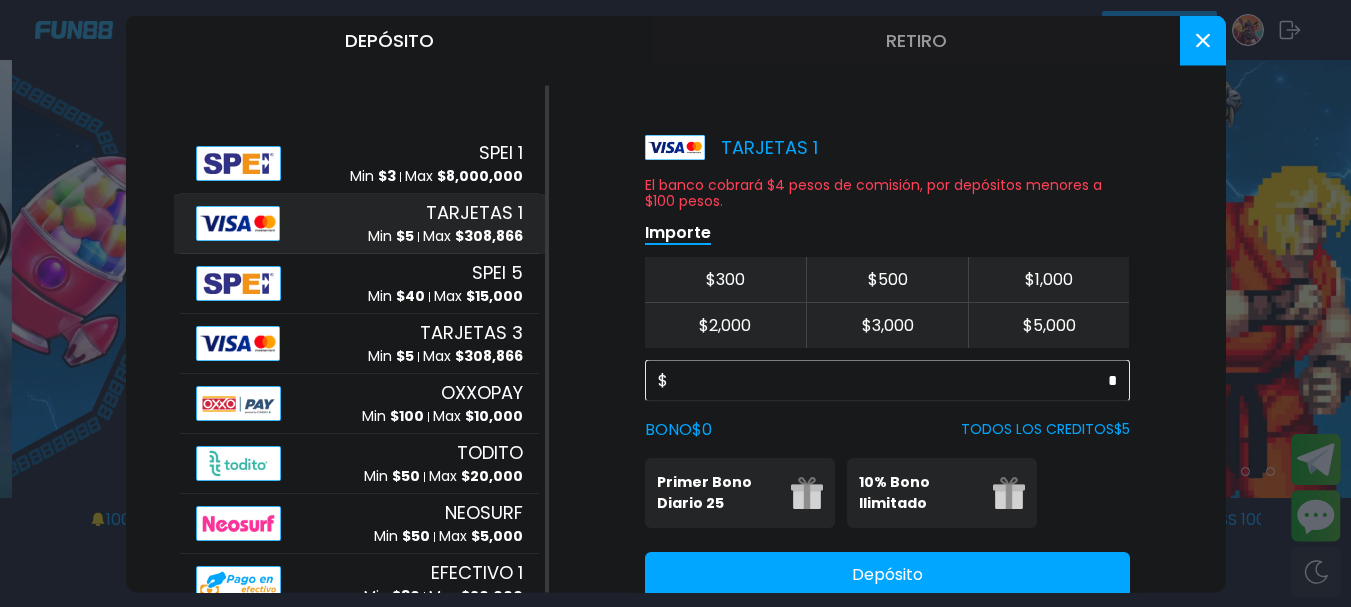 click on "$ *" at bounding box center [887, 380] 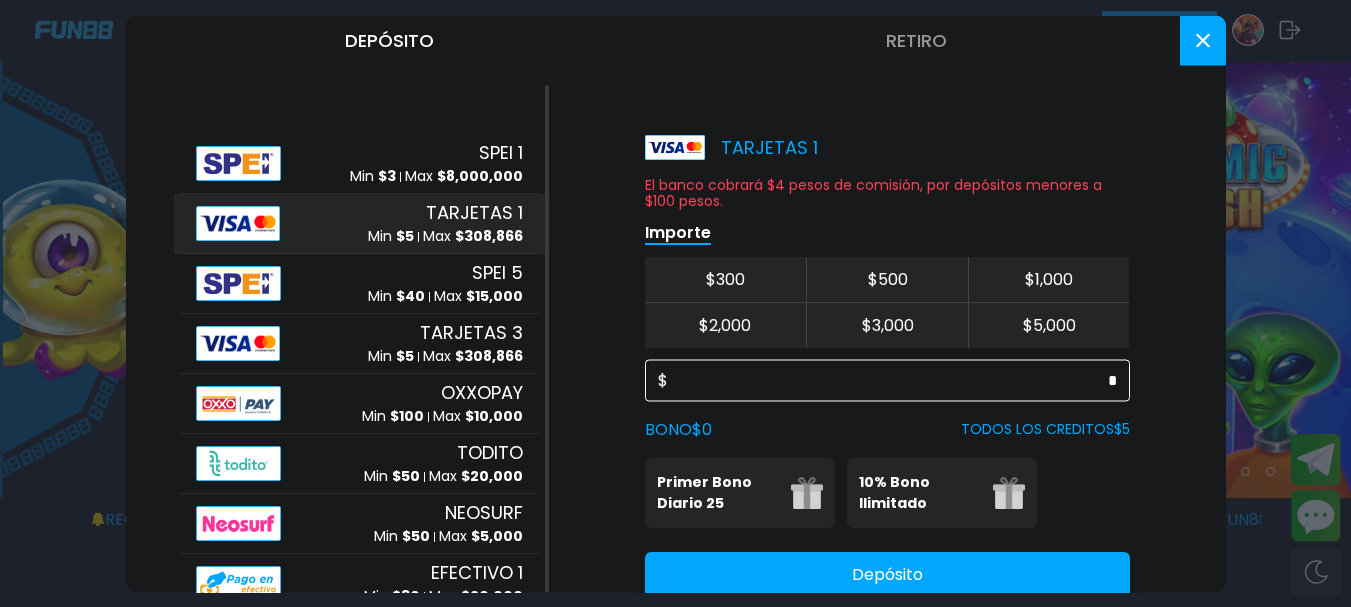 click on "*" at bounding box center [892, 380] 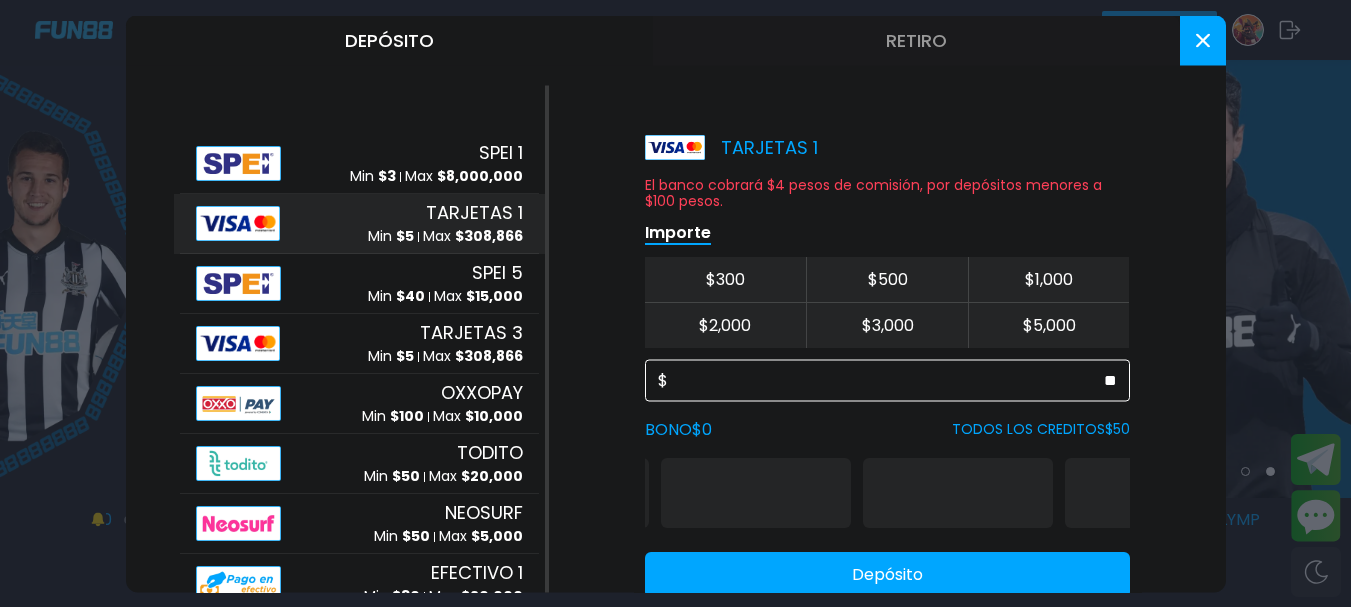 scroll, scrollTop: 0, scrollLeft: 213, axis: horizontal 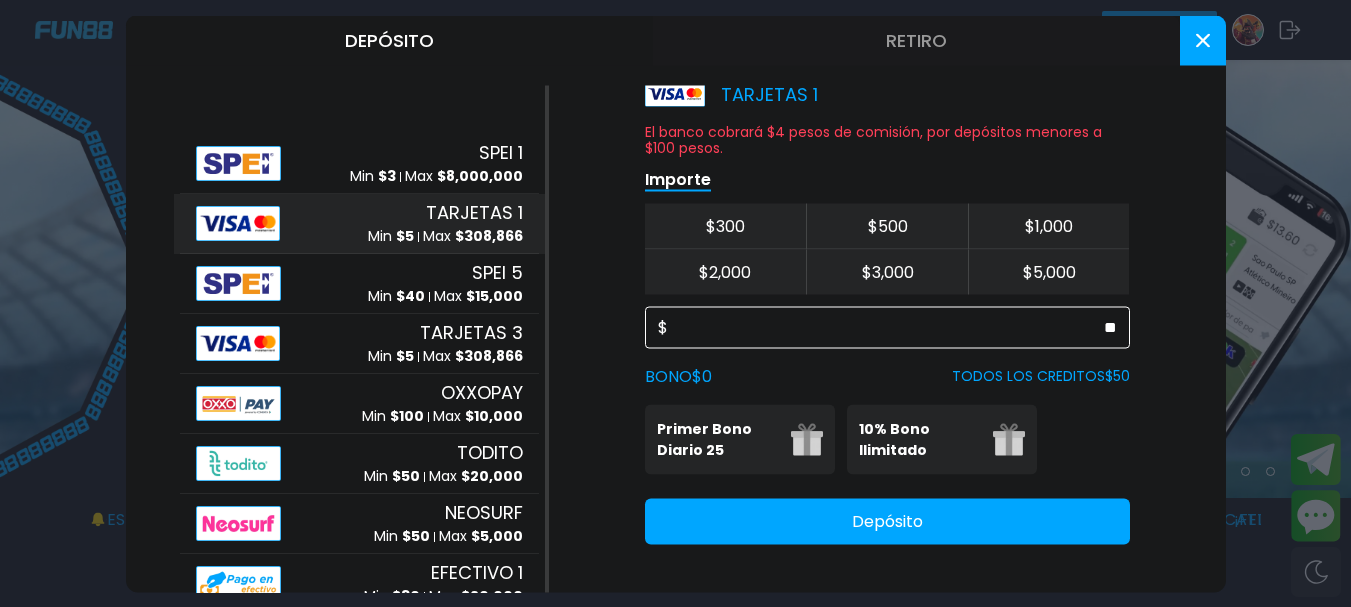type on "**" 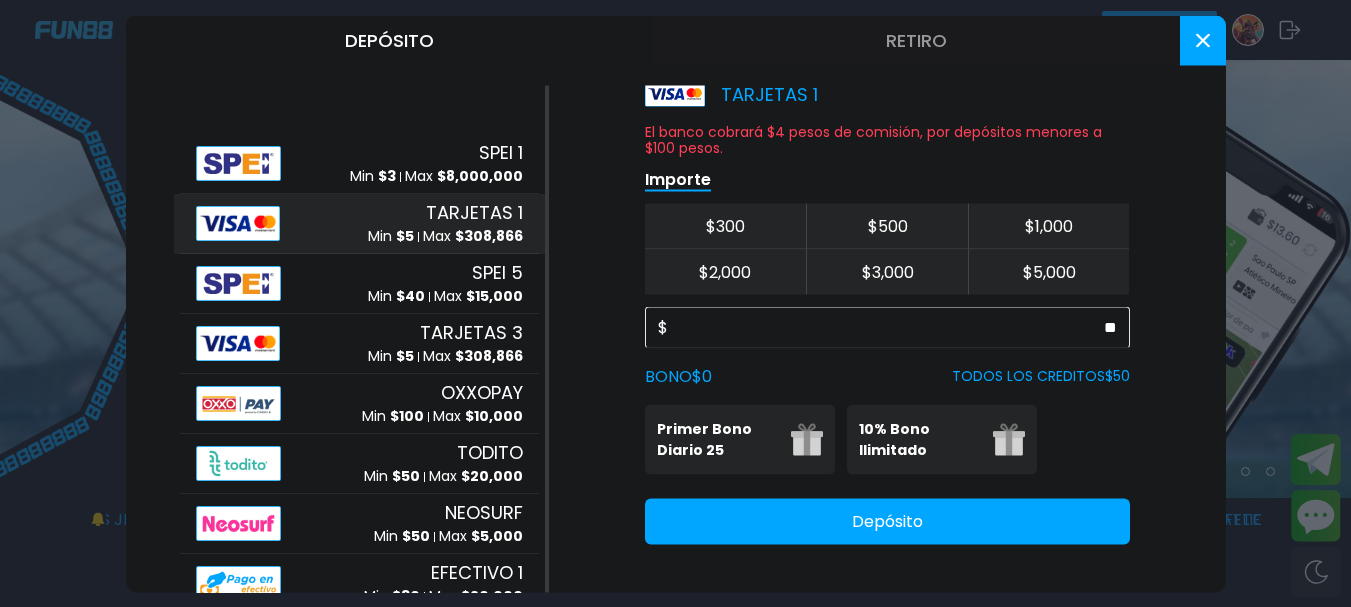 click on "Depósito" at bounding box center [887, 521] 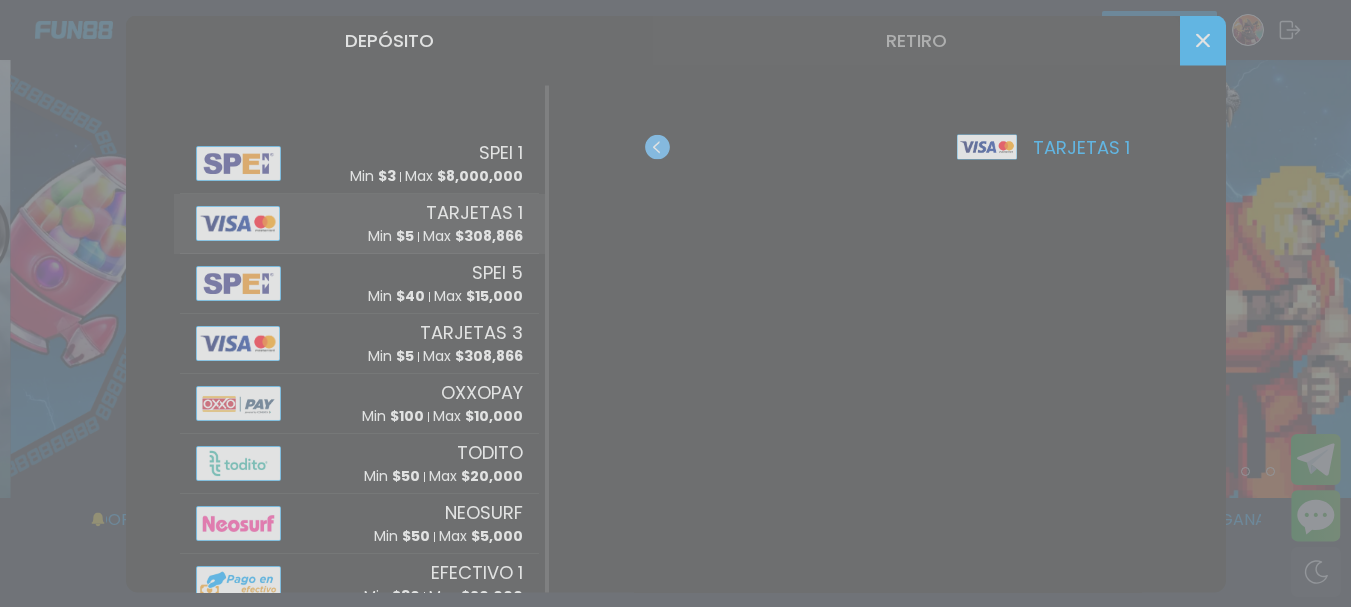 scroll, scrollTop: 0, scrollLeft: 0, axis: both 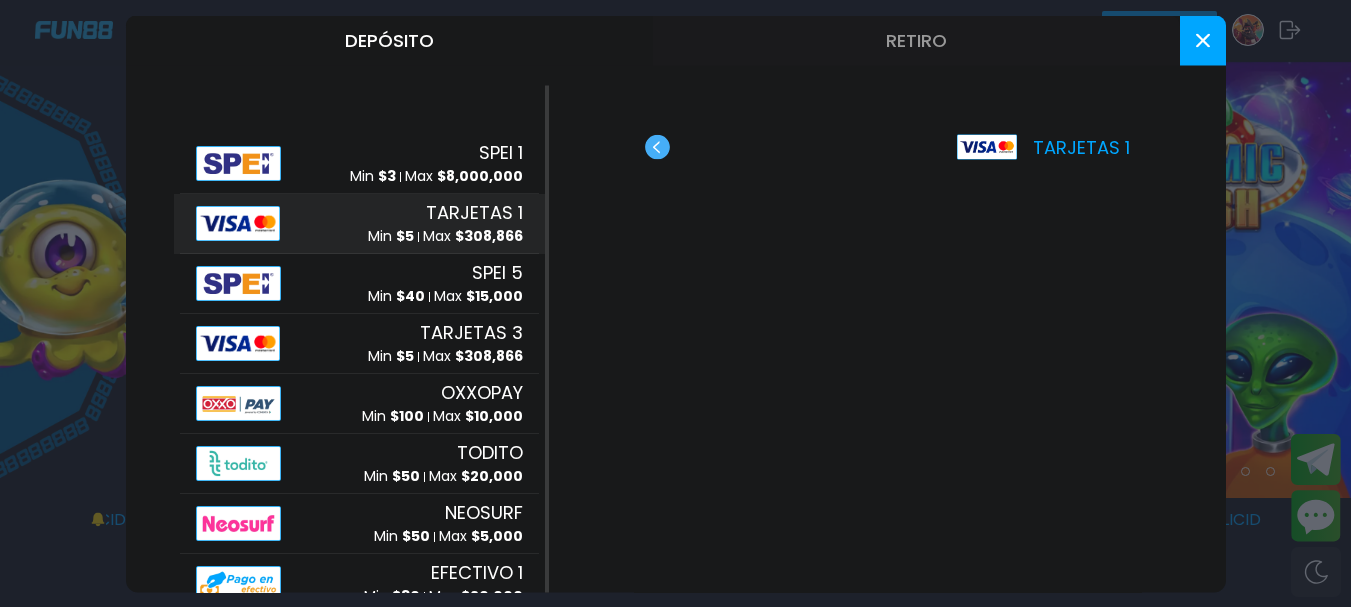 click on "Max   $ 308,866" at bounding box center (473, 236) 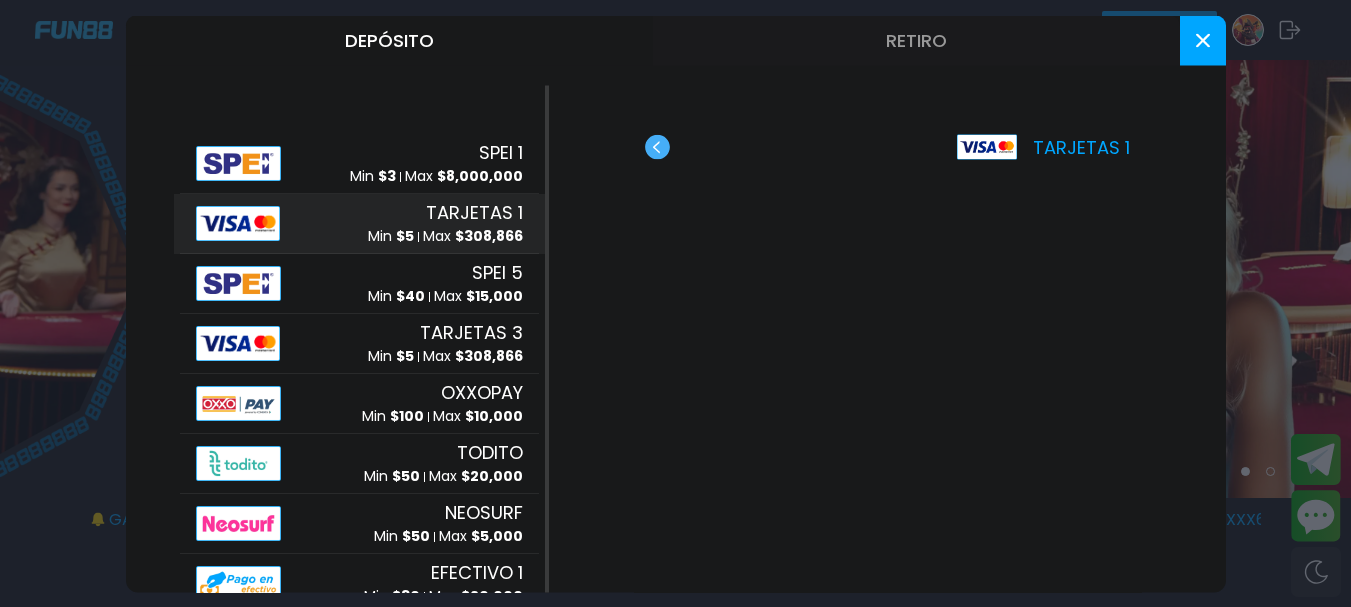 click on "TARJETAS 1" at bounding box center [474, 212] 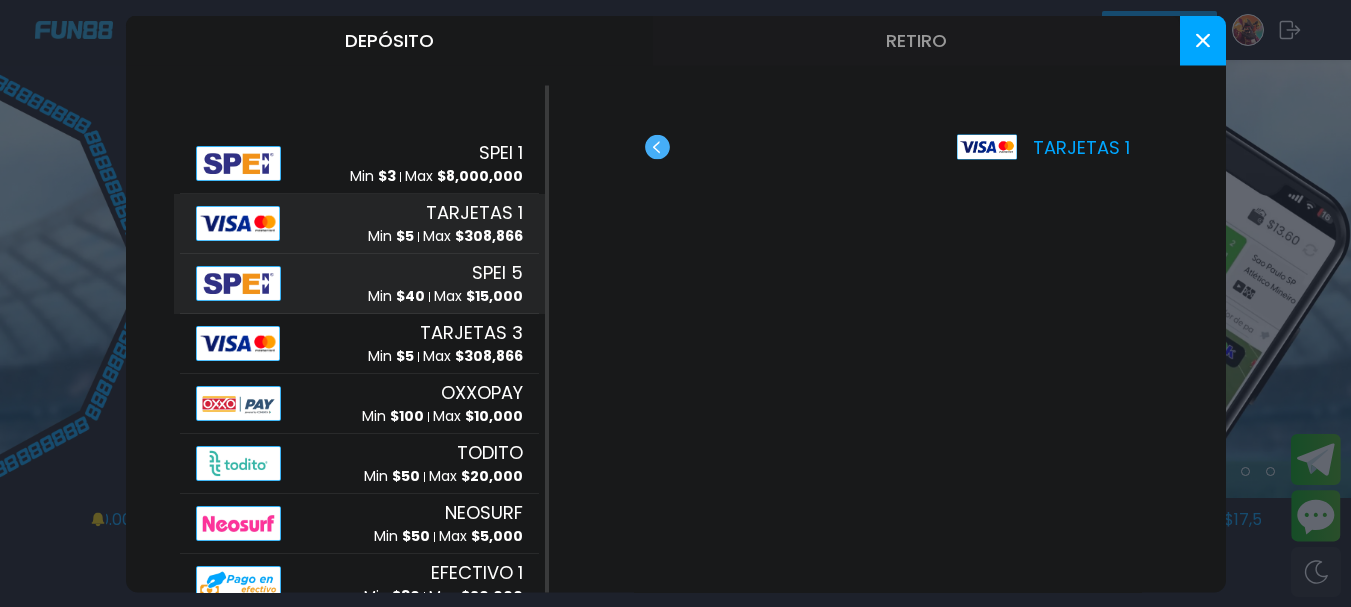 click on "SPEI 5" at bounding box center [497, 272] 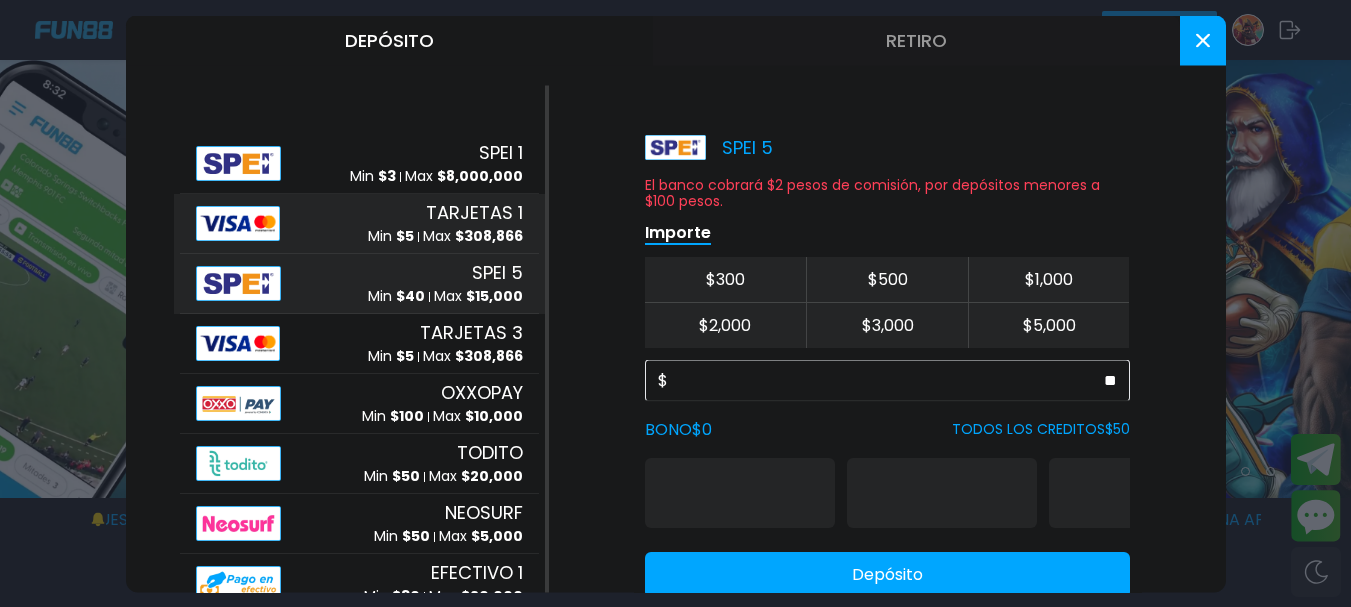 click on "$ 308,866" at bounding box center (489, 236) 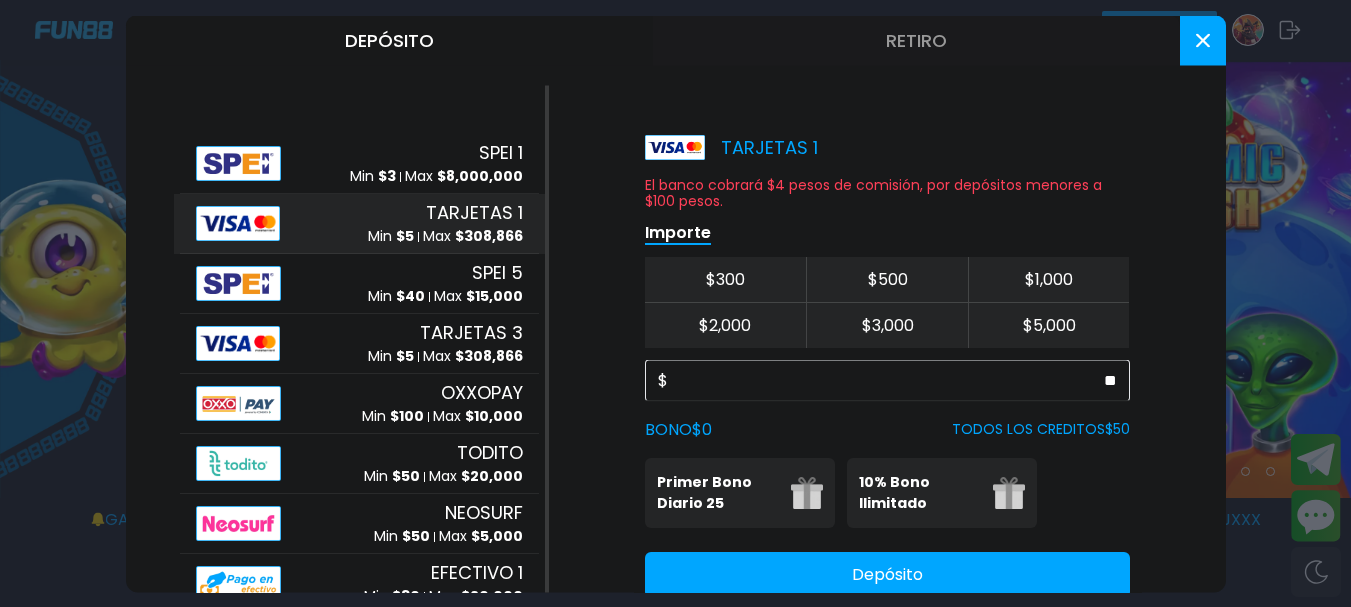 scroll, scrollTop: 53, scrollLeft: 0, axis: vertical 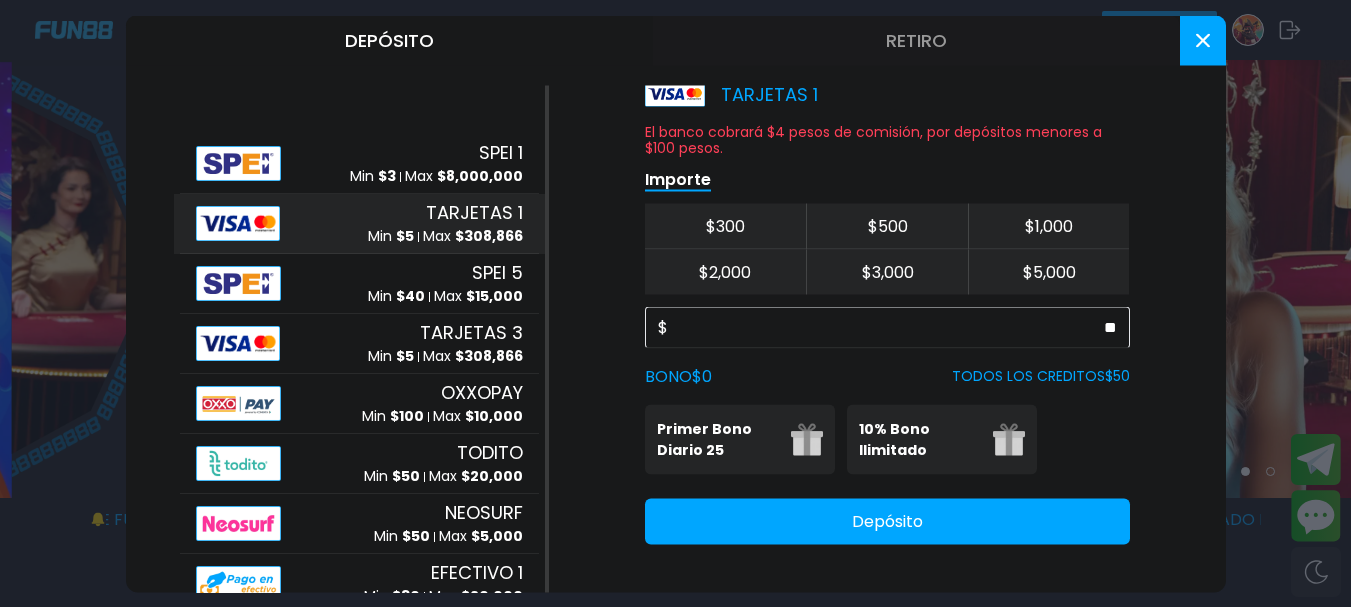 click on "Depósito" at bounding box center (887, 521) 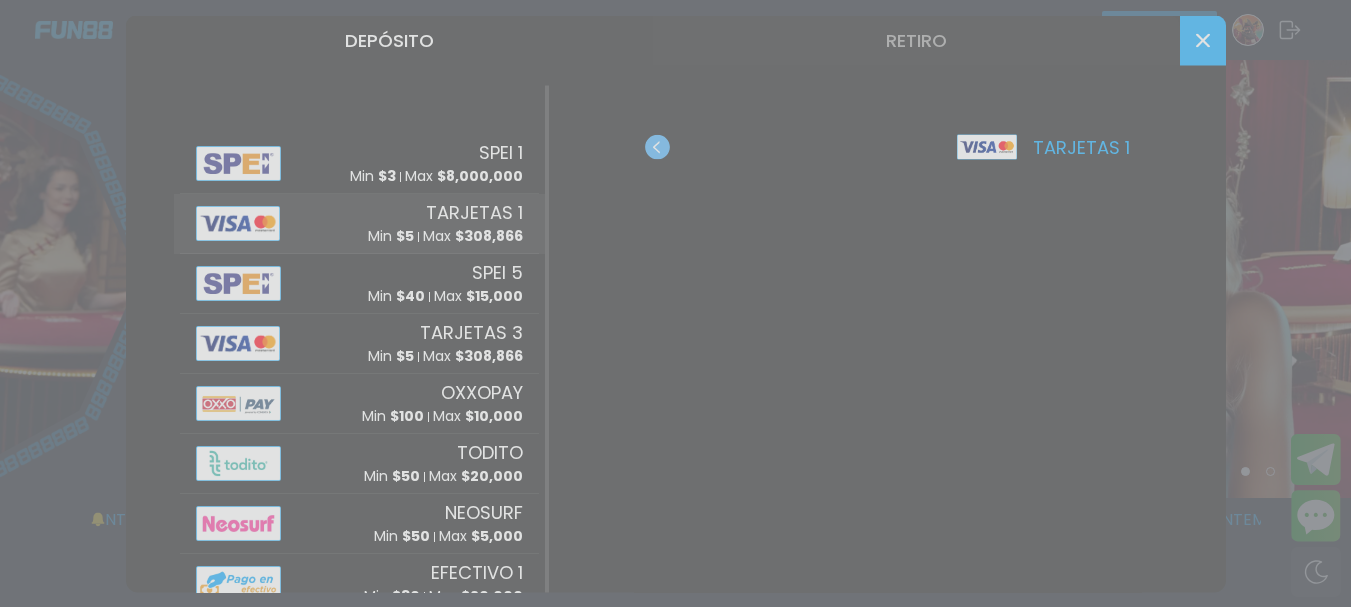 scroll, scrollTop: 0, scrollLeft: 0, axis: both 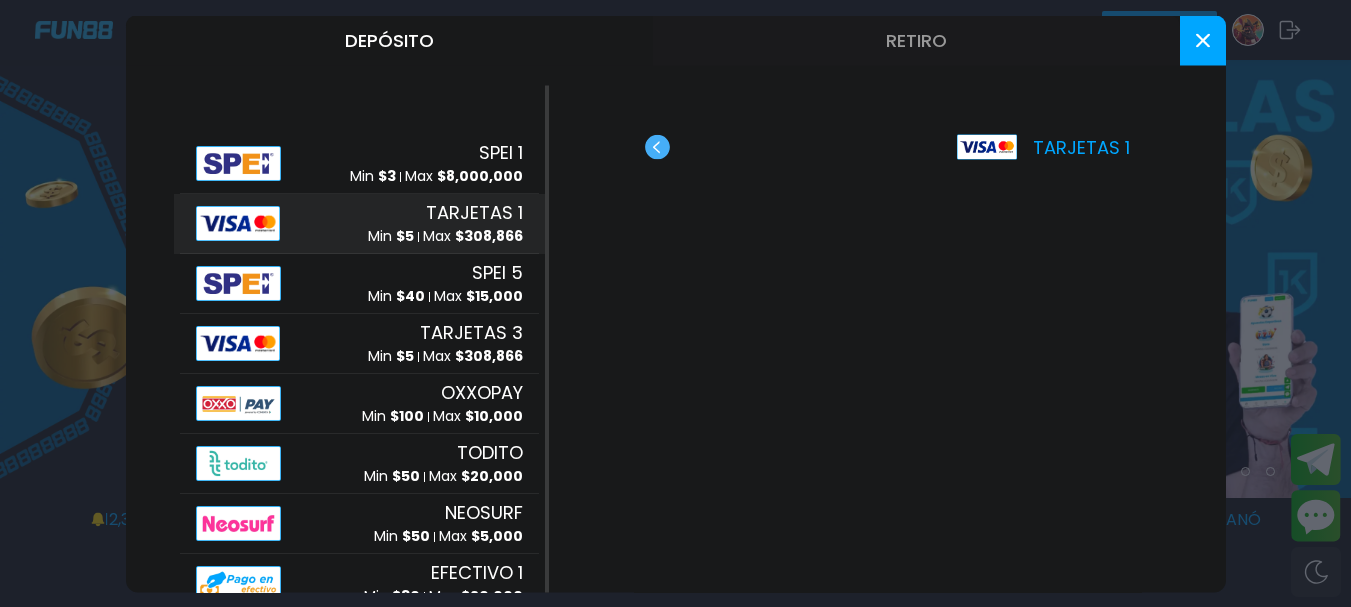 click at bounding box center [1203, 40] 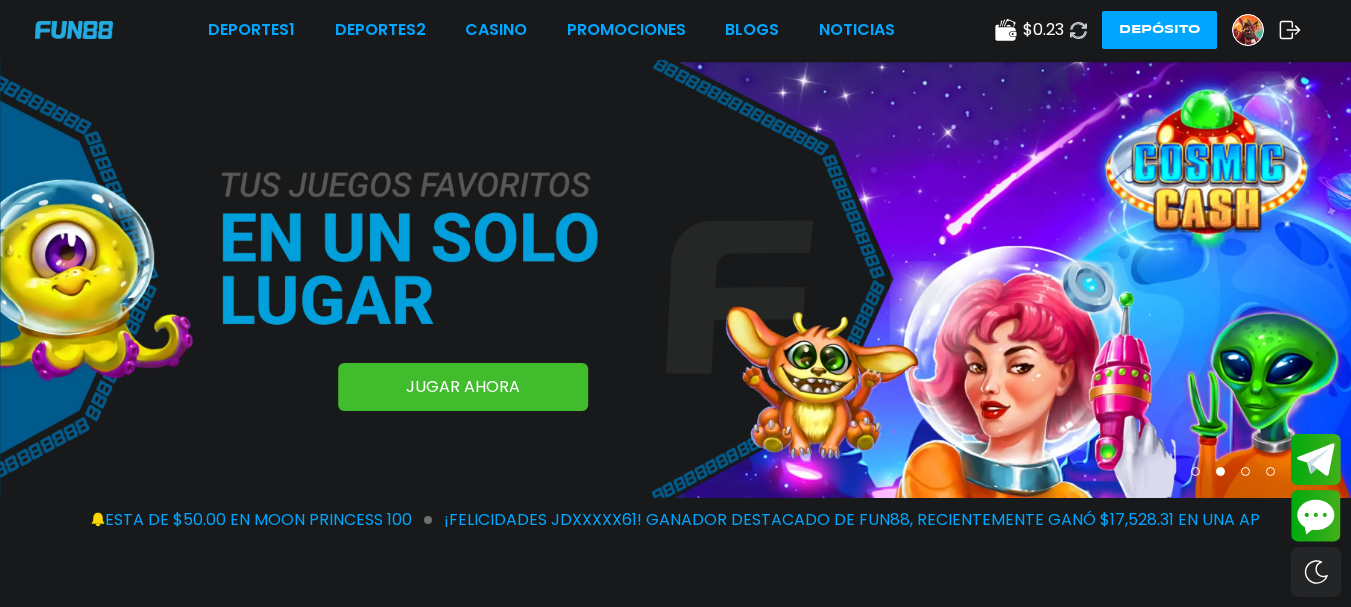 click 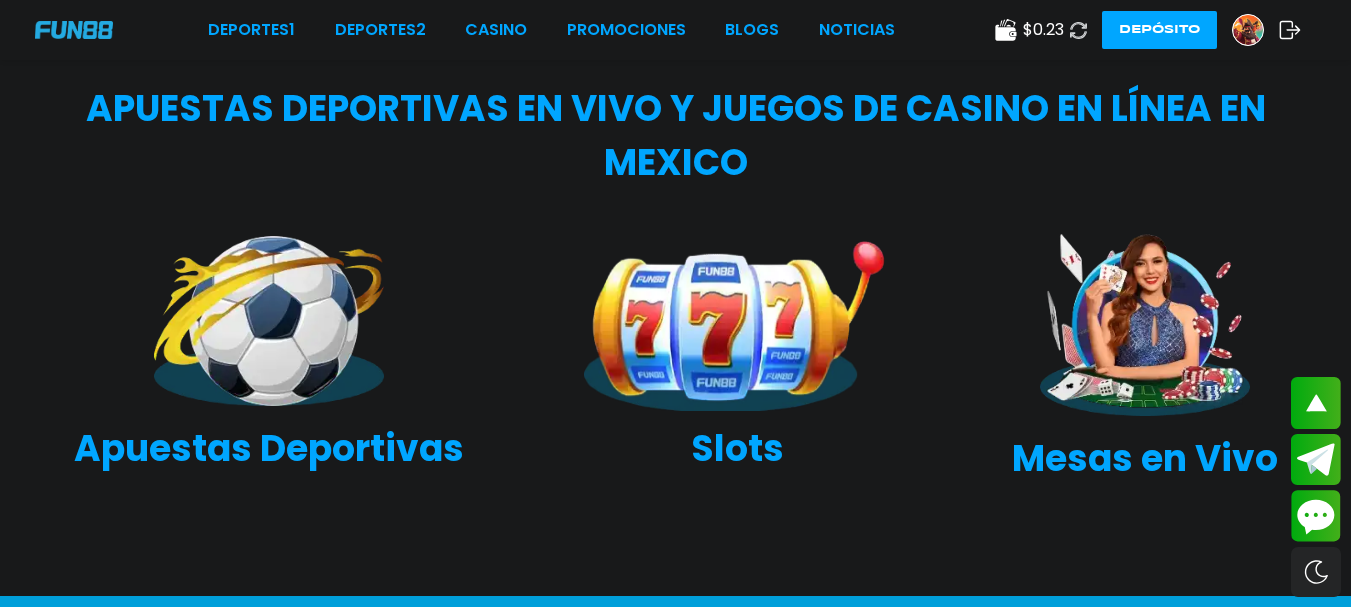 scroll, scrollTop: 541, scrollLeft: 0, axis: vertical 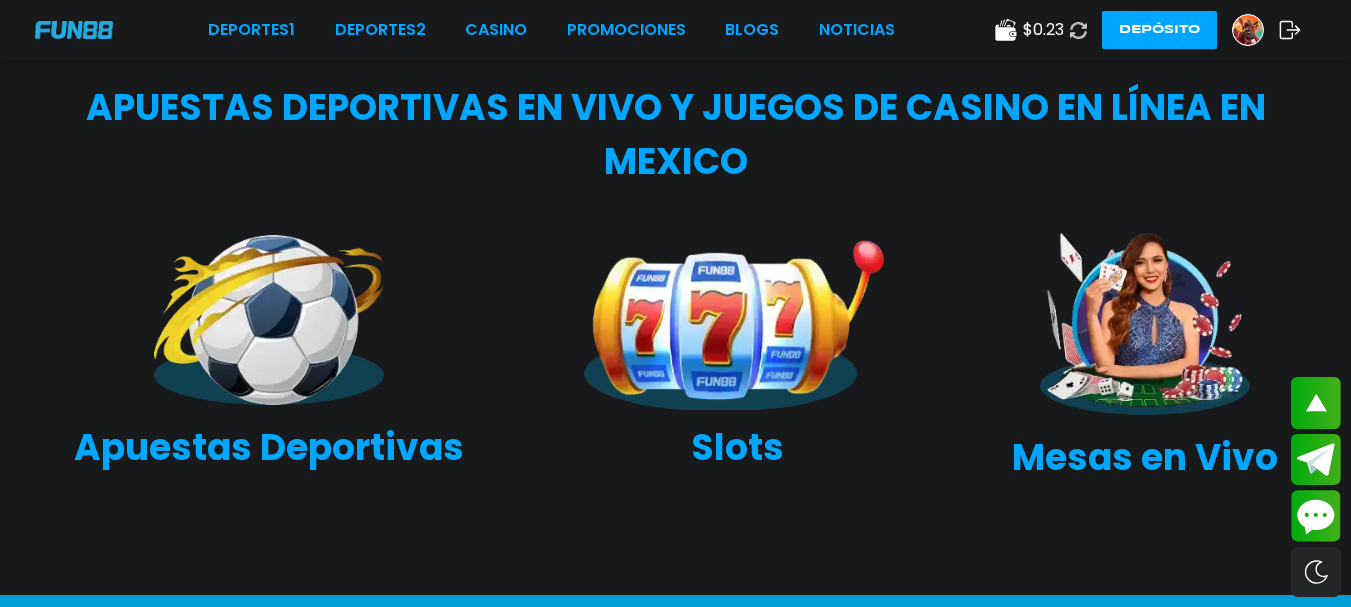 click 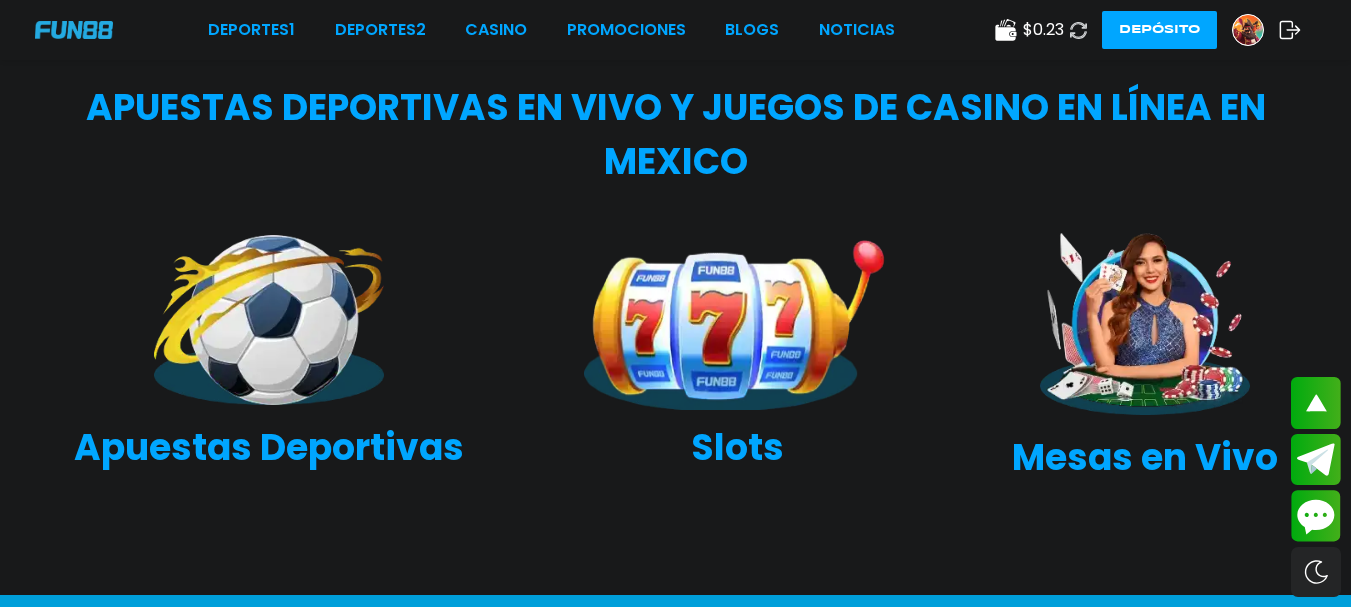 click 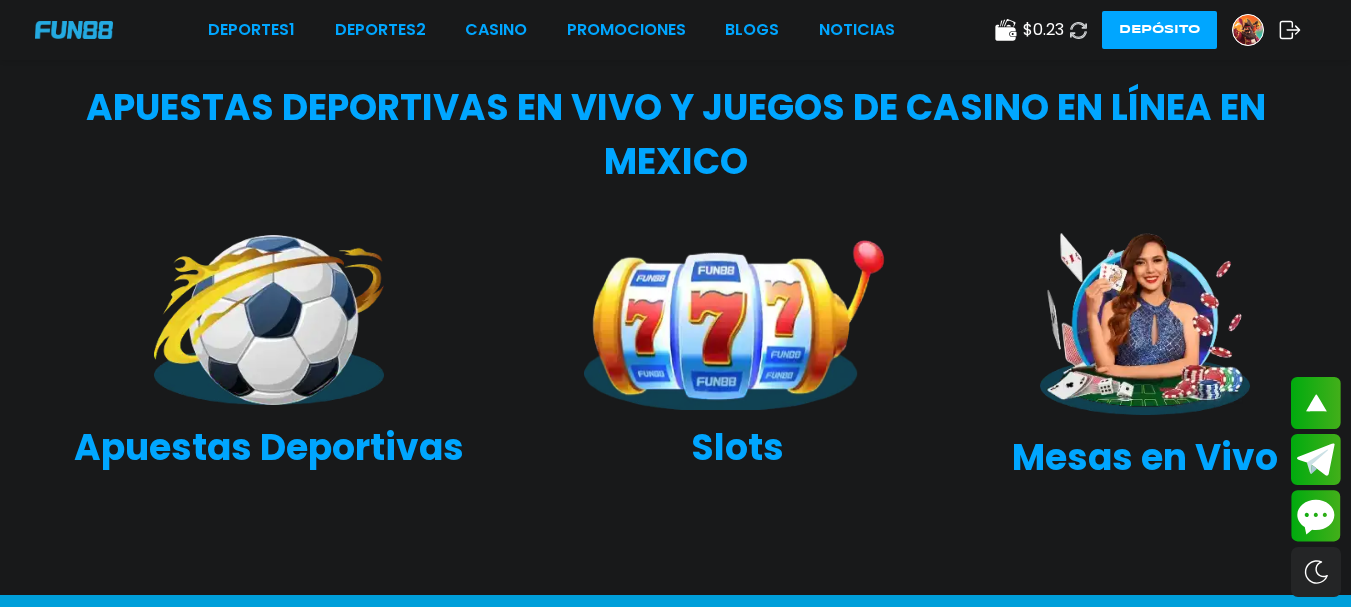 click 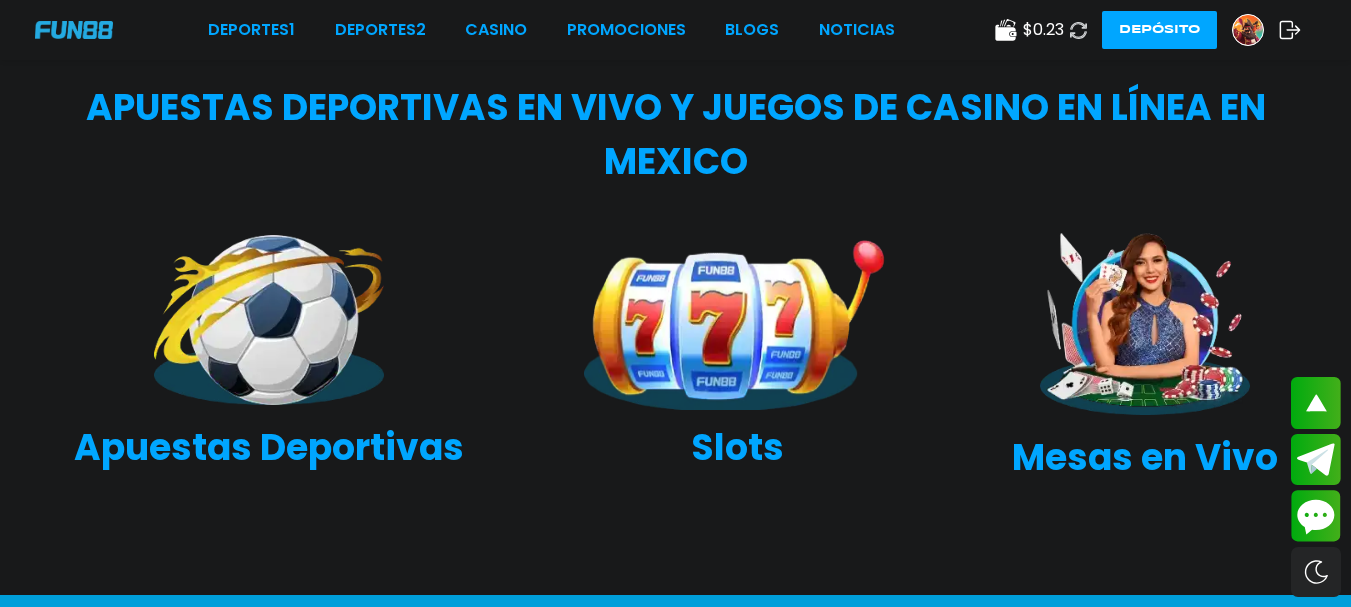 click 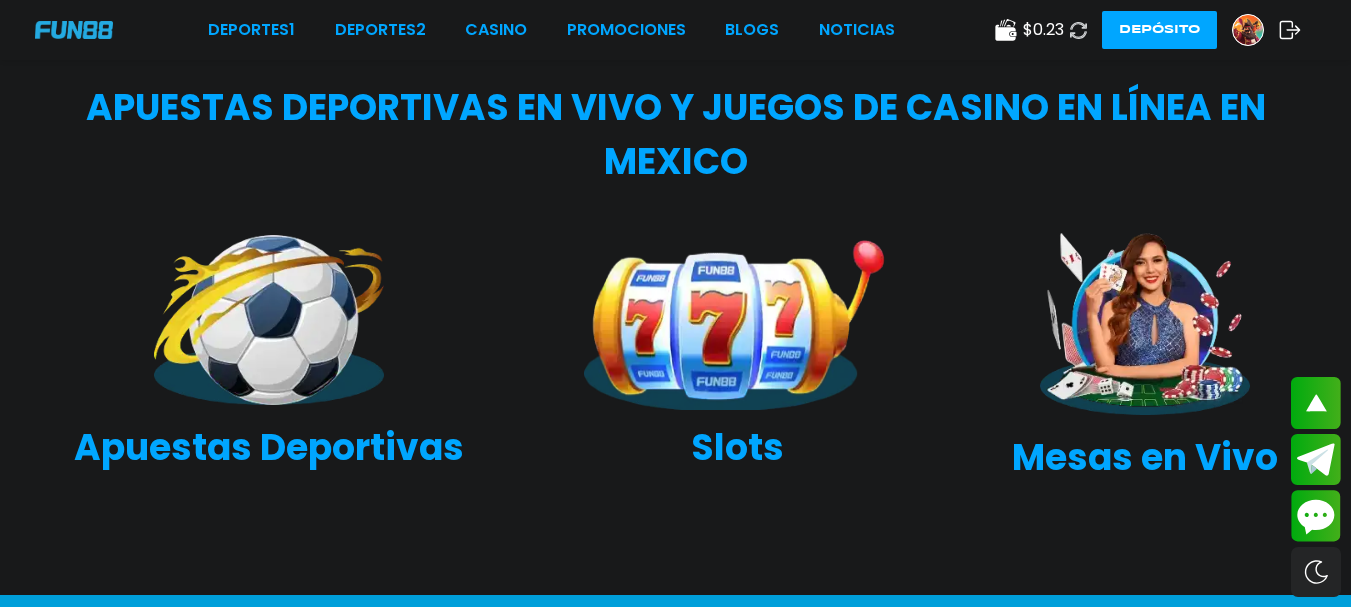 click 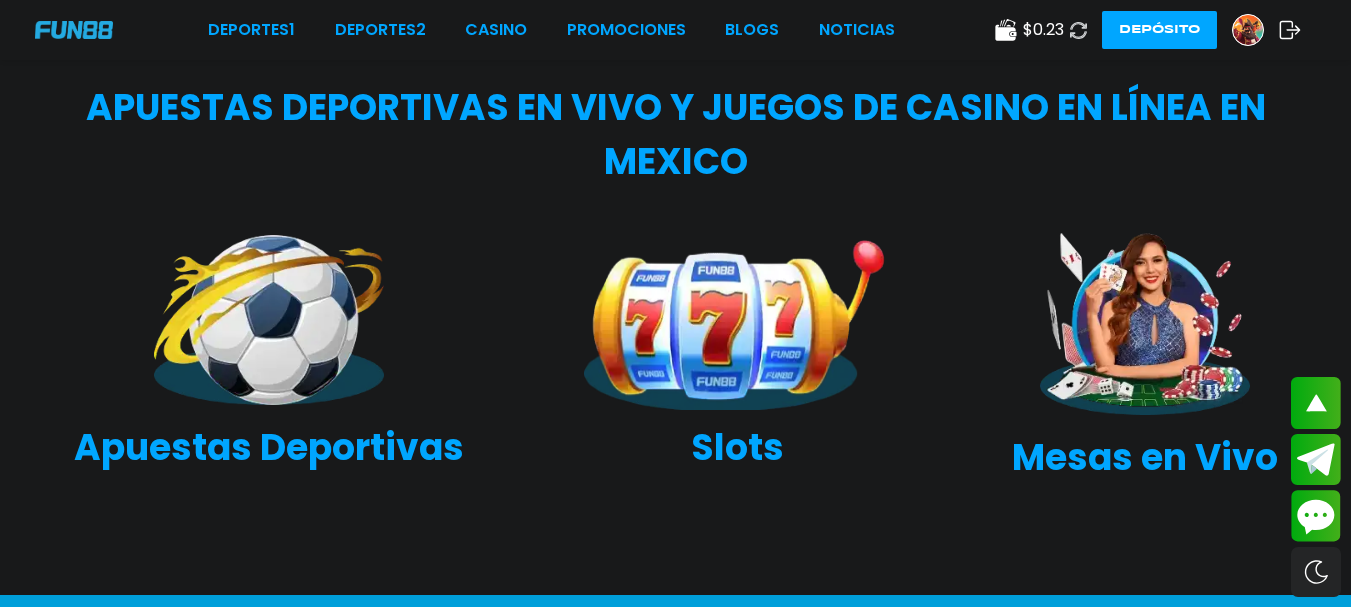 scroll, scrollTop: 541, scrollLeft: 0, axis: vertical 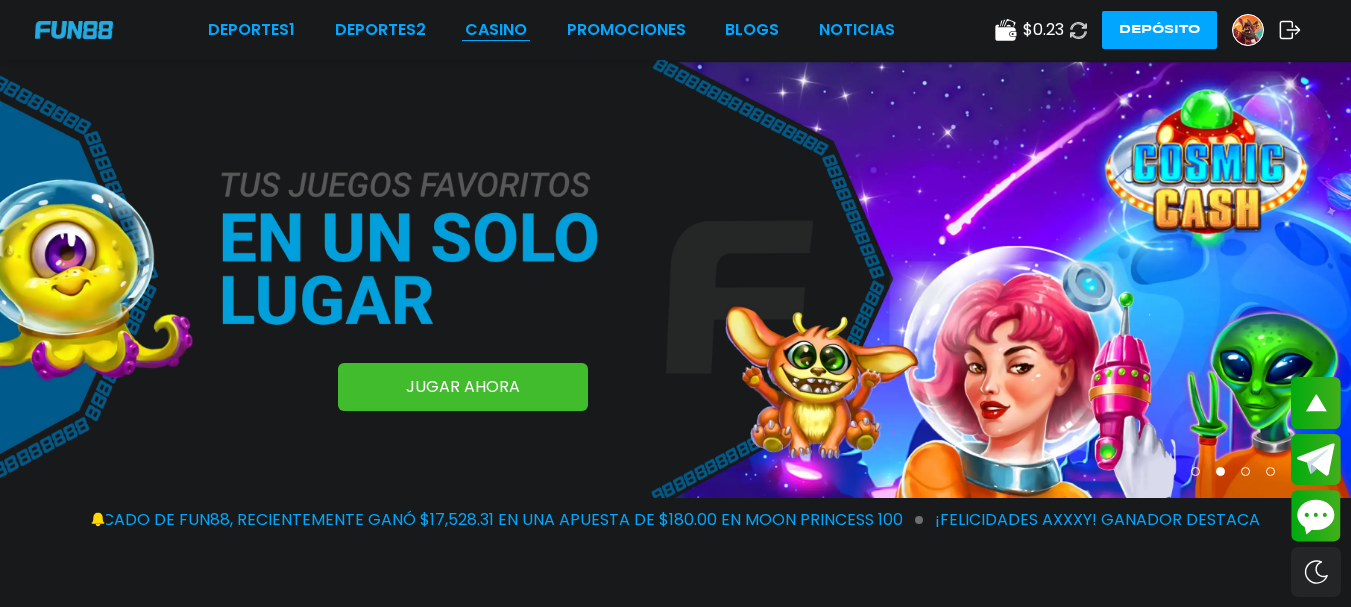 click on "CASINO" at bounding box center (496, 30) 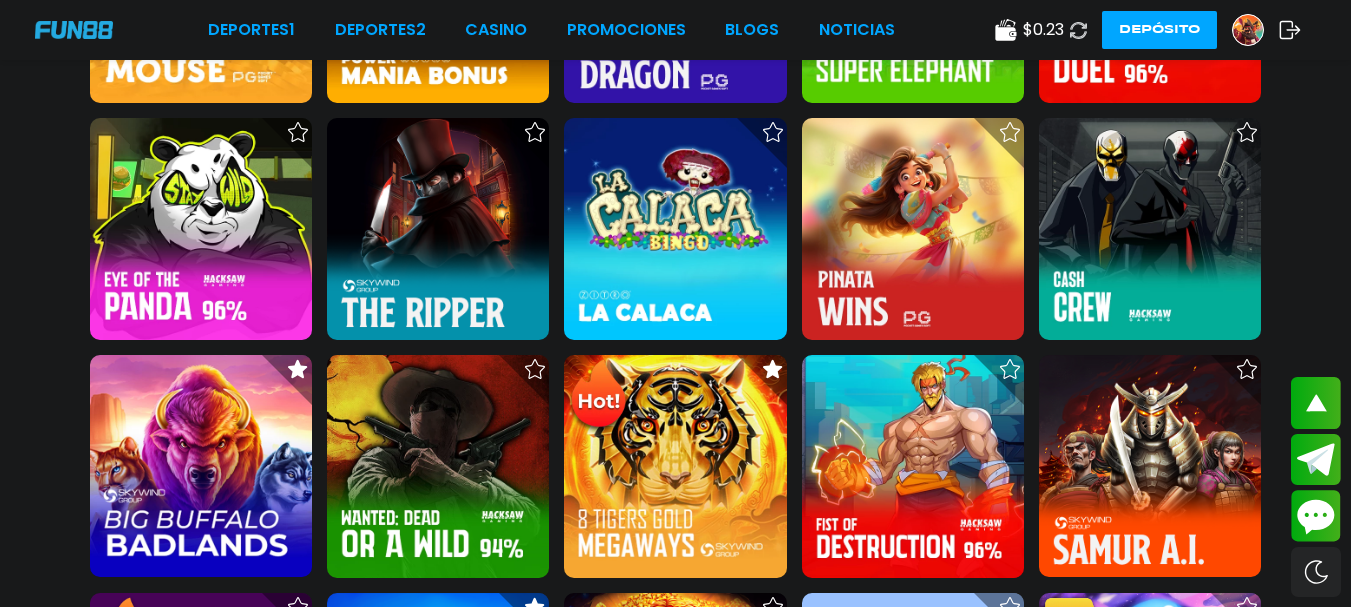 scroll, scrollTop: 2536, scrollLeft: 0, axis: vertical 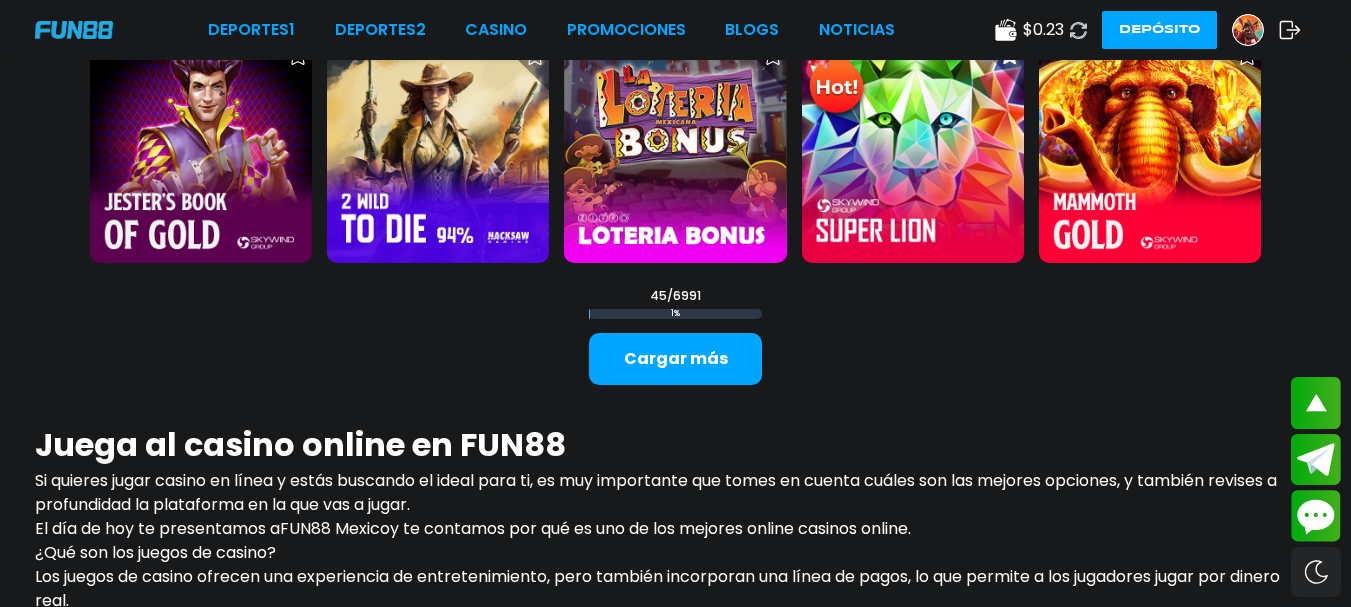 click 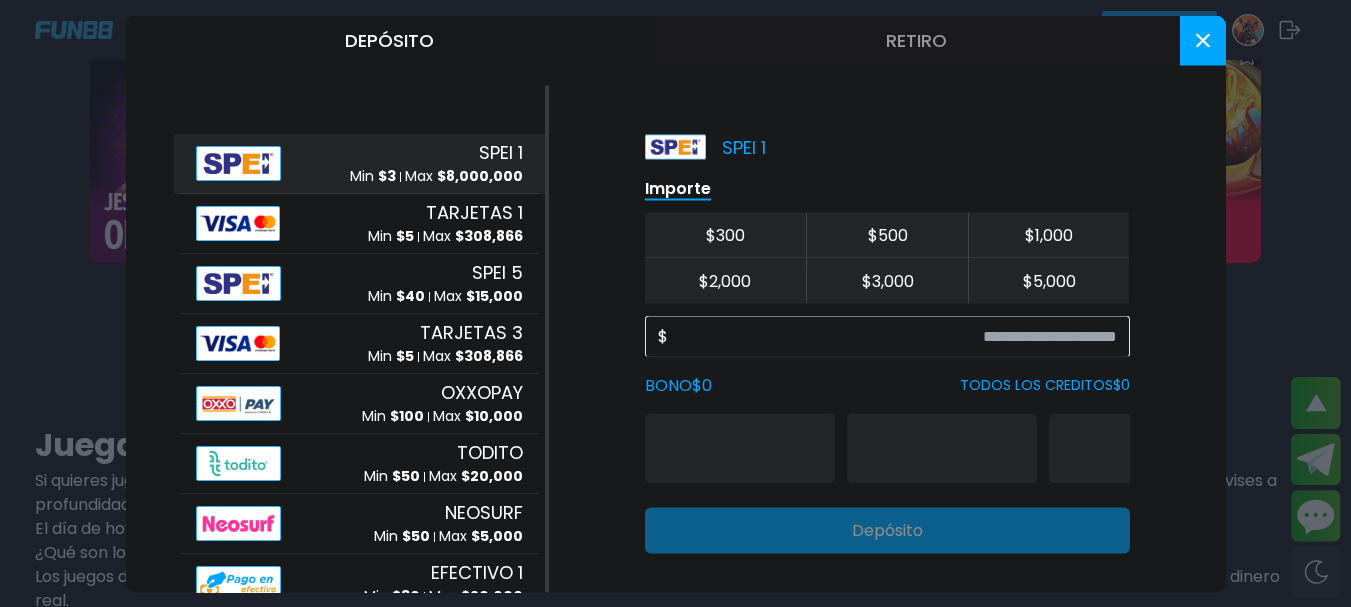 click on "Retiro" at bounding box center [916, 40] 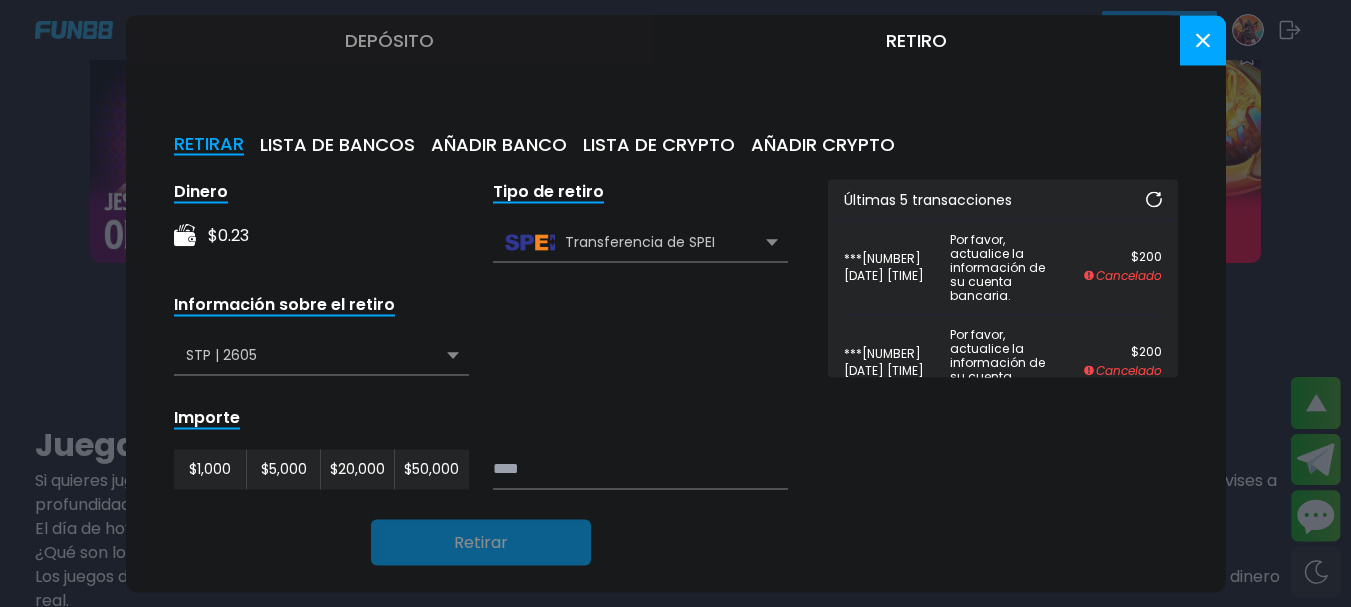 click at bounding box center [1203, 40] 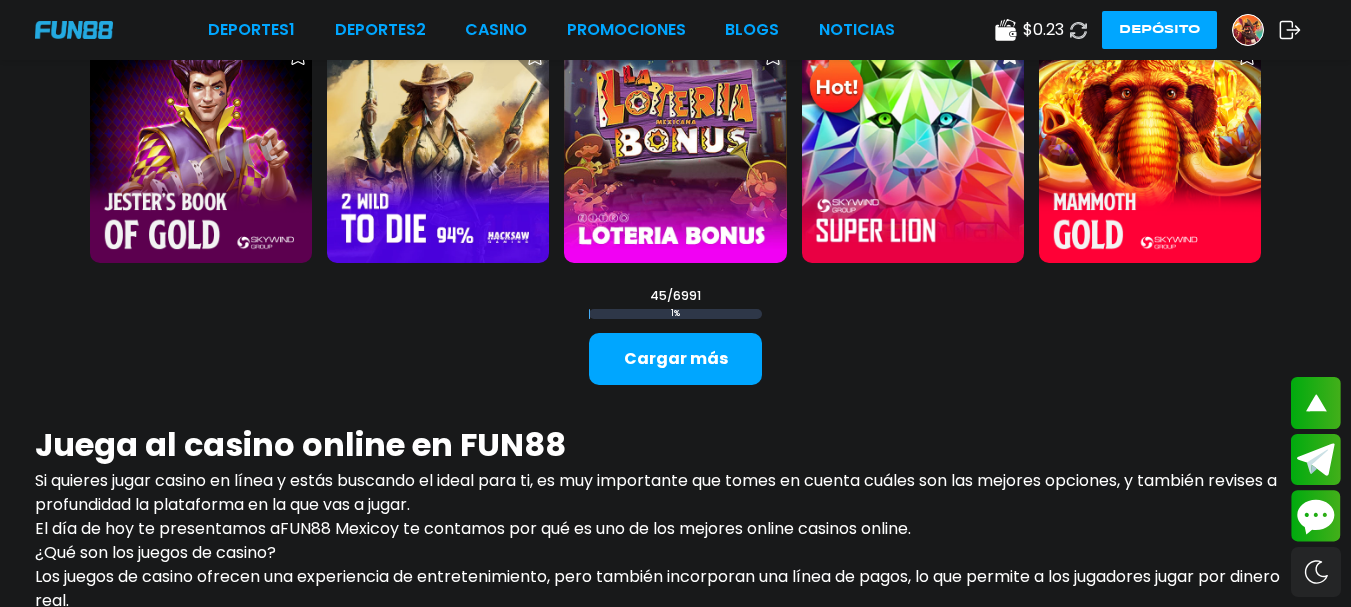 click 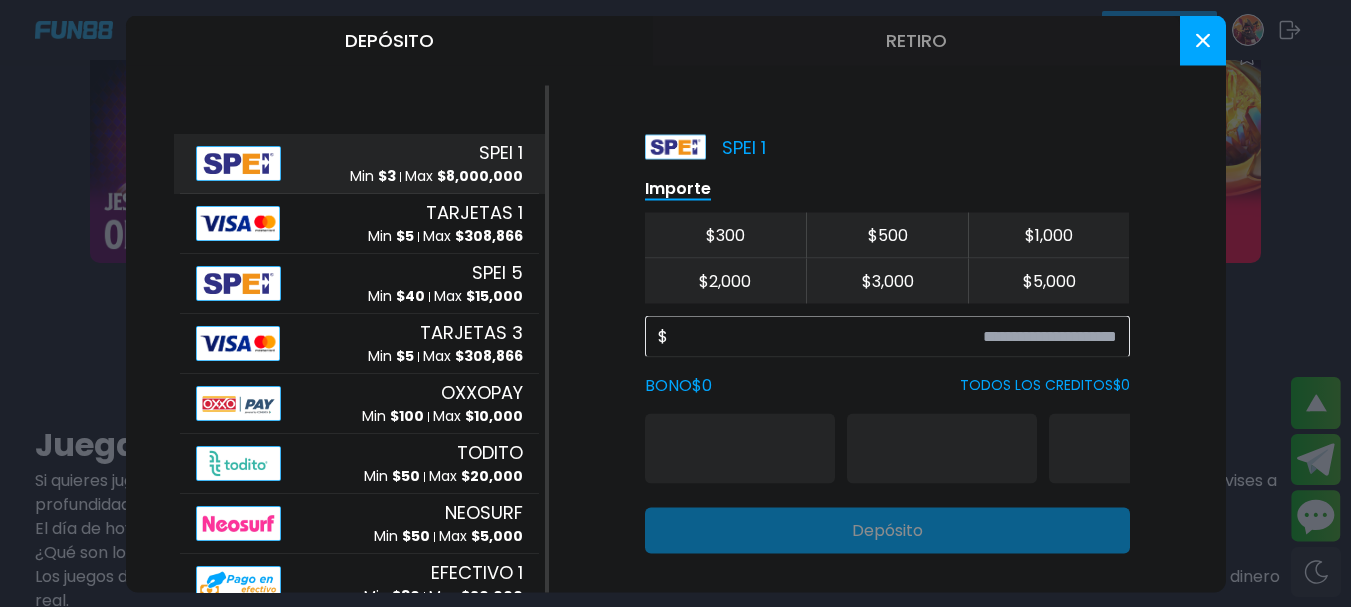 click on "Retiro" at bounding box center (916, 40) 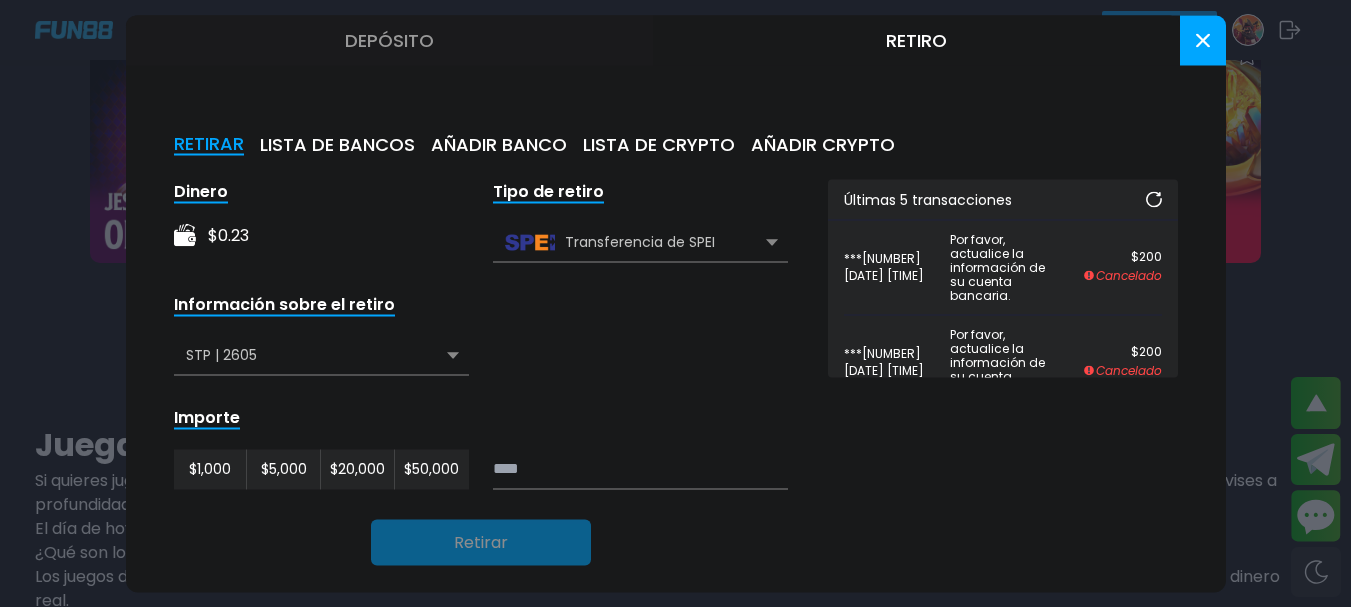 click at bounding box center [1203, 40] 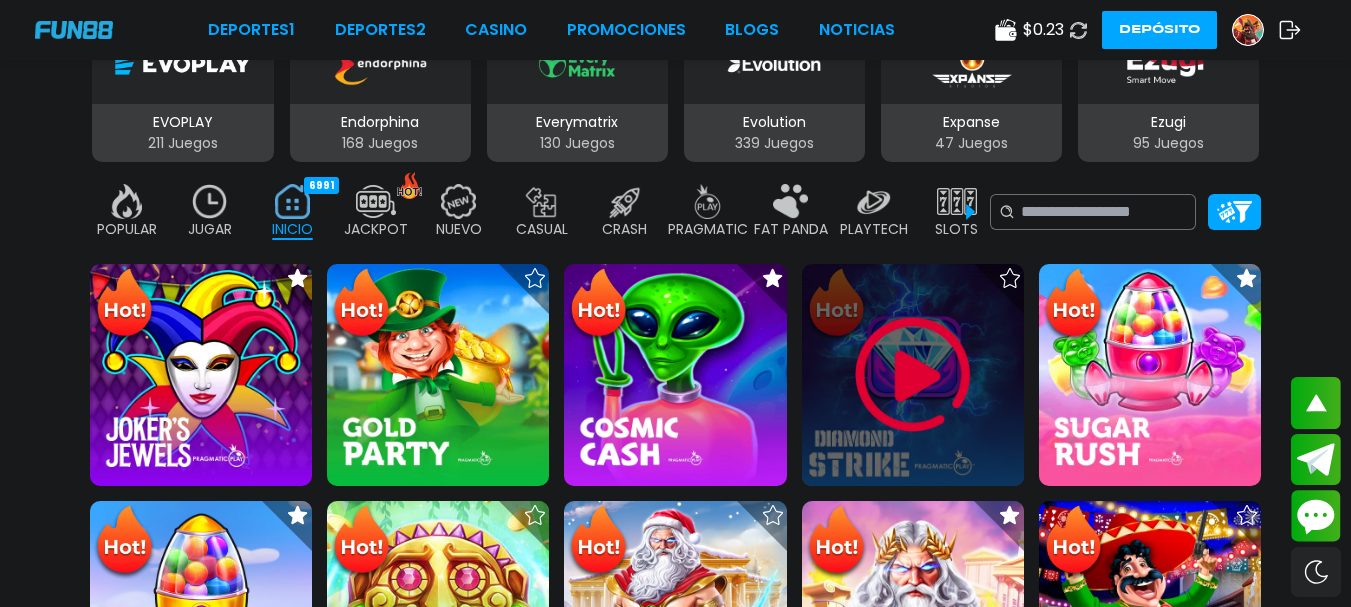 scroll, scrollTop: 425, scrollLeft: 0, axis: vertical 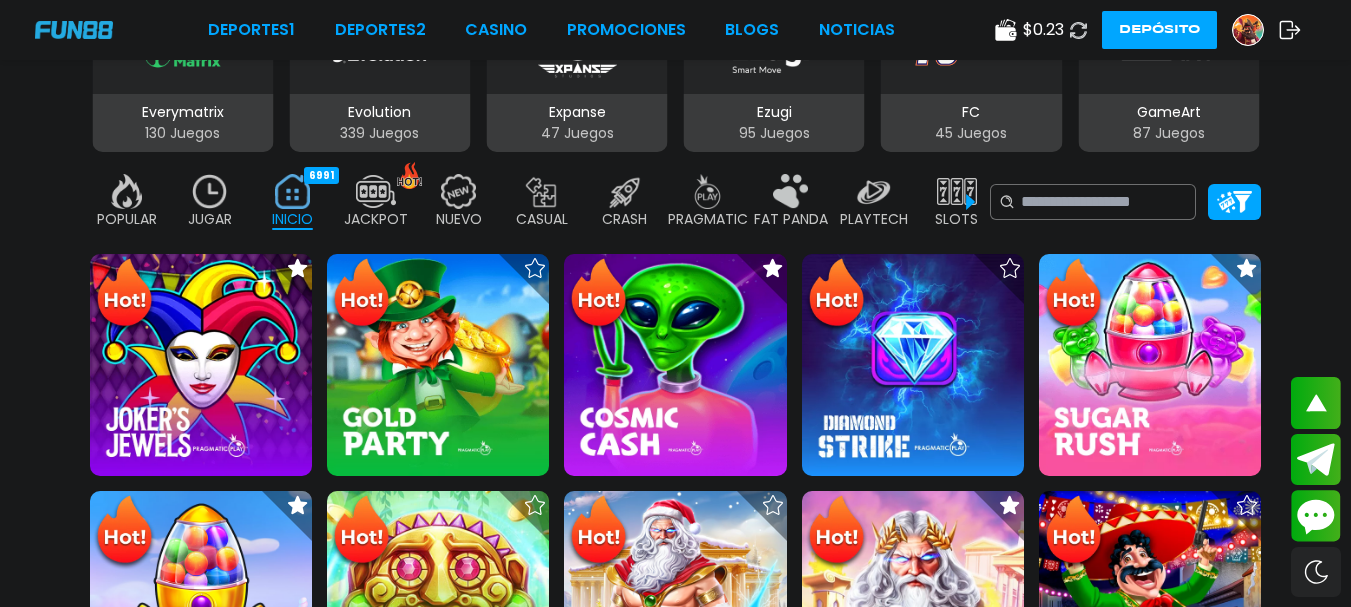 click at bounding box center (1248, 30) 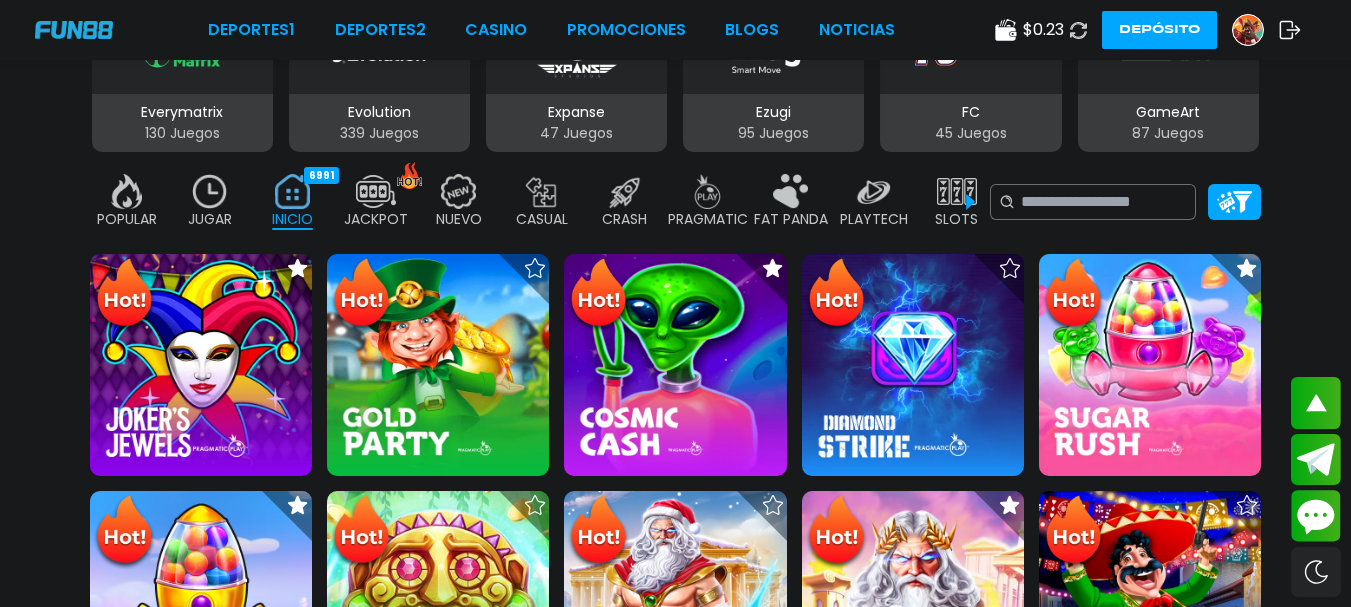 scroll, scrollTop: 0, scrollLeft: 0, axis: both 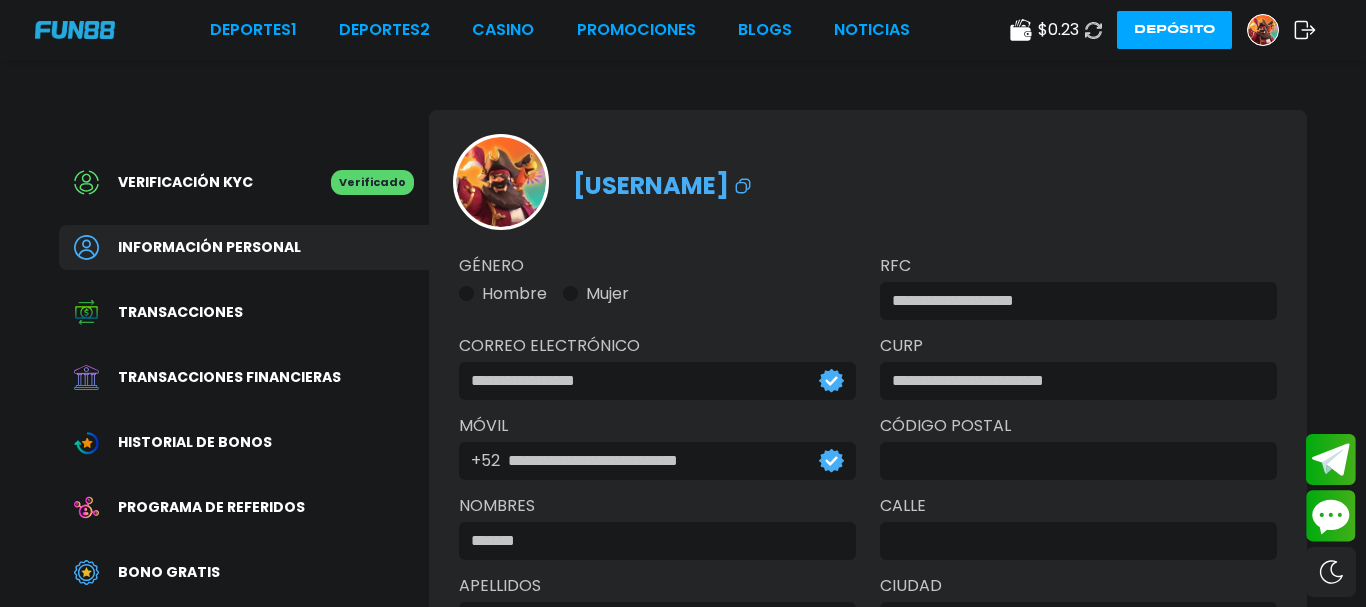 type on "**********" 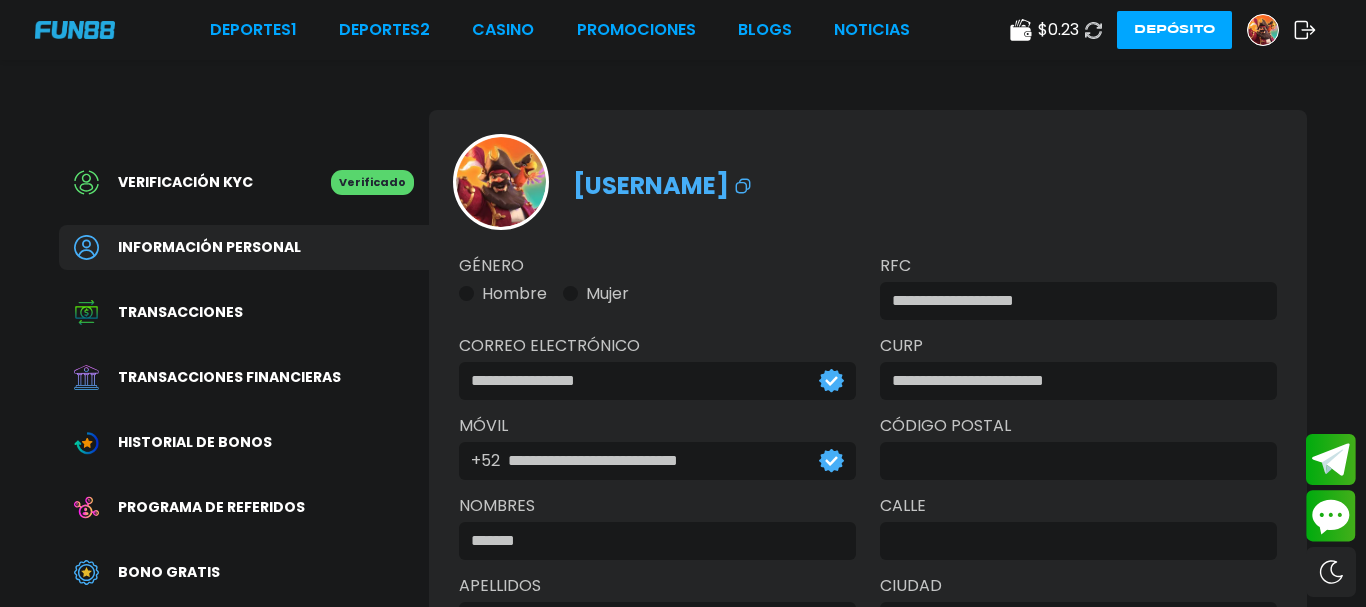 type on "*******" 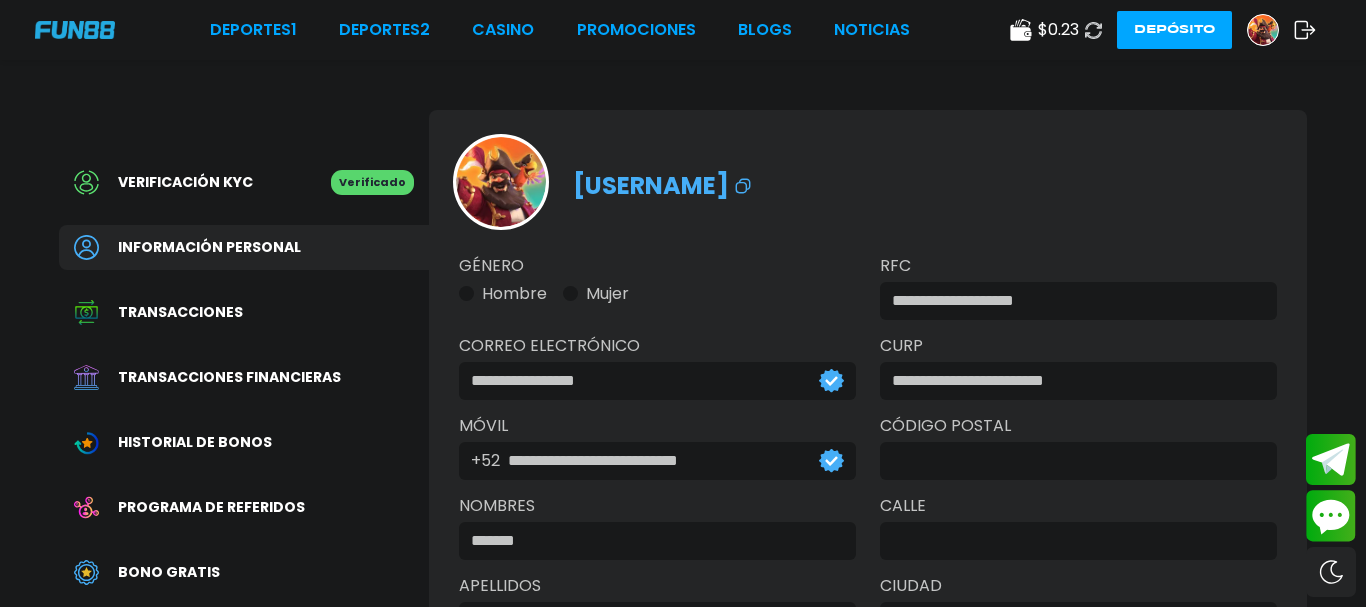 type on "*****" 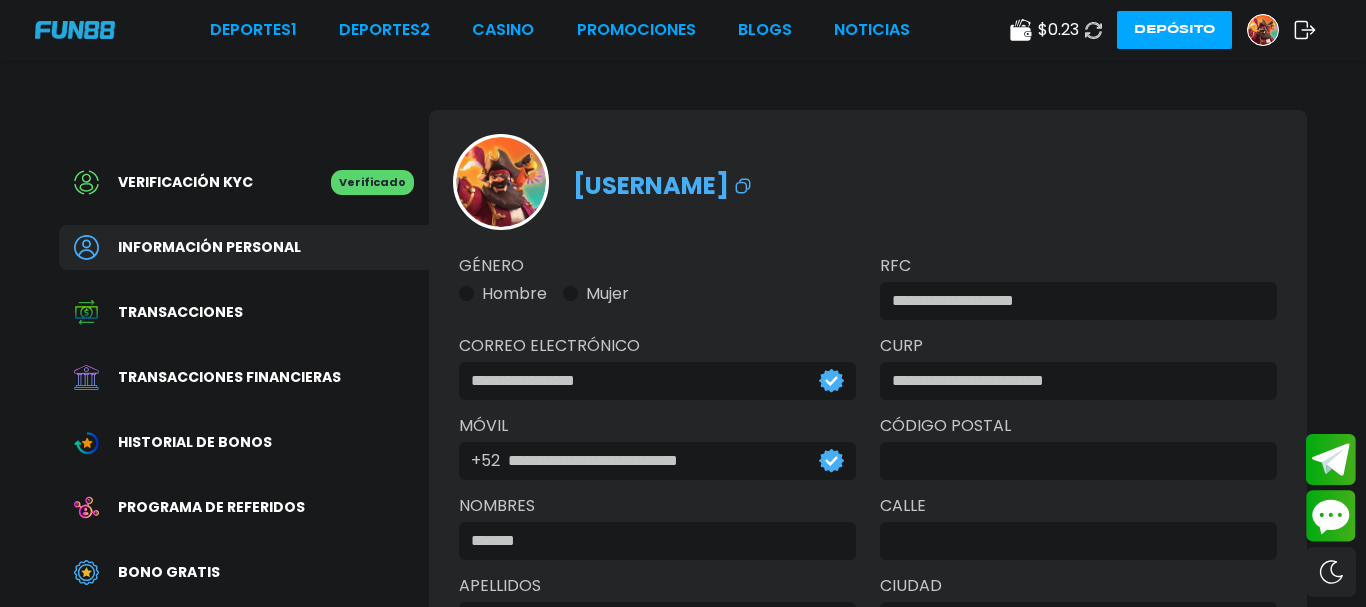 type on "**********" 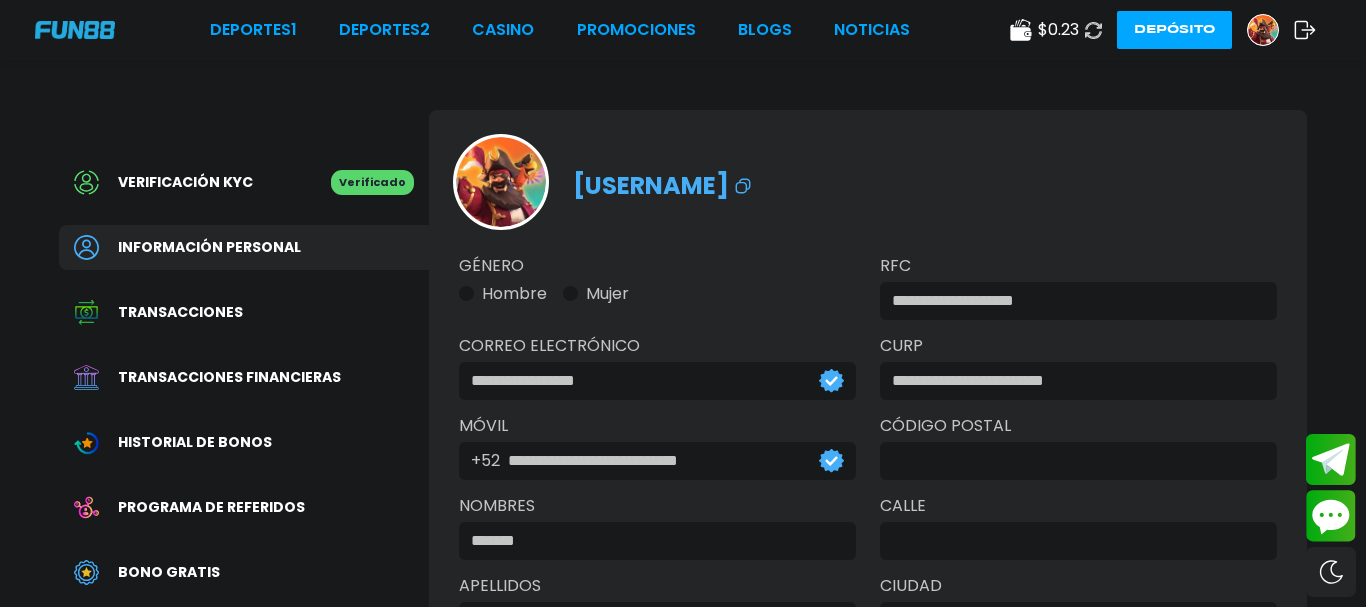type on "**********" 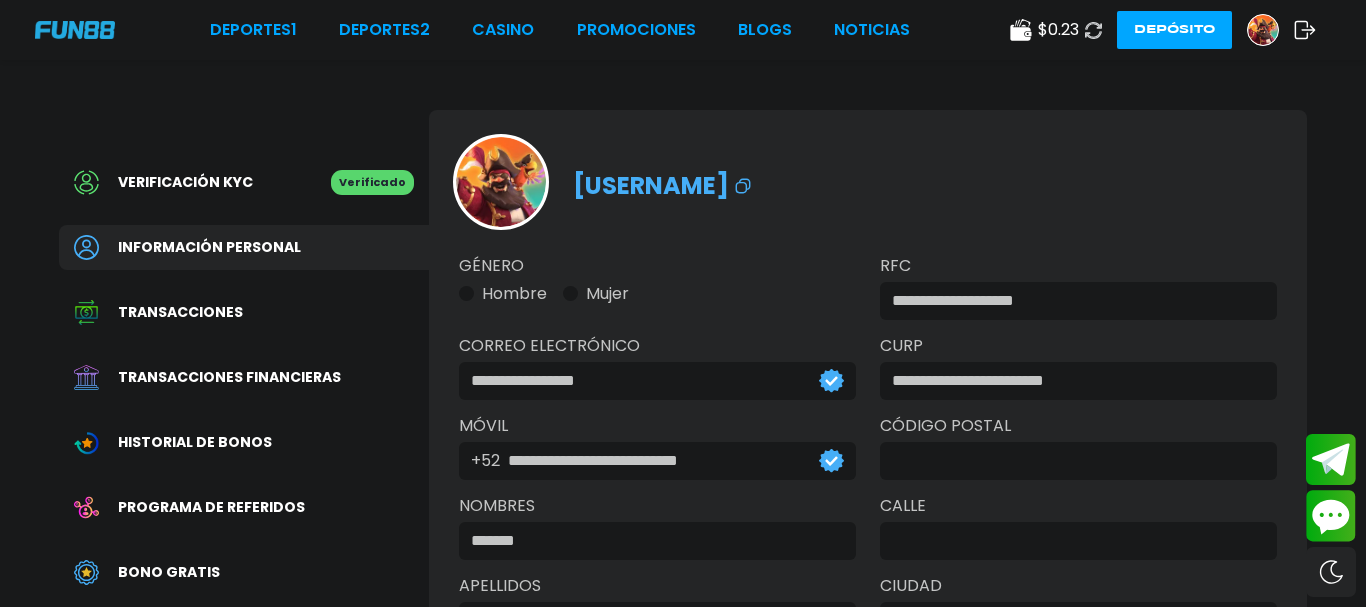 type on "**********" 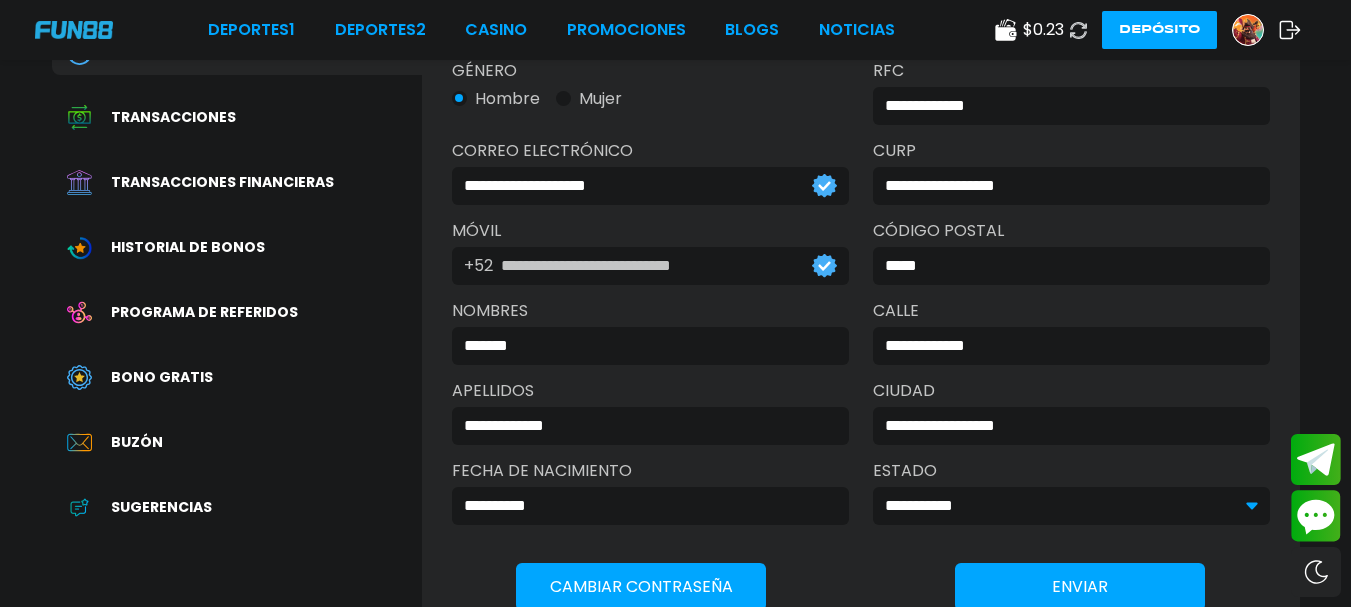 scroll, scrollTop: 196, scrollLeft: 0, axis: vertical 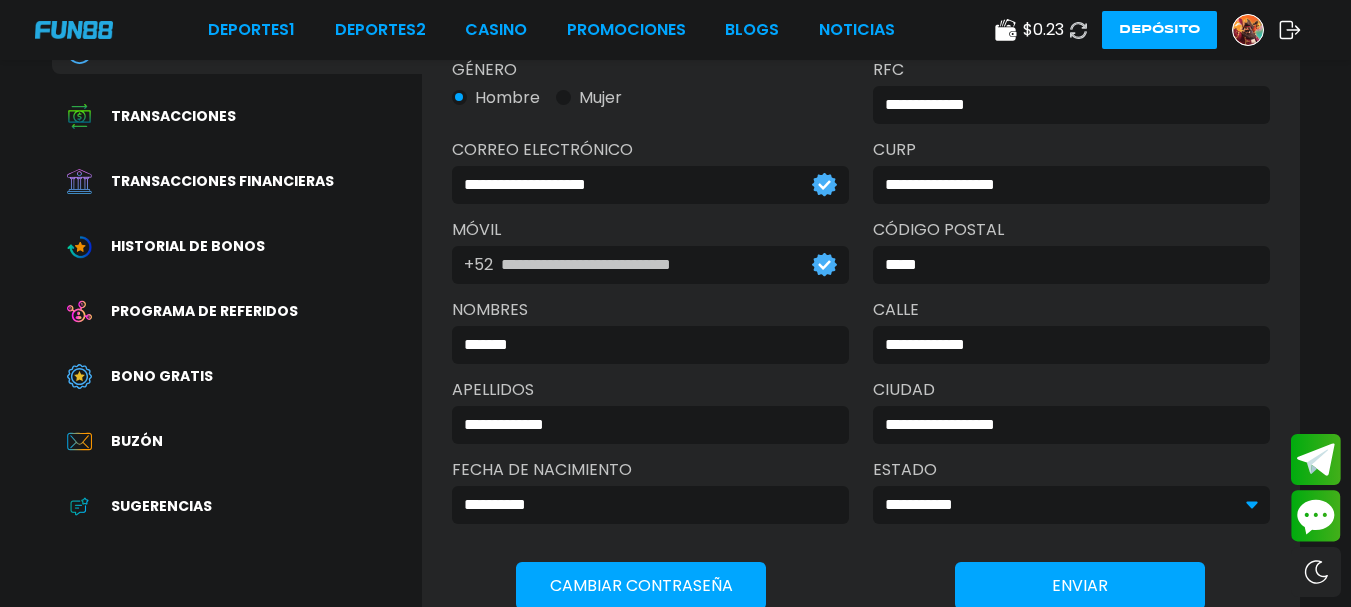 click on "Transacciones financieras" at bounding box center [237, 181] 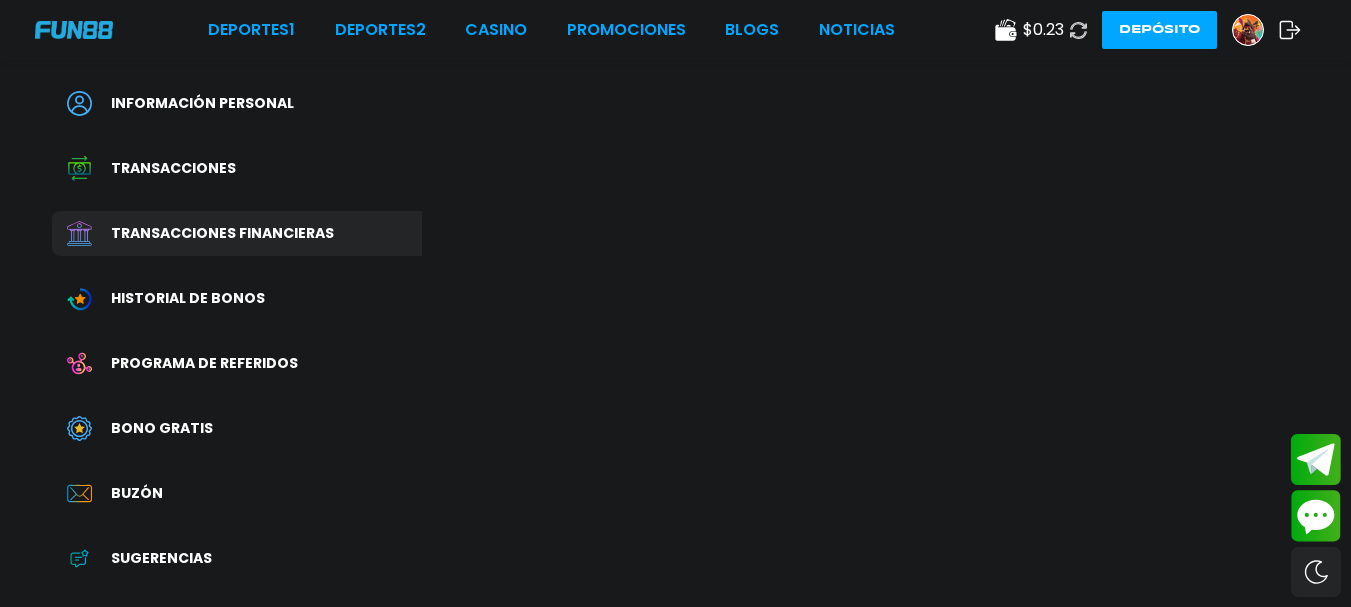 scroll, scrollTop: 0, scrollLeft: 0, axis: both 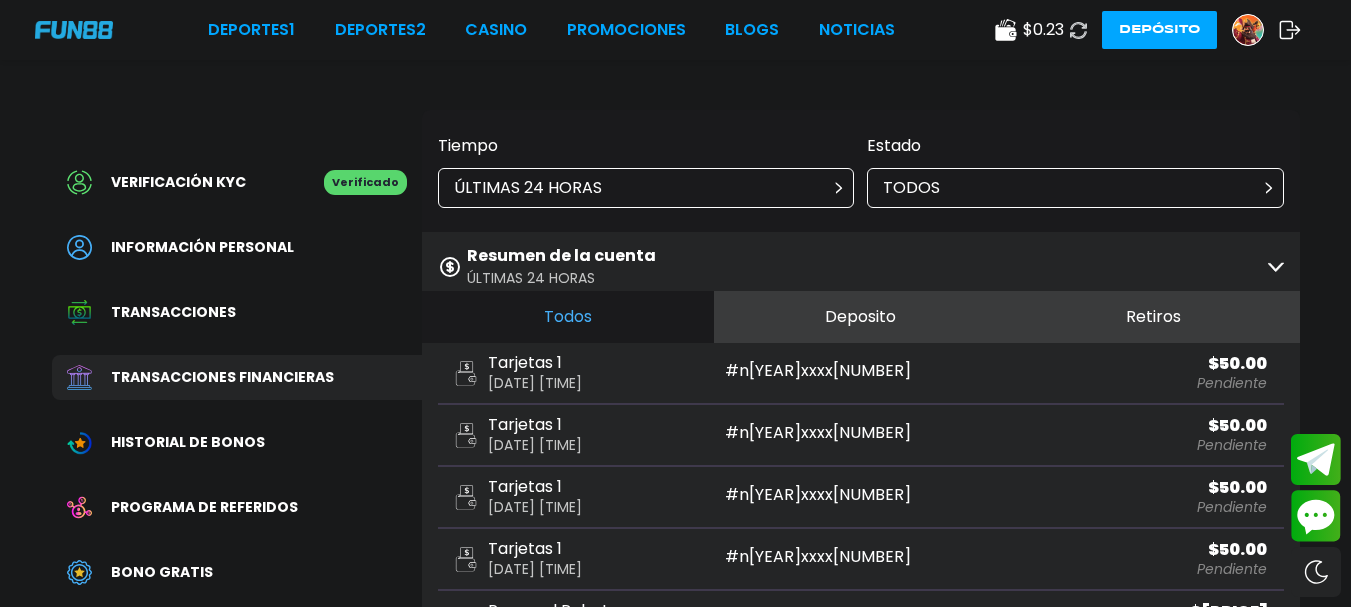 click on "Deposito" at bounding box center [860, 317] 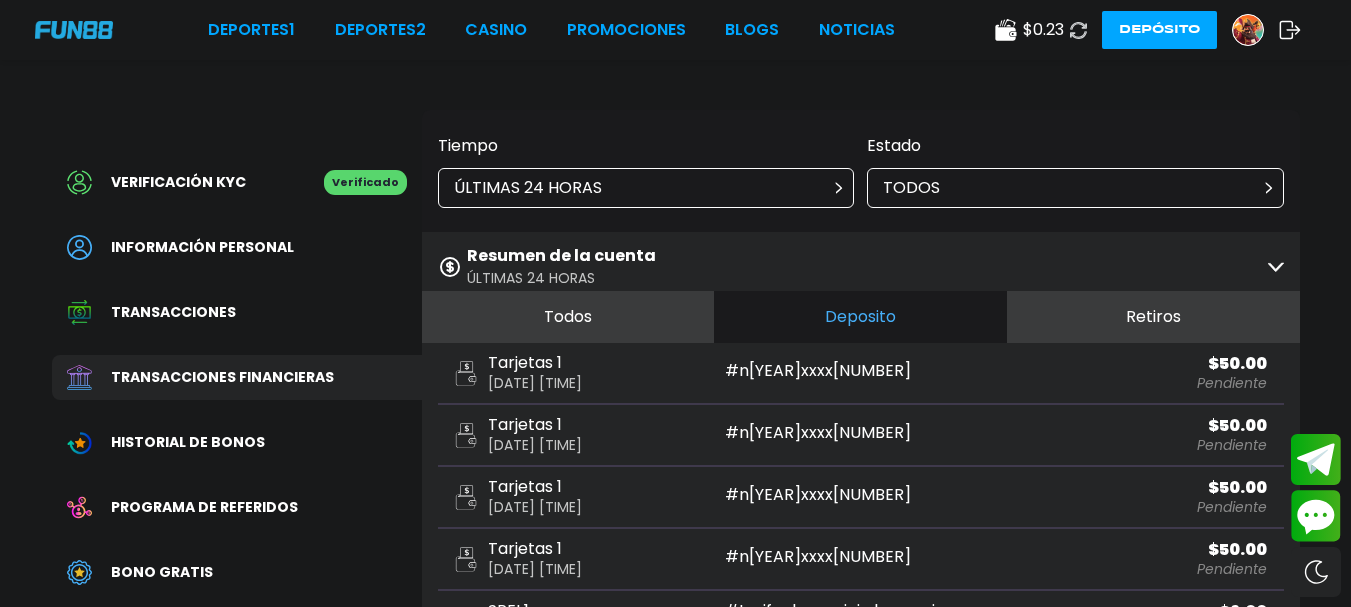click on "Retiros" at bounding box center (1153, 317) 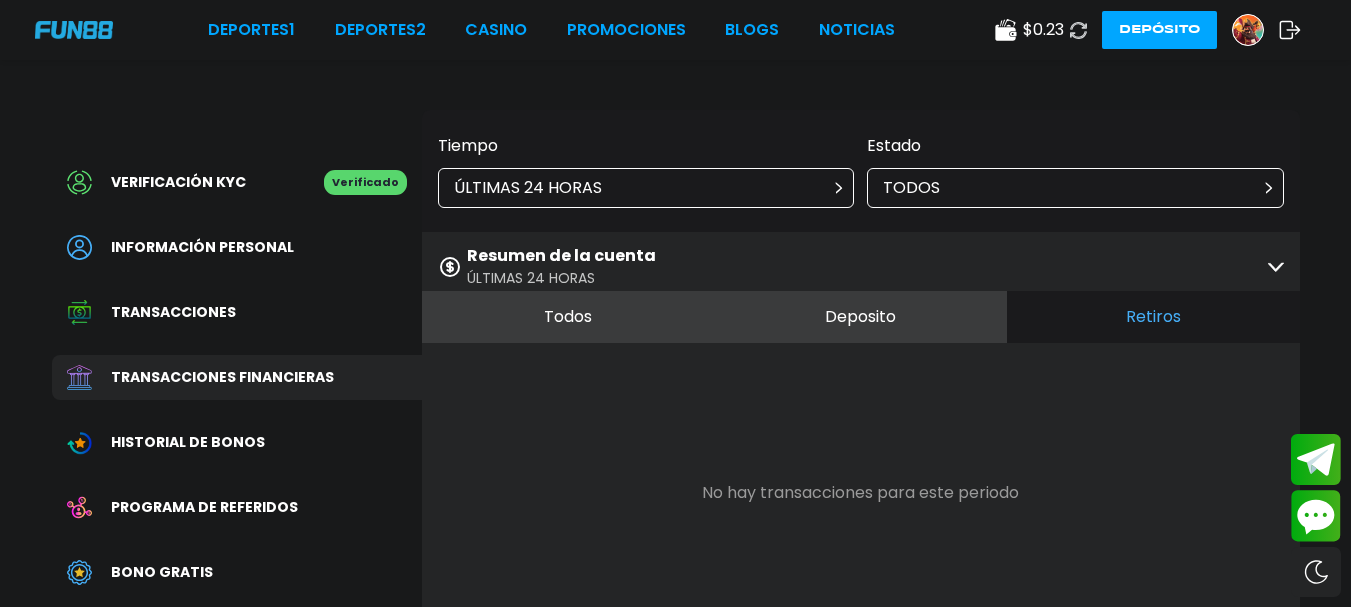 click on "Deposito" at bounding box center (860, 317) 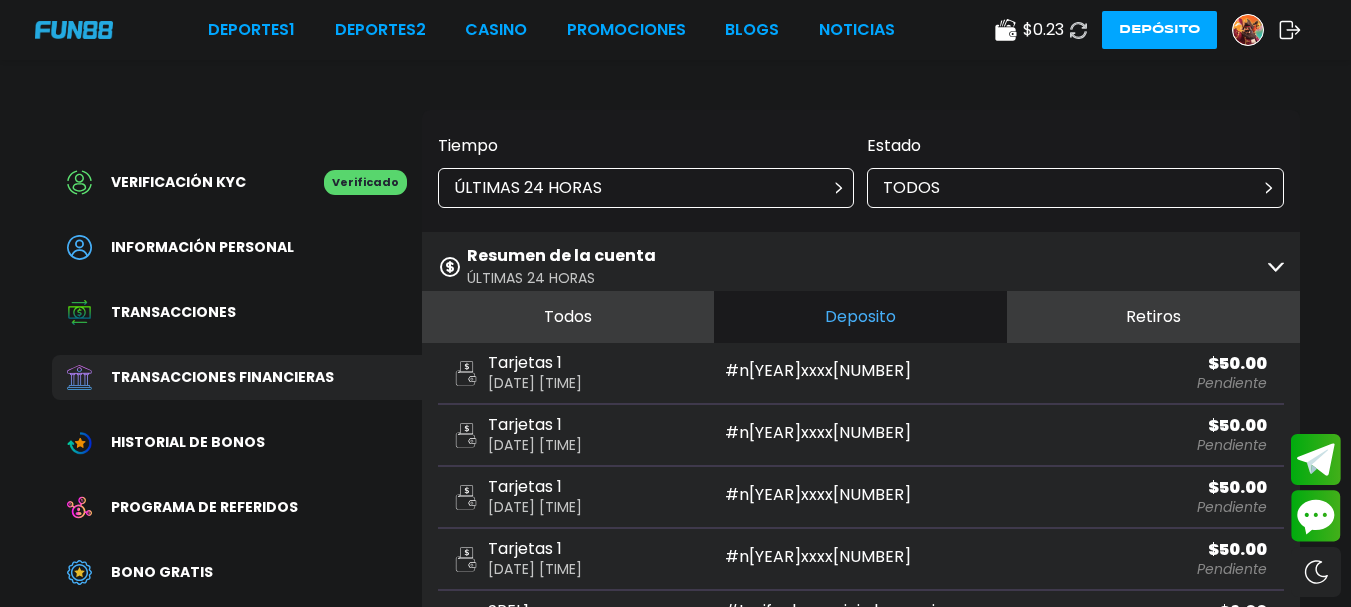 click on "Todos" at bounding box center (568, 317) 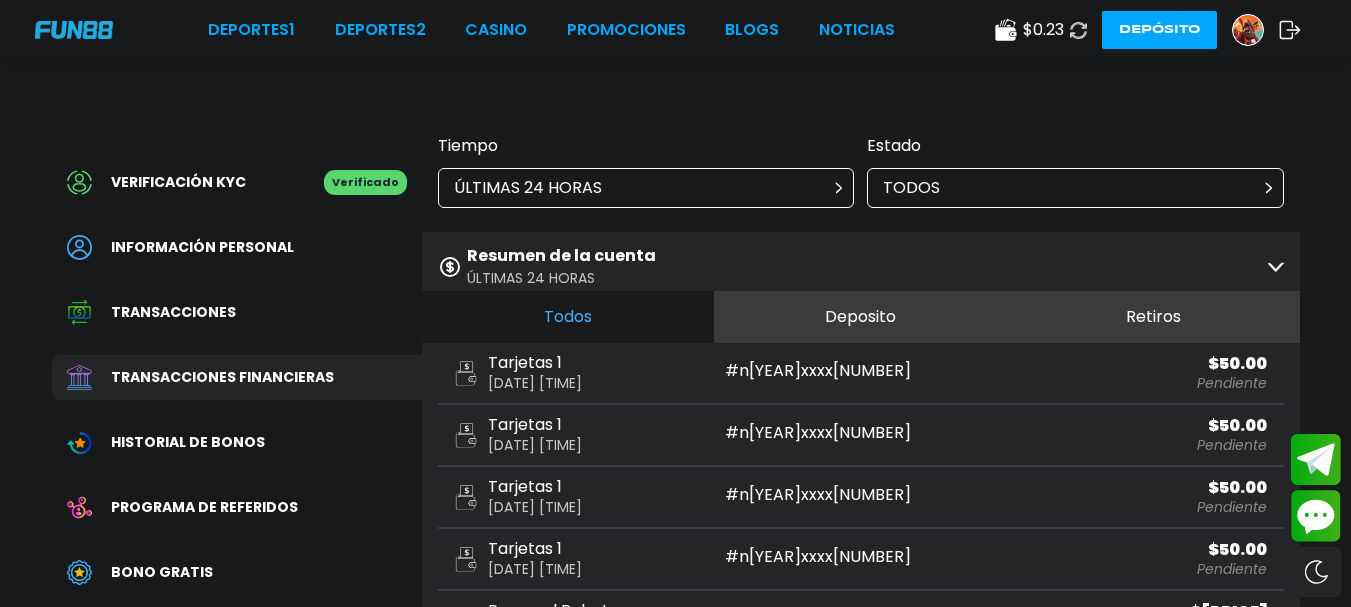 click on "Resumen de la cuenta ÚLTIMAS 24 HORAS" at bounding box center (861, 266) 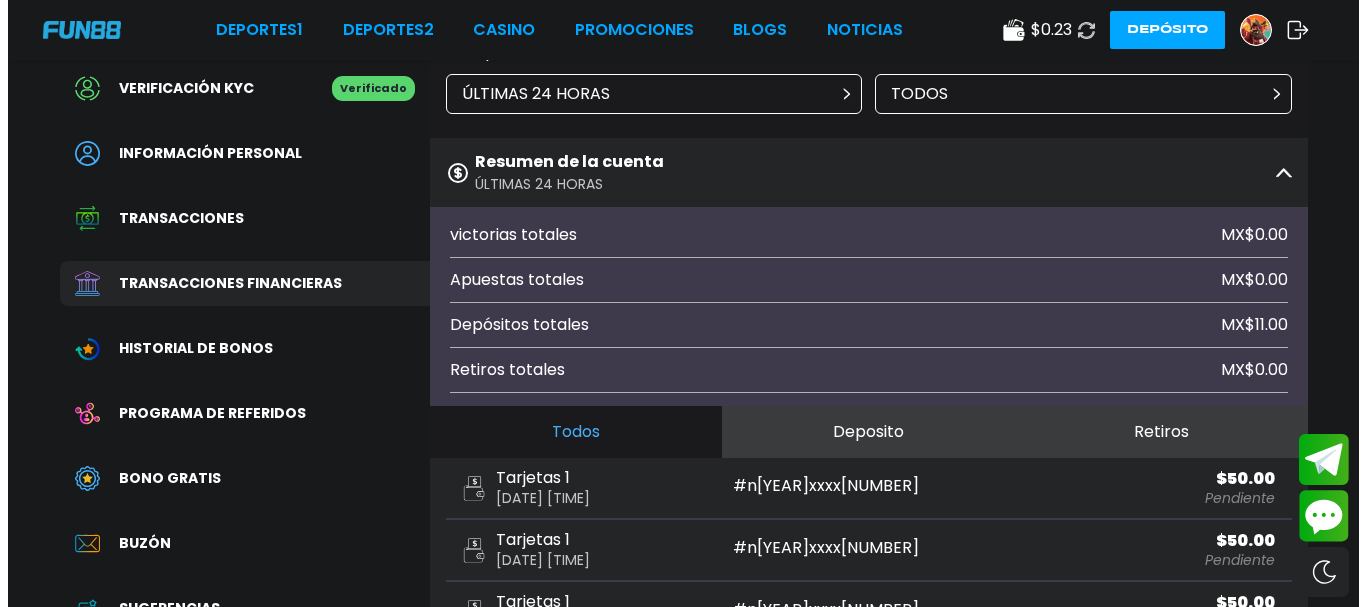 scroll, scrollTop: 99, scrollLeft: 0, axis: vertical 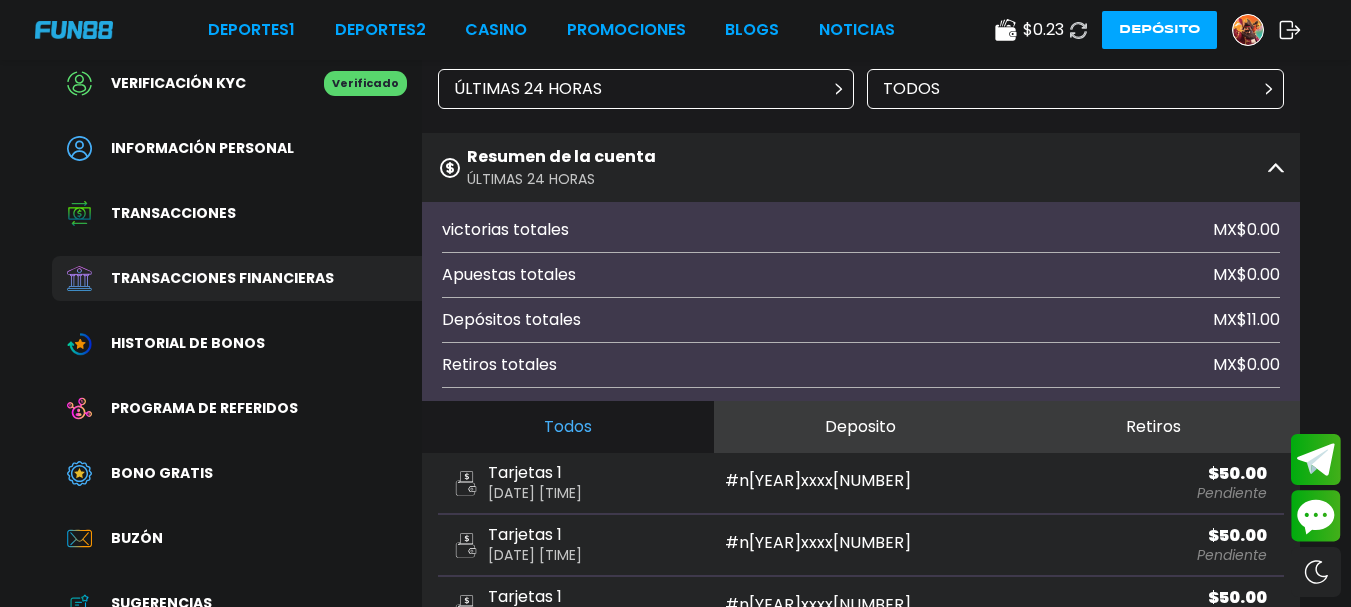 click 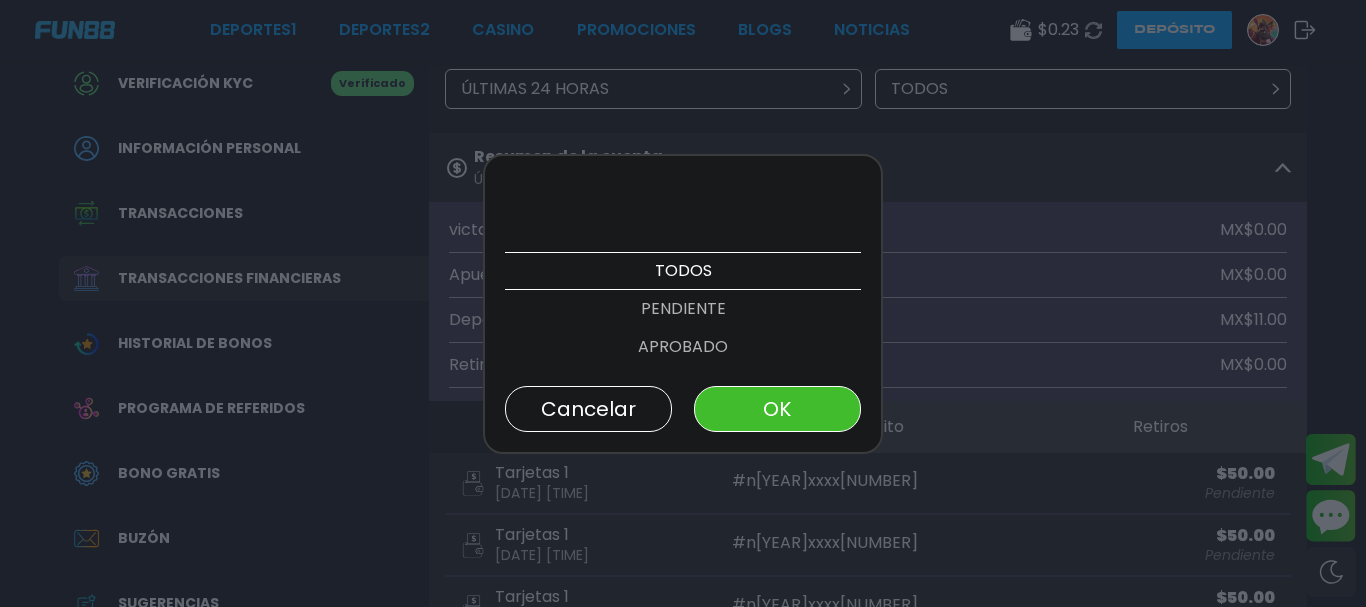 scroll, scrollTop: 152, scrollLeft: 0, axis: vertical 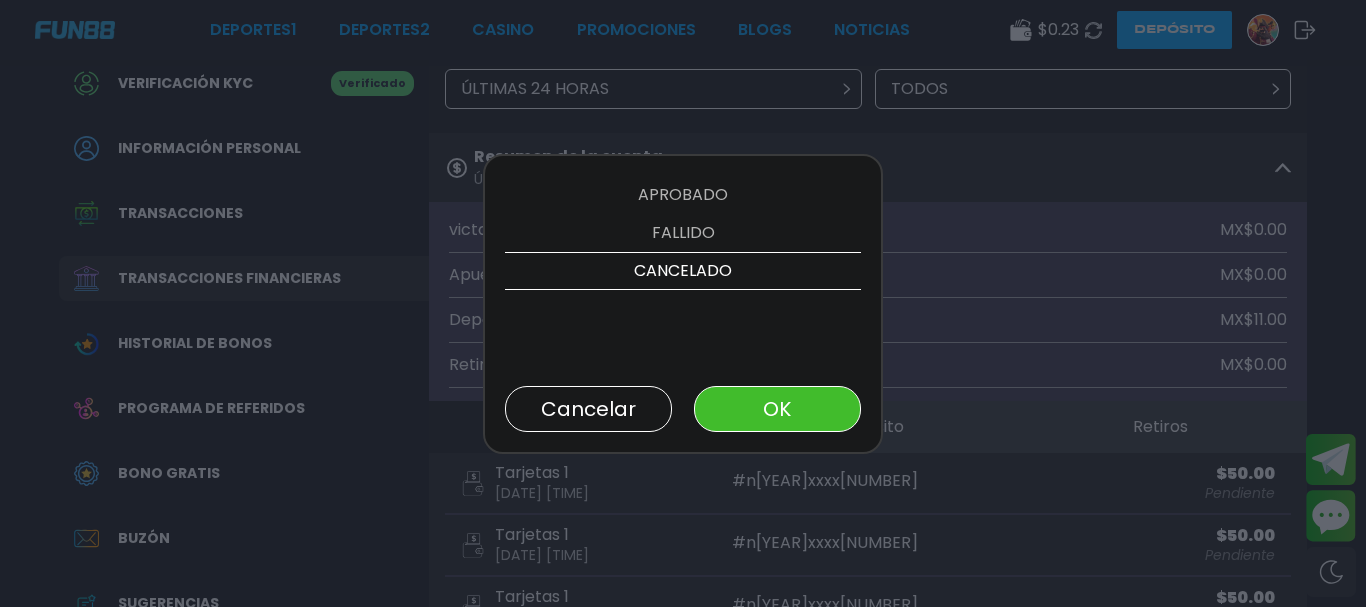 click on "OK" at bounding box center [777, 409] 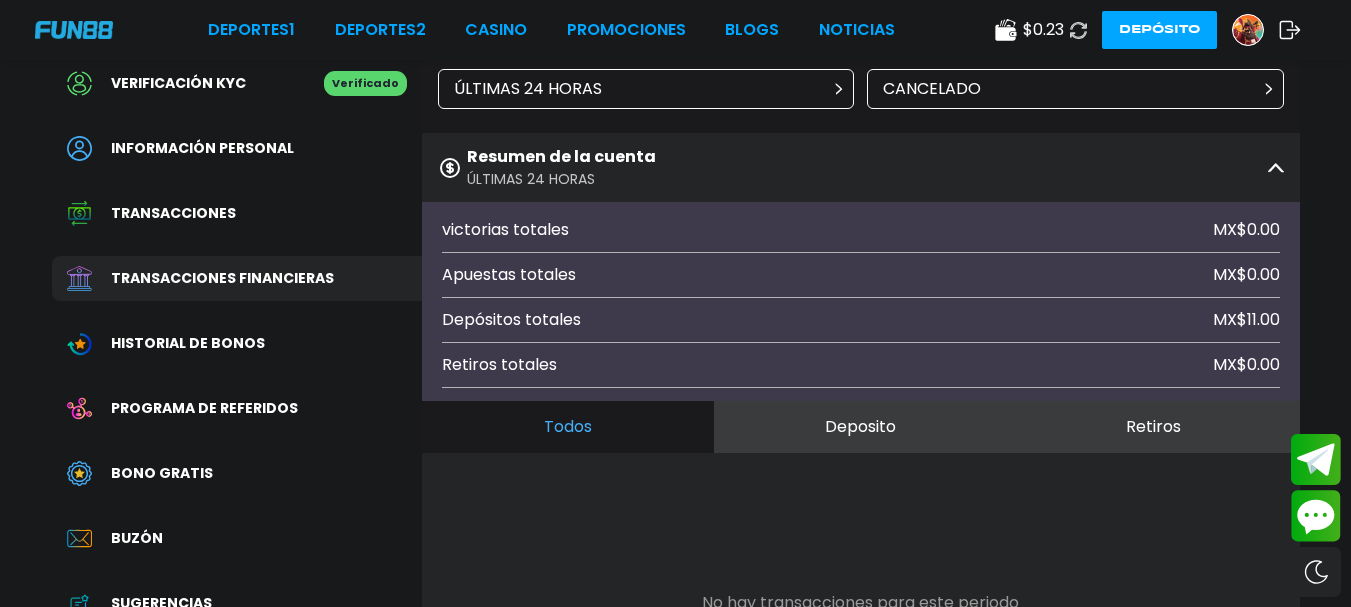click on "CANCELADO" at bounding box center [1075, 89] 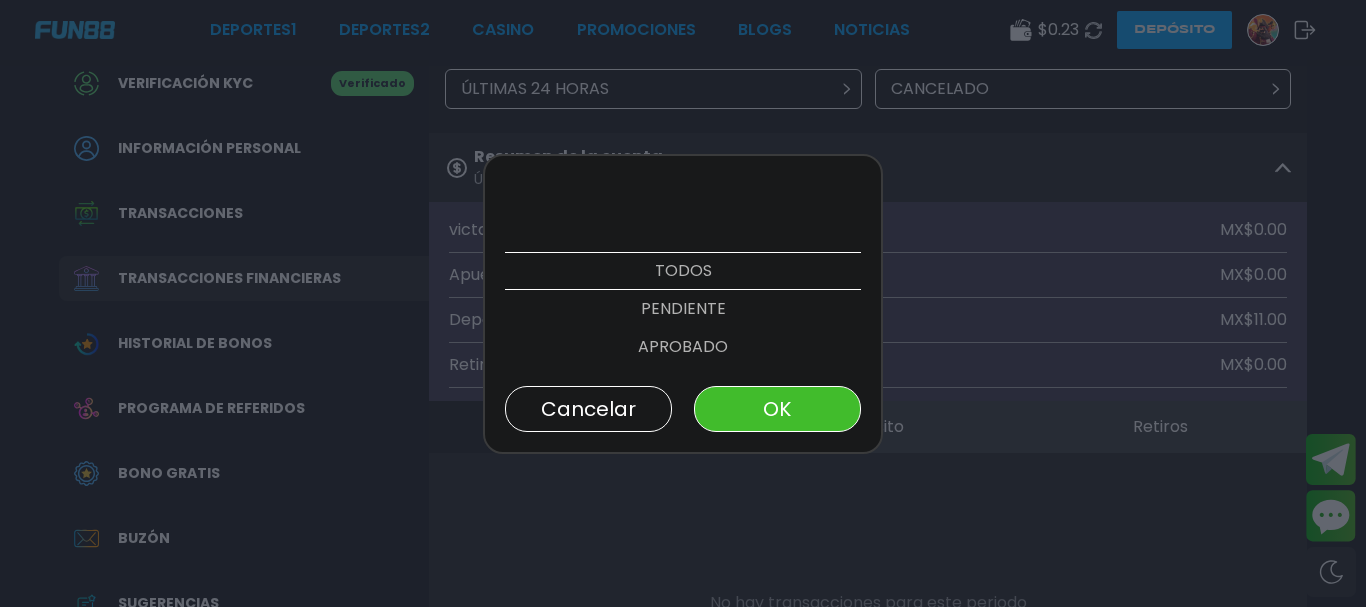 scroll, scrollTop: 152, scrollLeft: 0, axis: vertical 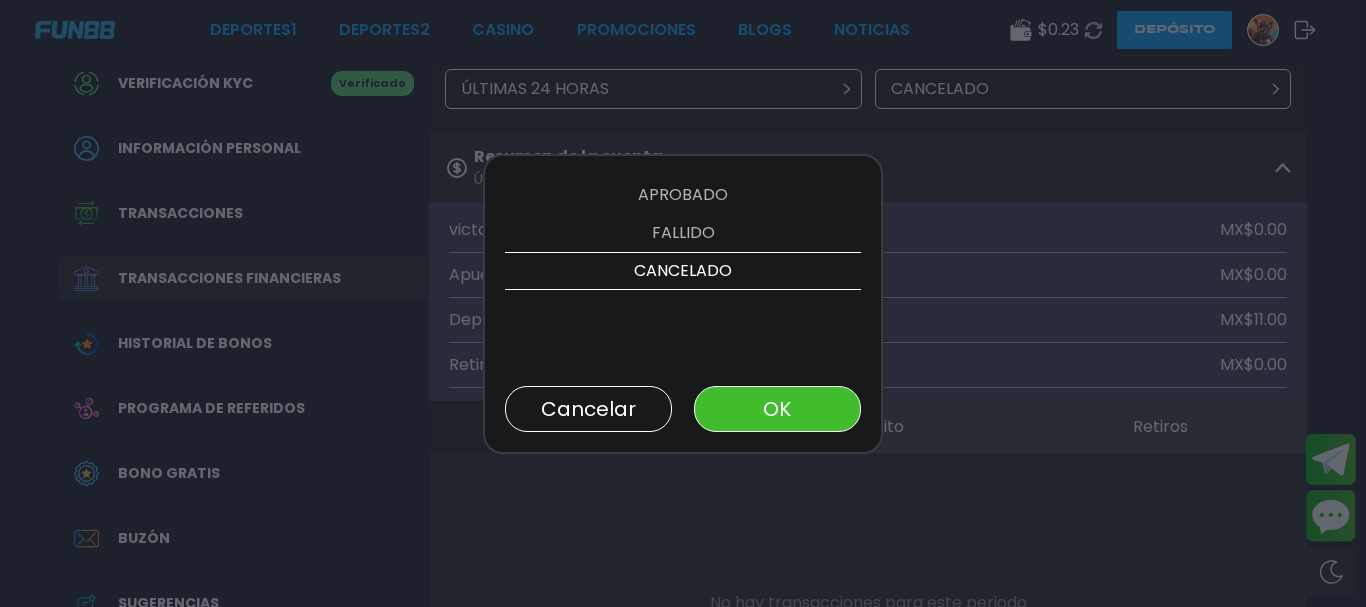 click on "FALLIDO" at bounding box center [683, 233] 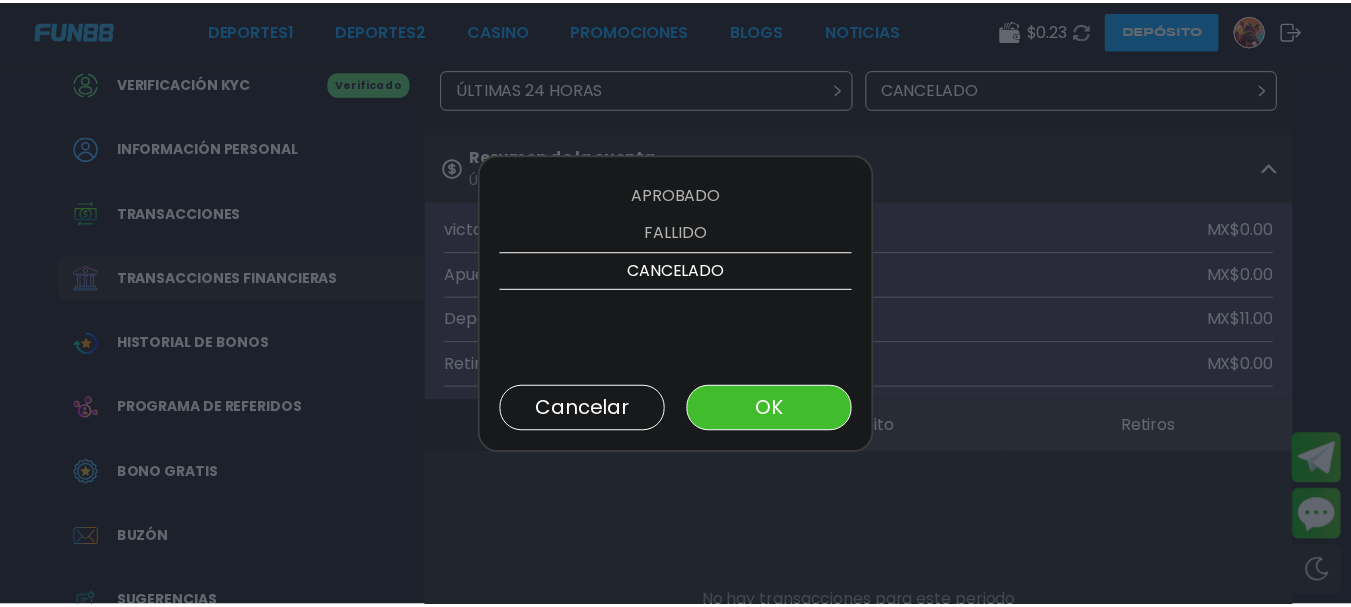 scroll, scrollTop: 114, scrollLeft: 0, axis: vertical 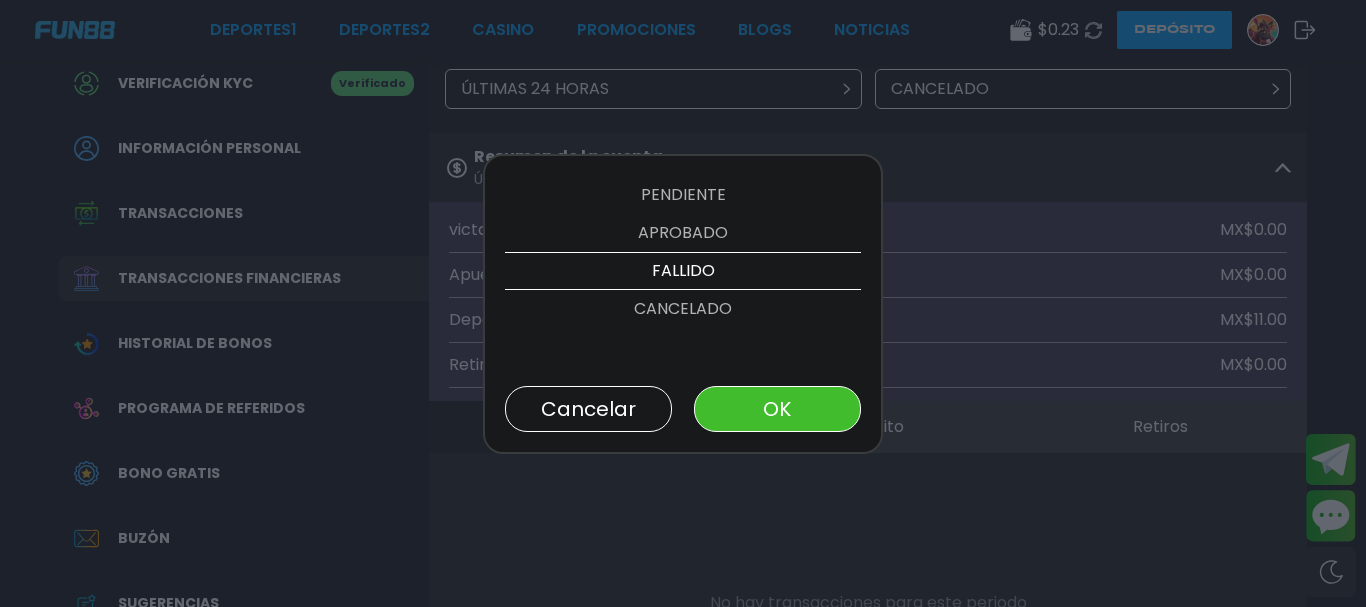 click on "OK" at bounding box center (777, 409) 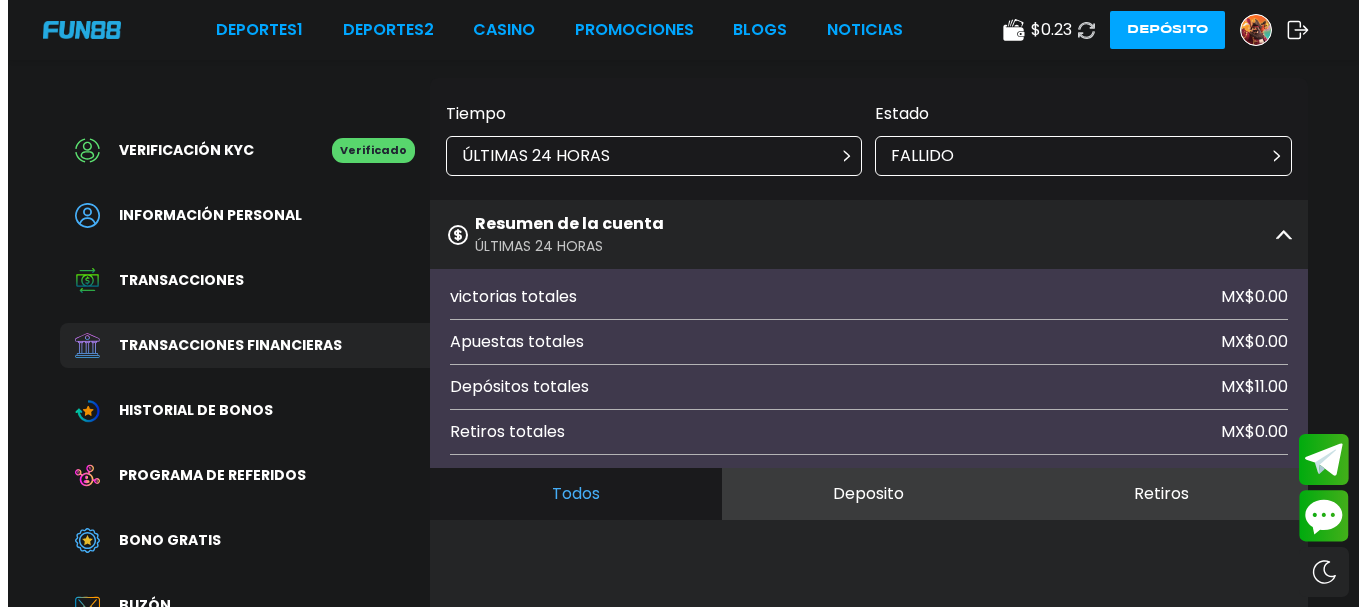 scroll, scrollTop: 0, scrollLeft: 0, axis: both 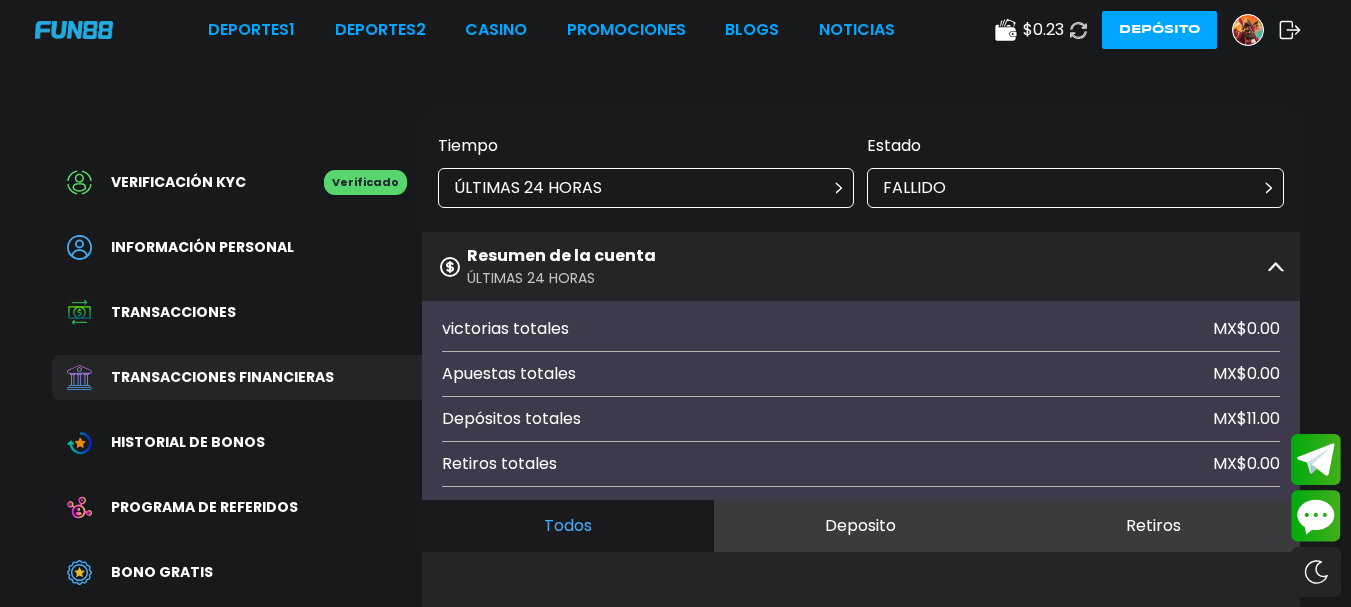 click on "FALLIDO" at bounding box center (1075, 188) 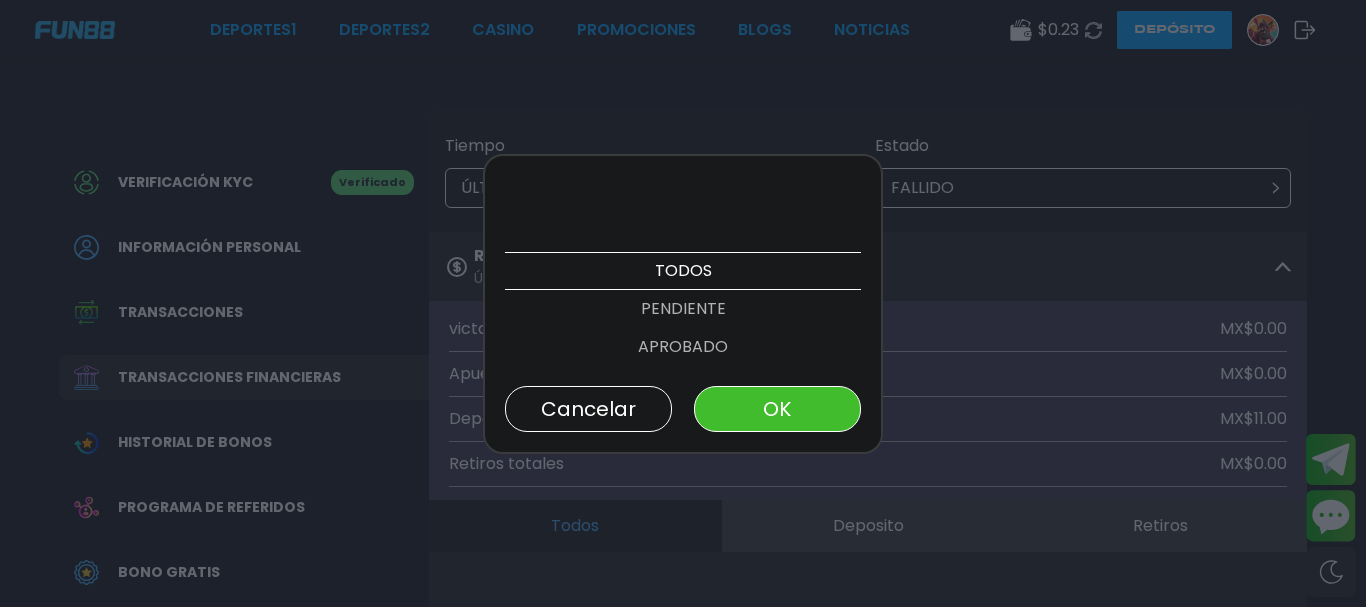 scroll, scrollTop: 114, scrollLeft: 0, axis: vertical 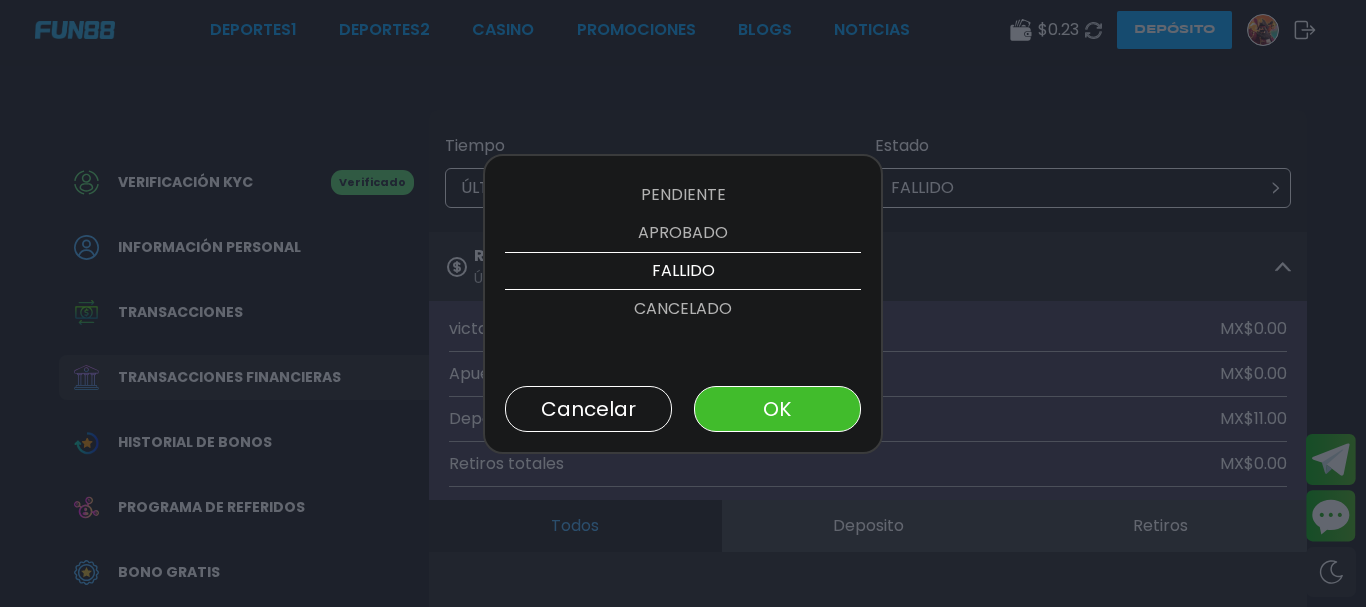 click on "APROBADO" at bounding box center (683, 233) 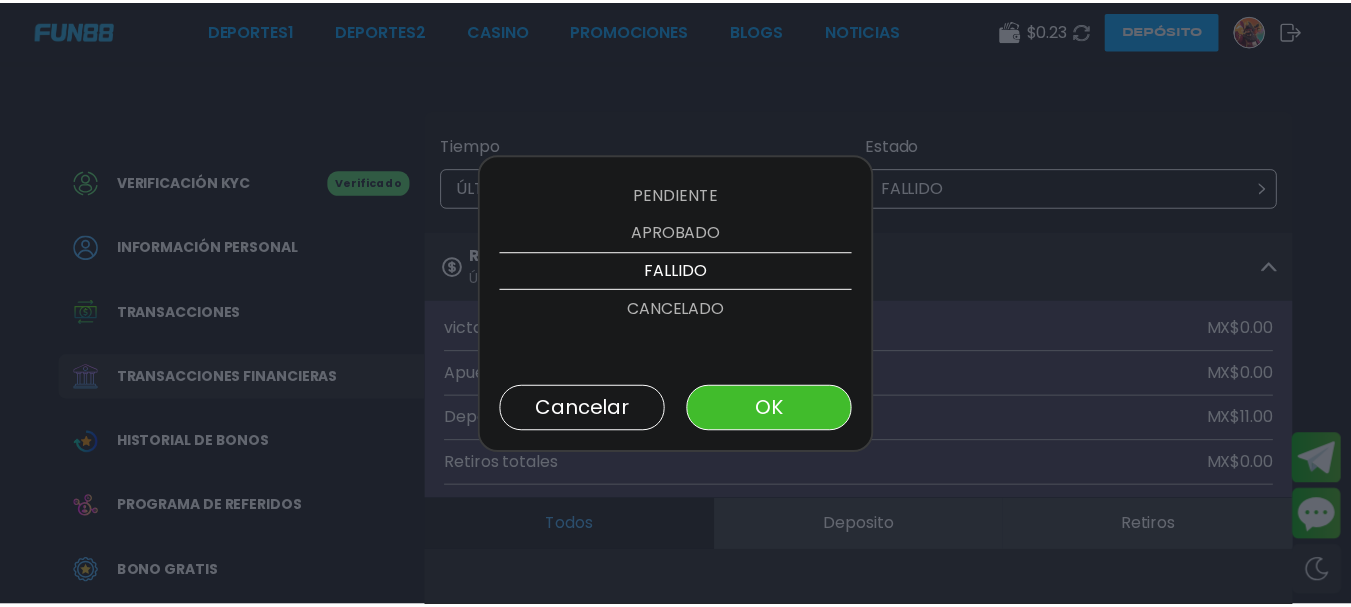 scroll, scrollTop: 76, scrollLeft: 0, axis: vertical 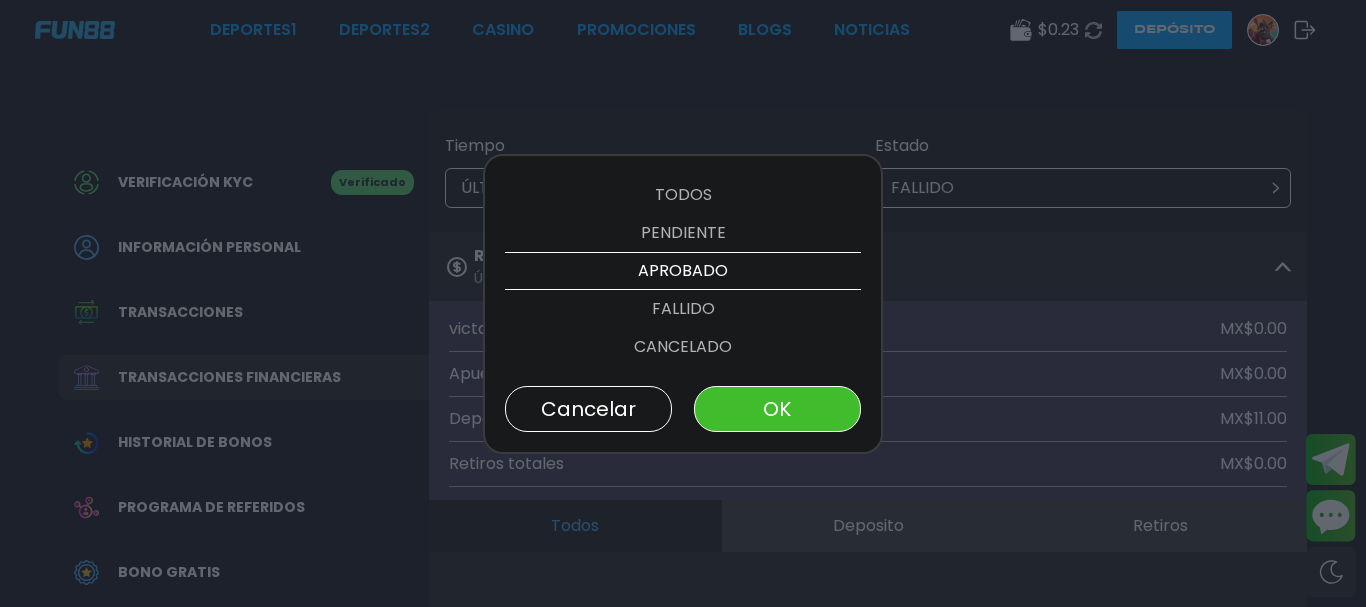 click on "OK" at bounding box center (777, 409) 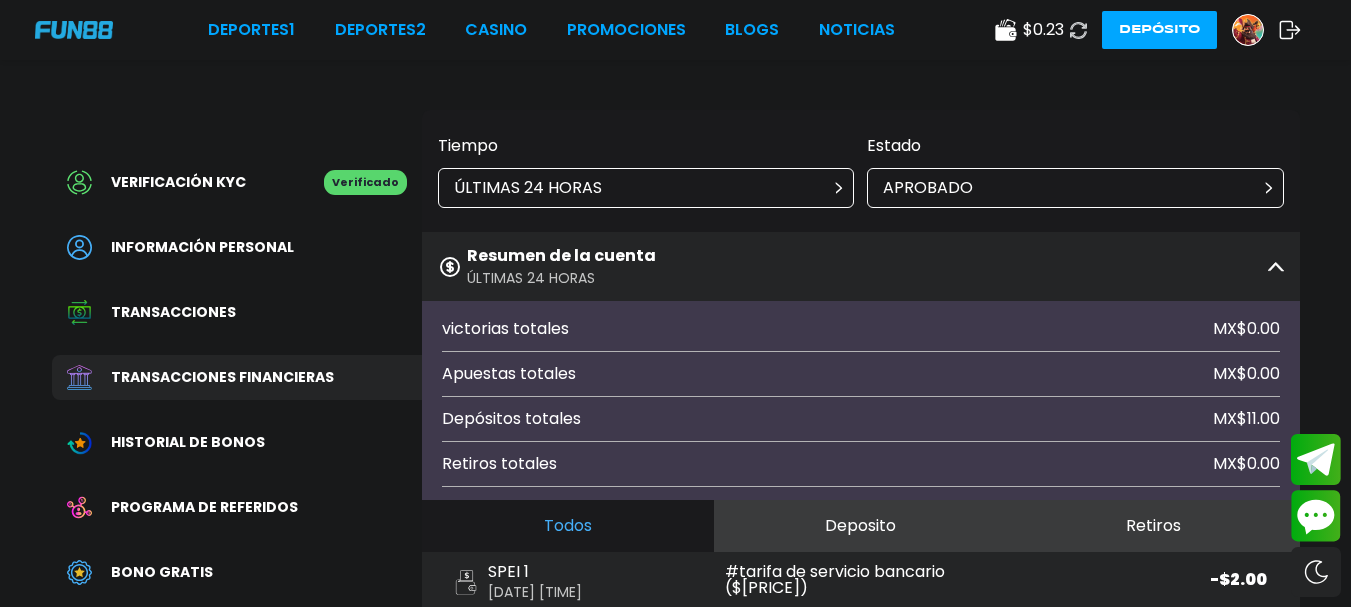 click on "Apuestas totales MX$ 0.00" at bounding box center (861, 374) 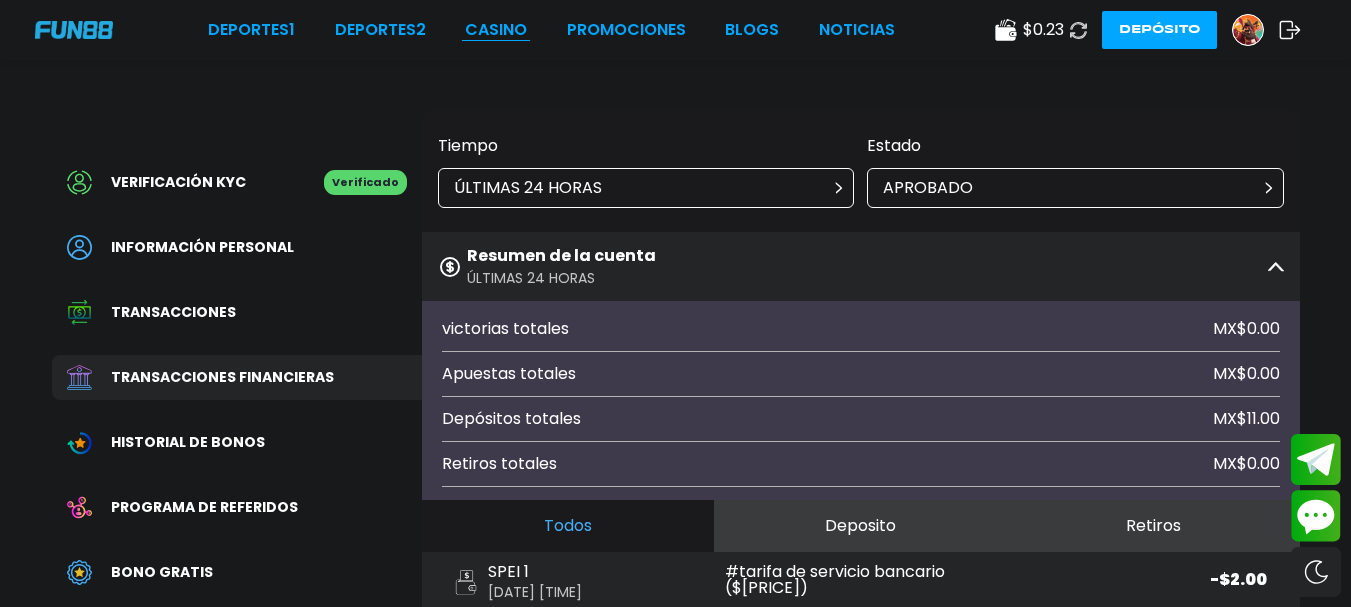 click on "CASINO" at bounding box center [496, 30] 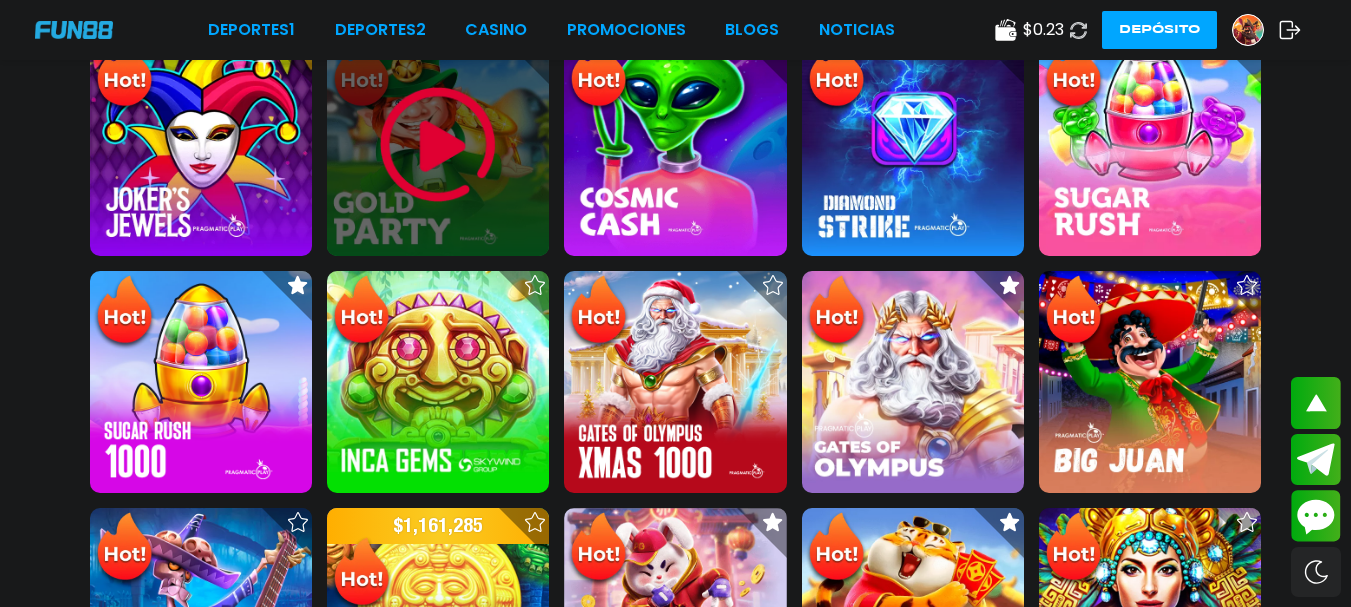 scroll, scrollTop: 646, scrollLeft: 0, axis: vertical 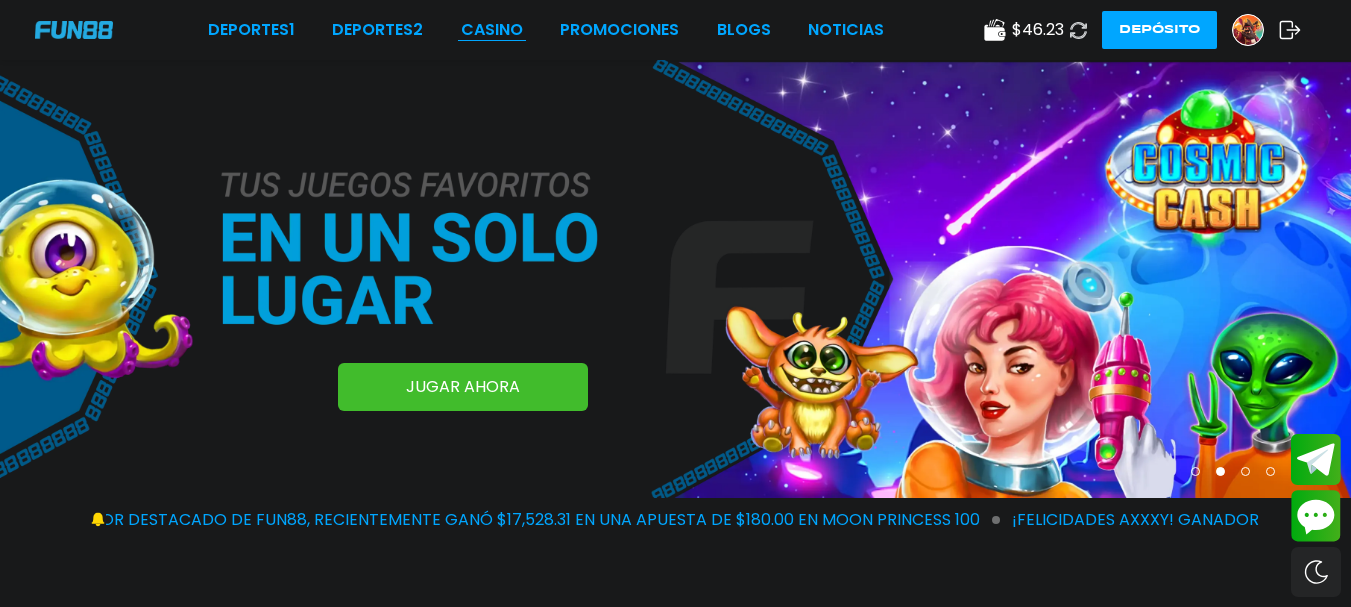 click on "CASINO" at bounding box center [492, 30] 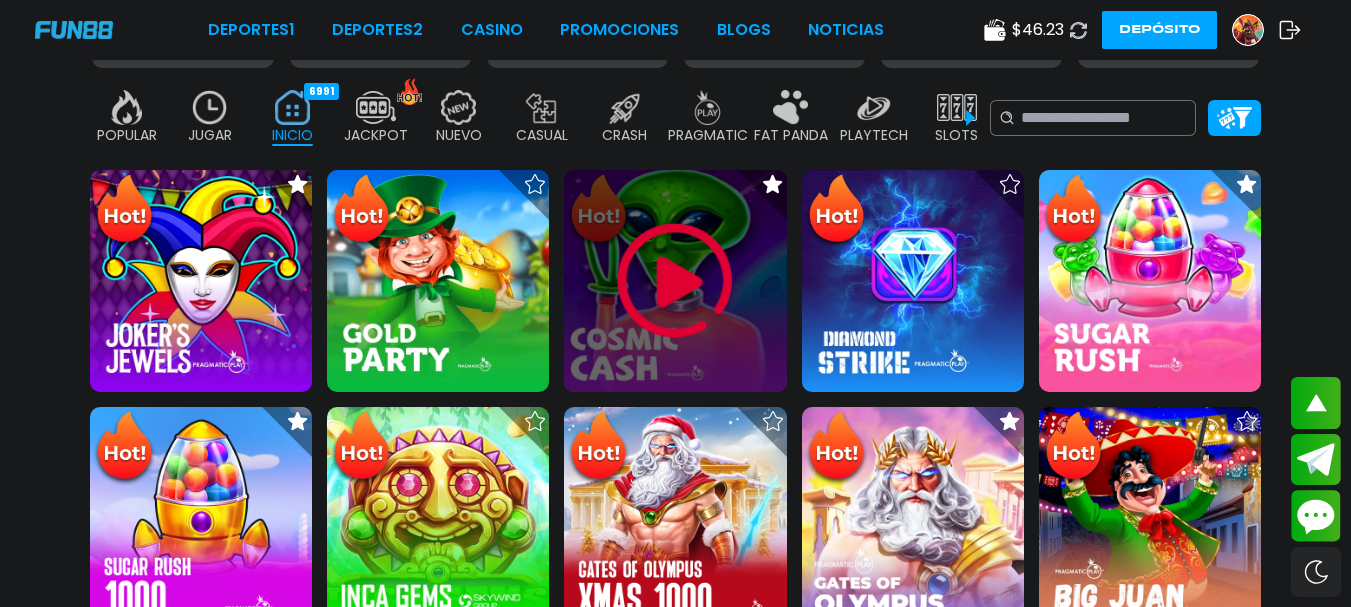 scroll, scrollTop: 515, scrollLeft: 0, axis: vertical 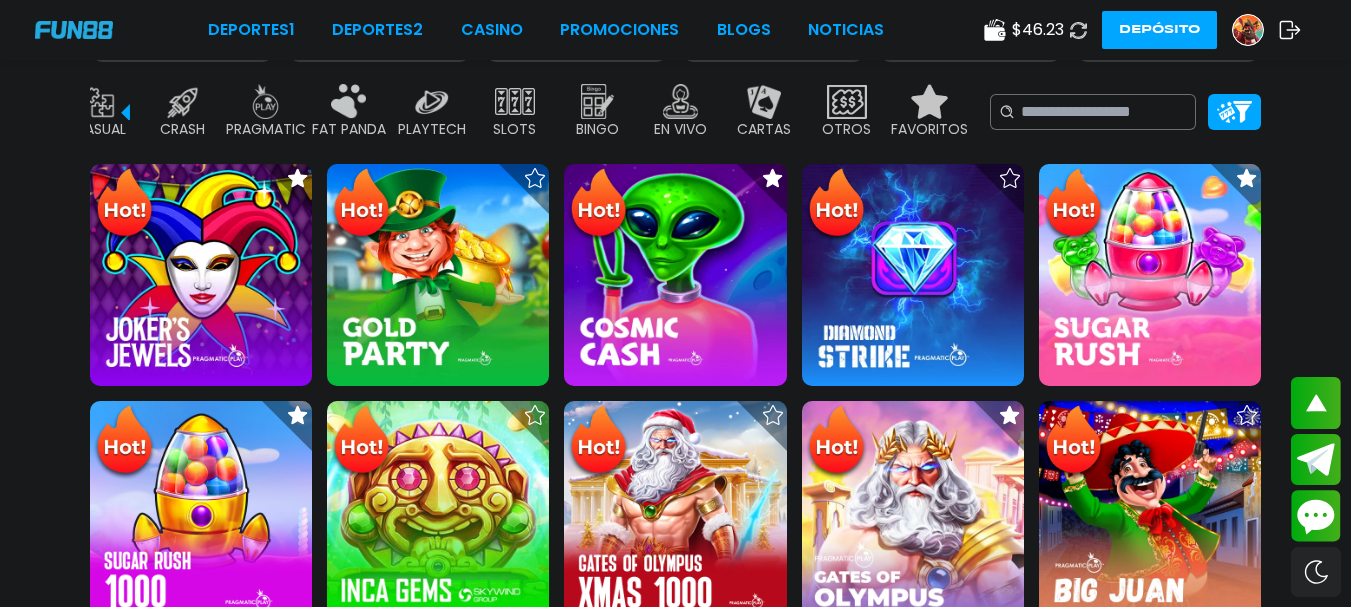 click at bounding box center [930, 101] 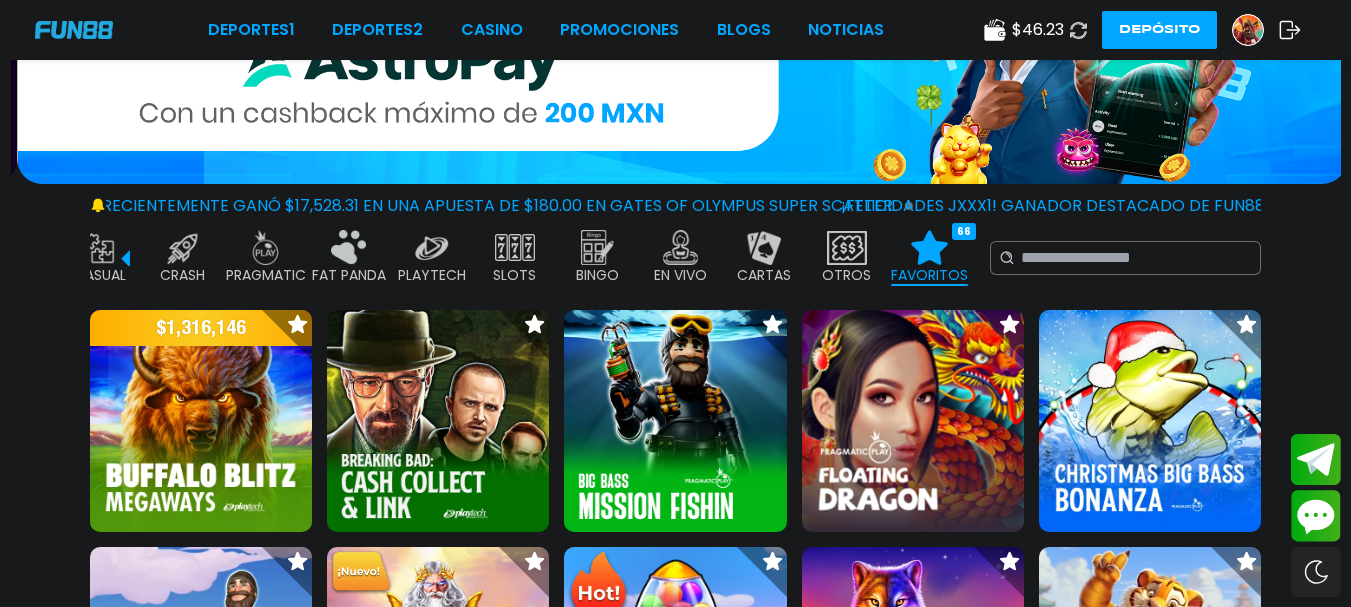 scroll, scrollTop: 168, scrollLeft: 0, axis: vertical 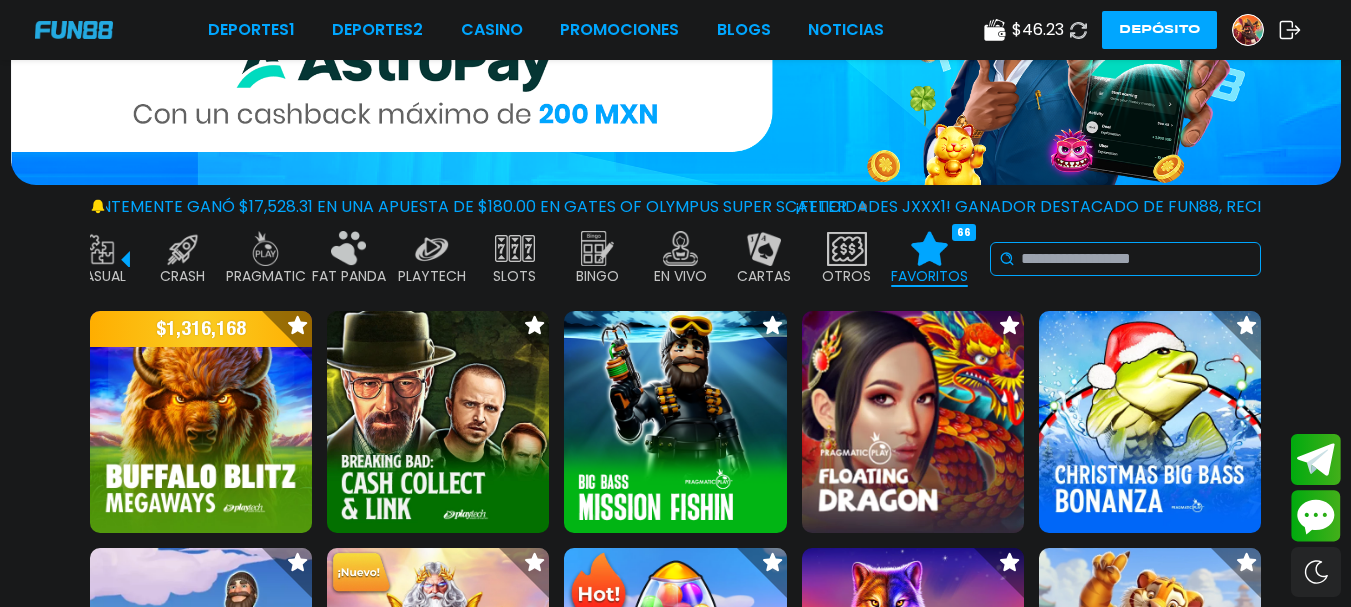 click at bounding box center (1136, 259) 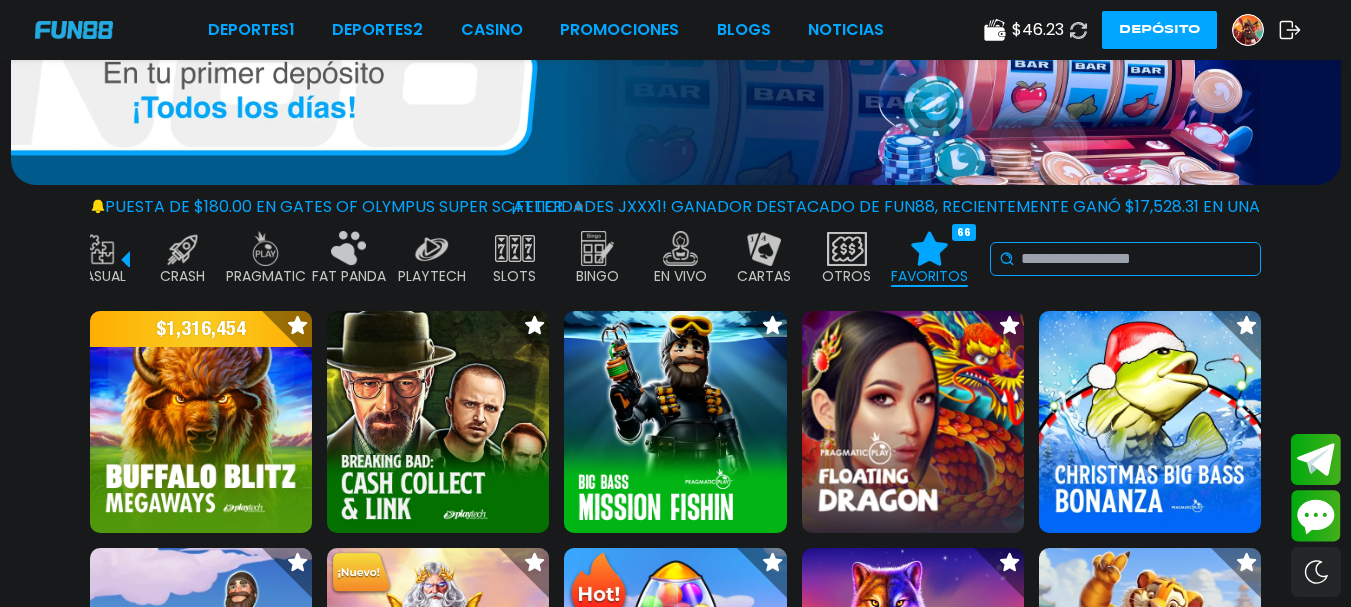 click at bounding box center [1136, 259] 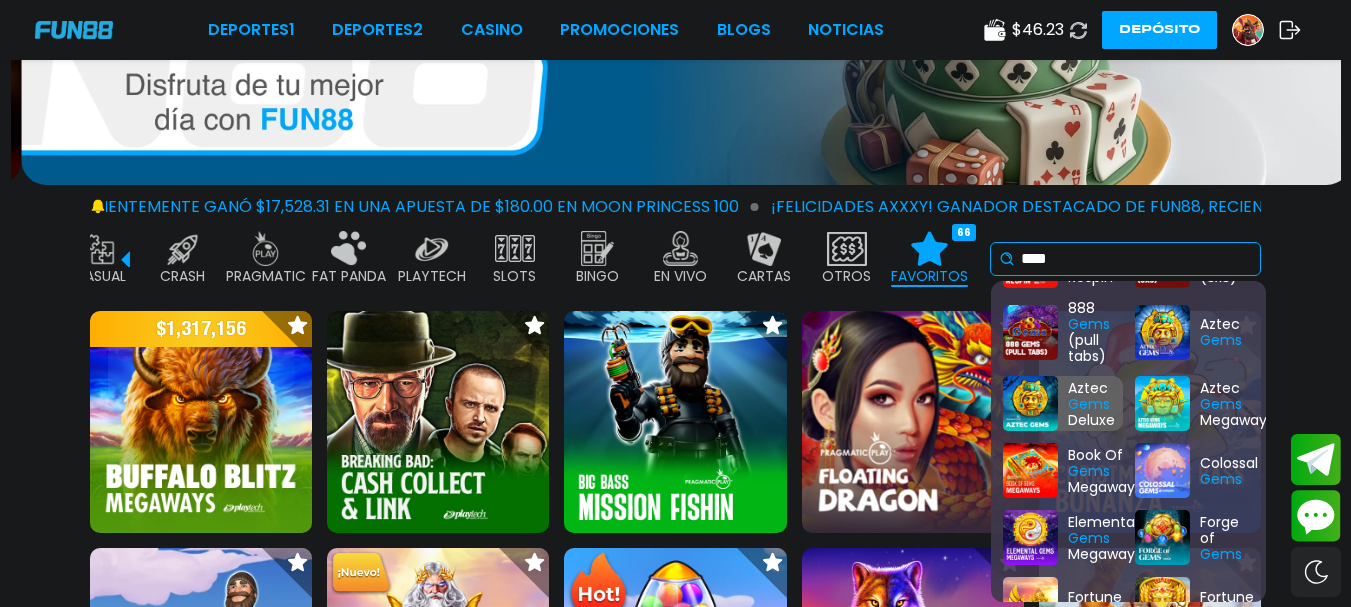 scroll, scrollTop: 63, scrollLeft: 0, axis: vertical 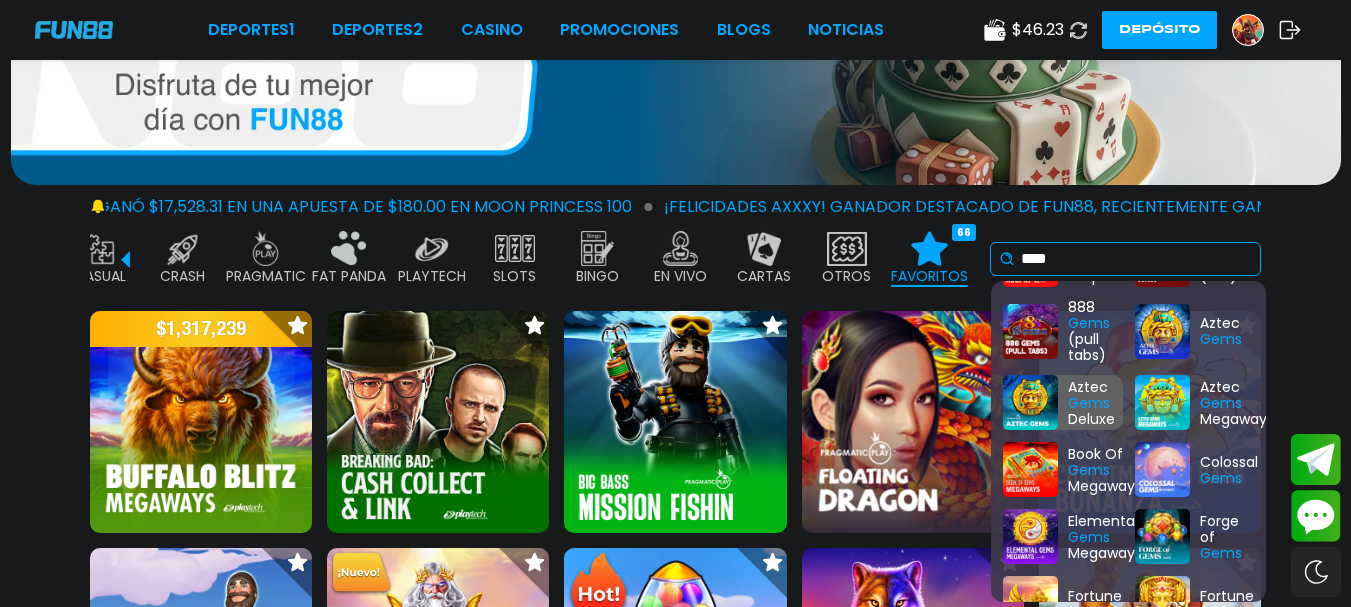 type on "****" 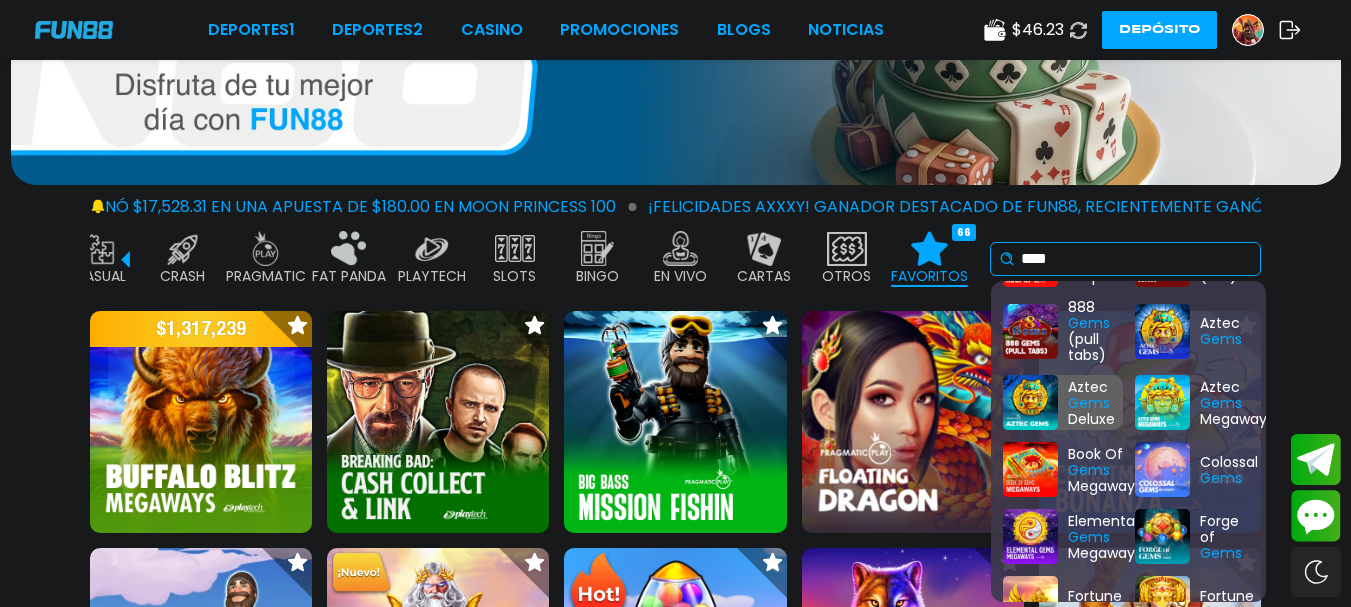 click on "Aztec  Gems  Deluxe" at bounding box center [1063, 402] 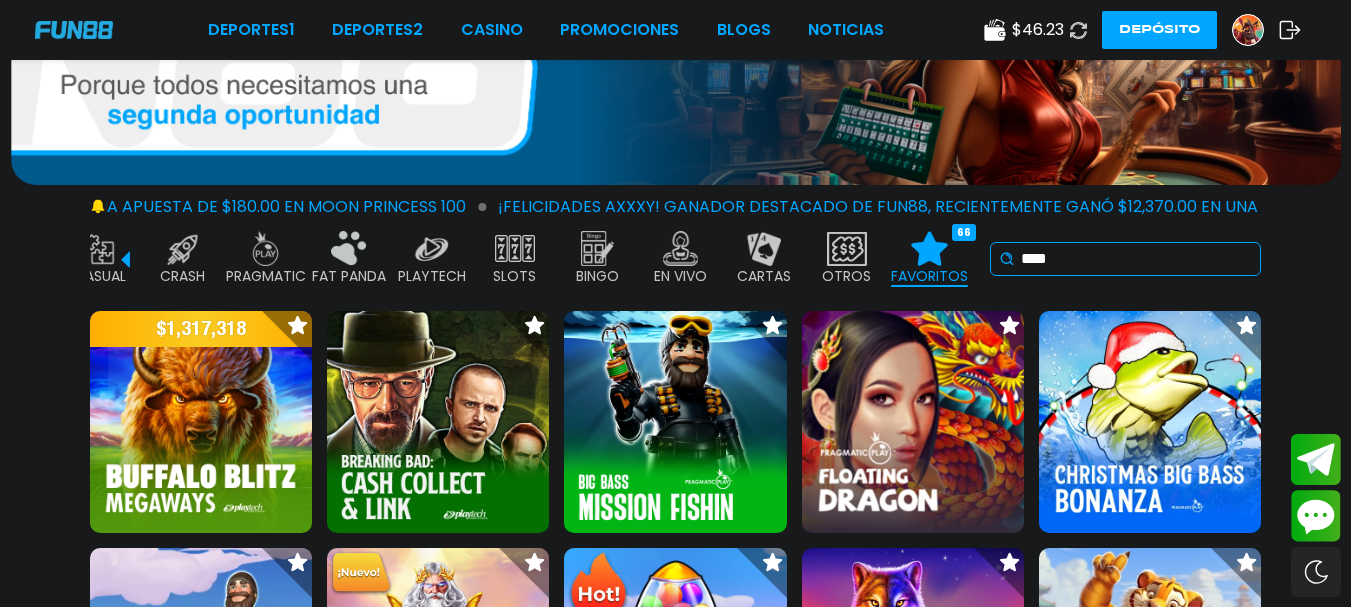 scroll, scrollTop: 0, scrollLeft: 0, axis: both 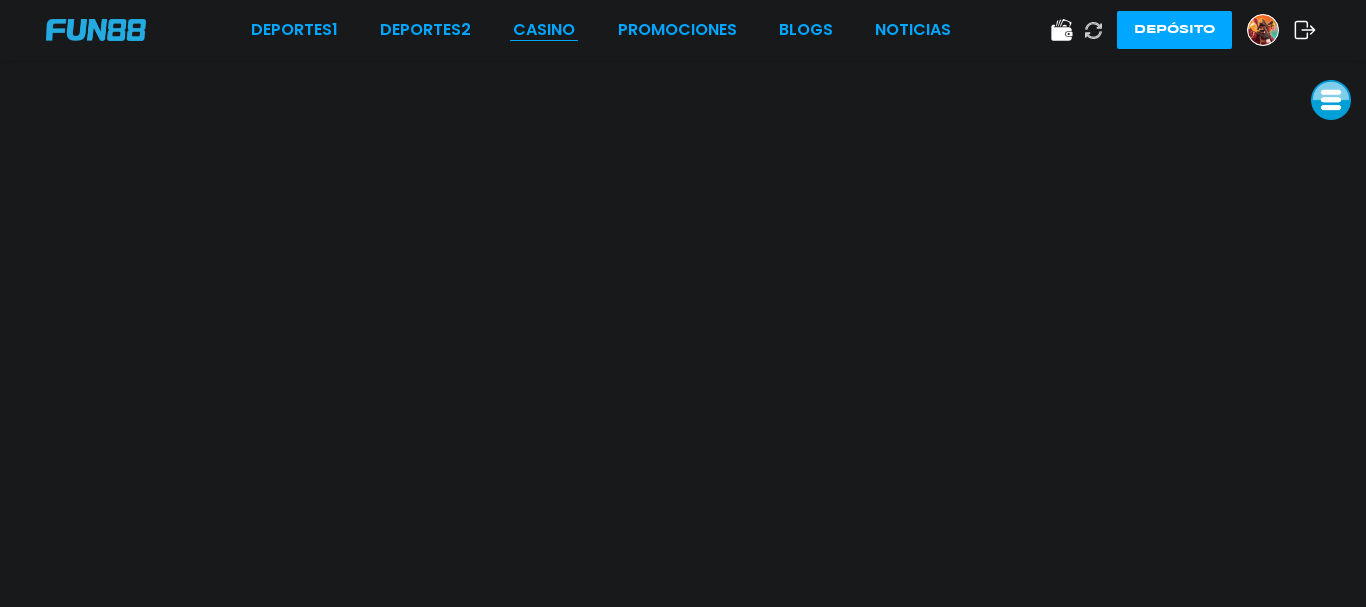 click on "CASINO" at bounding box center (544, 30) 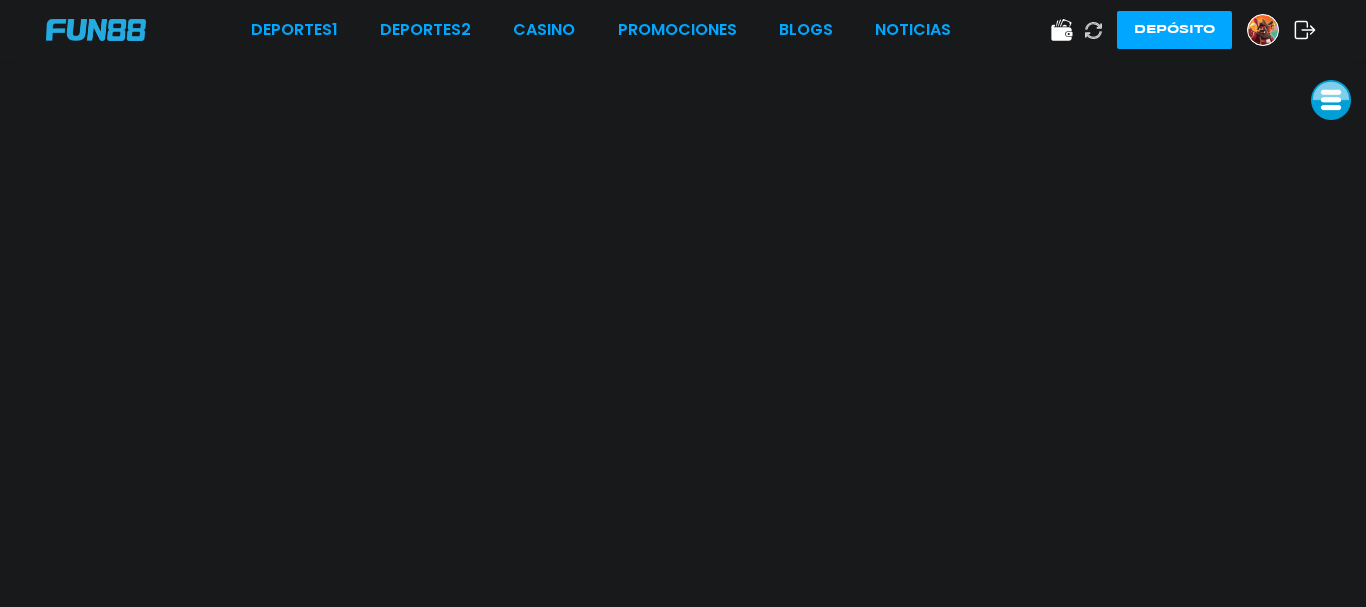 drag, startPoint x: 540, startPoint y: 36, endPoint x: 551, endPoint y: 57, distance: 23.70654 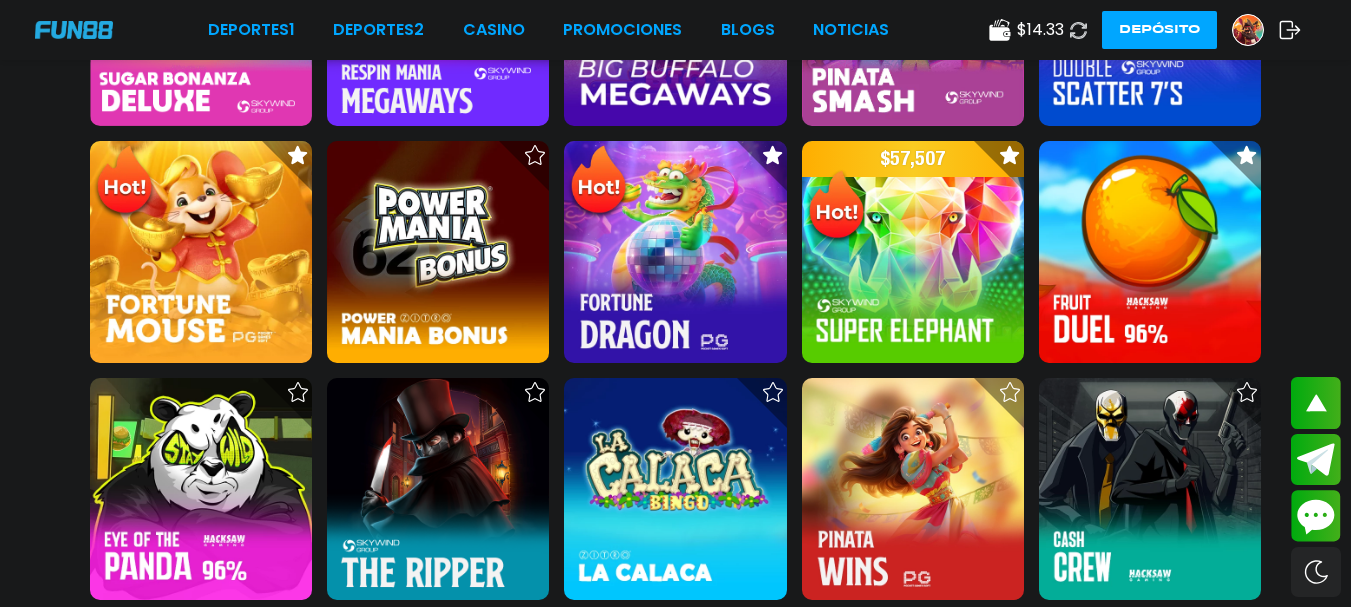 scroll, scrollTop: 1339, scrollLeft: 0, axis: vertical 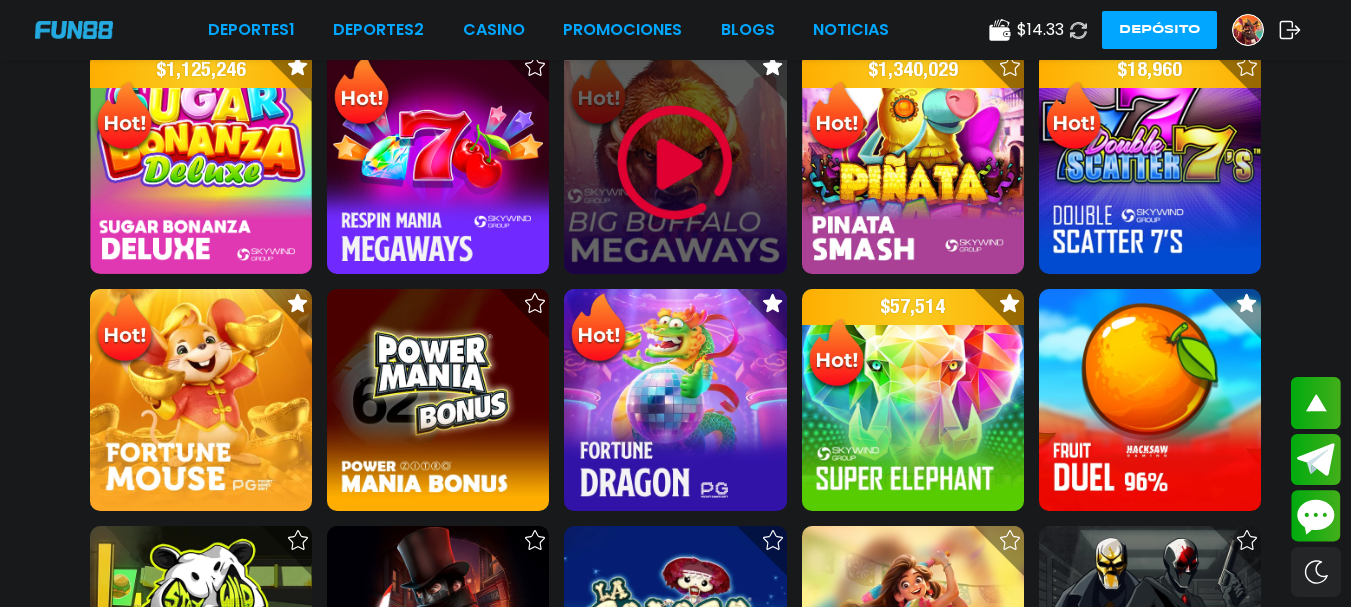 click at bounding box center (675, 163) 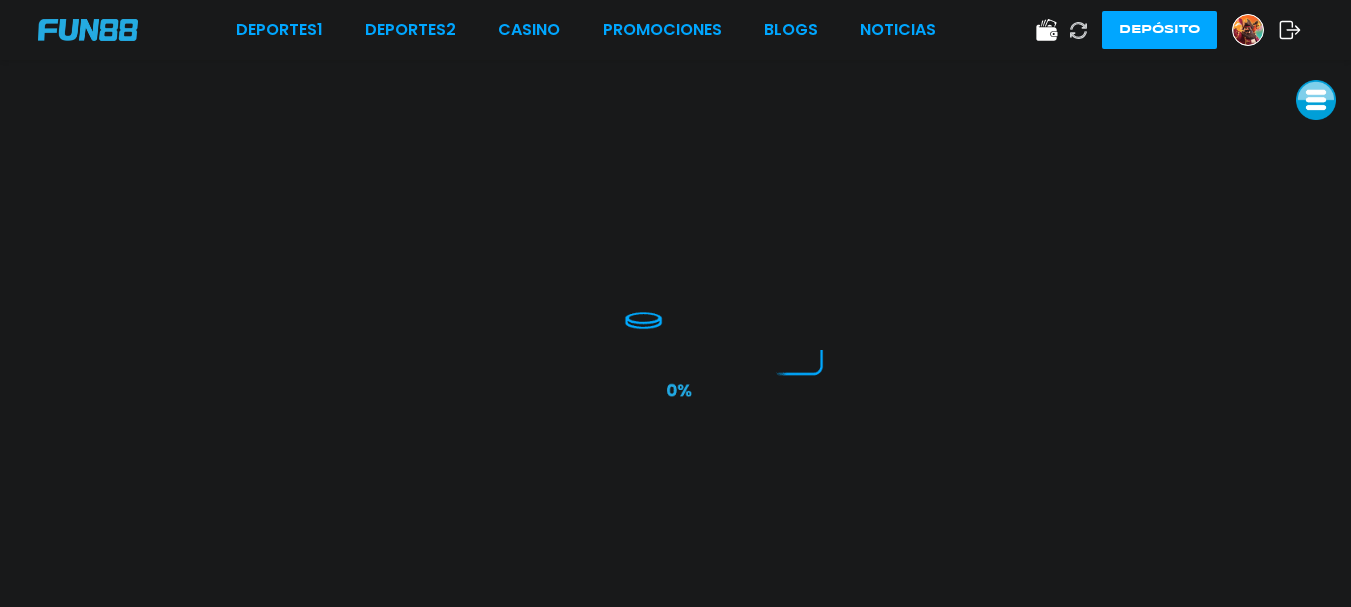 scroll, scrollTop: 0, scrollLeft: 0, axis: both 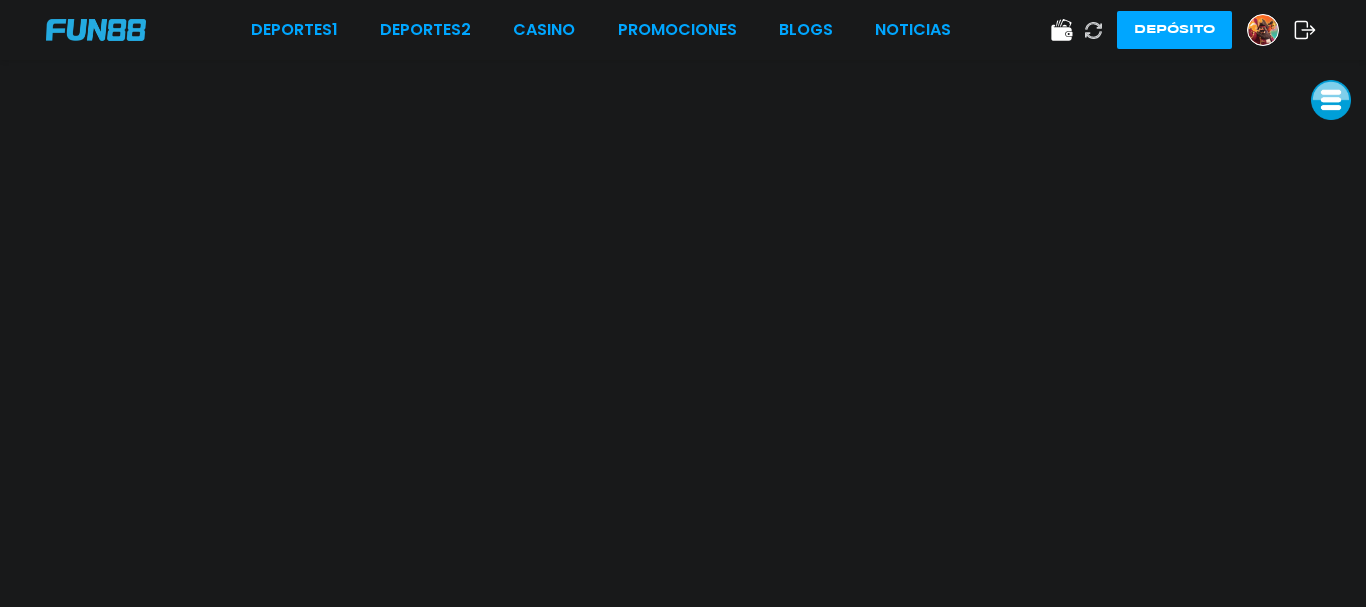 click on "Deportes  1 Deportes  2 CASINO Promociones BLOGS NOTICIAS Depósito" at bounding box center [683, 30] 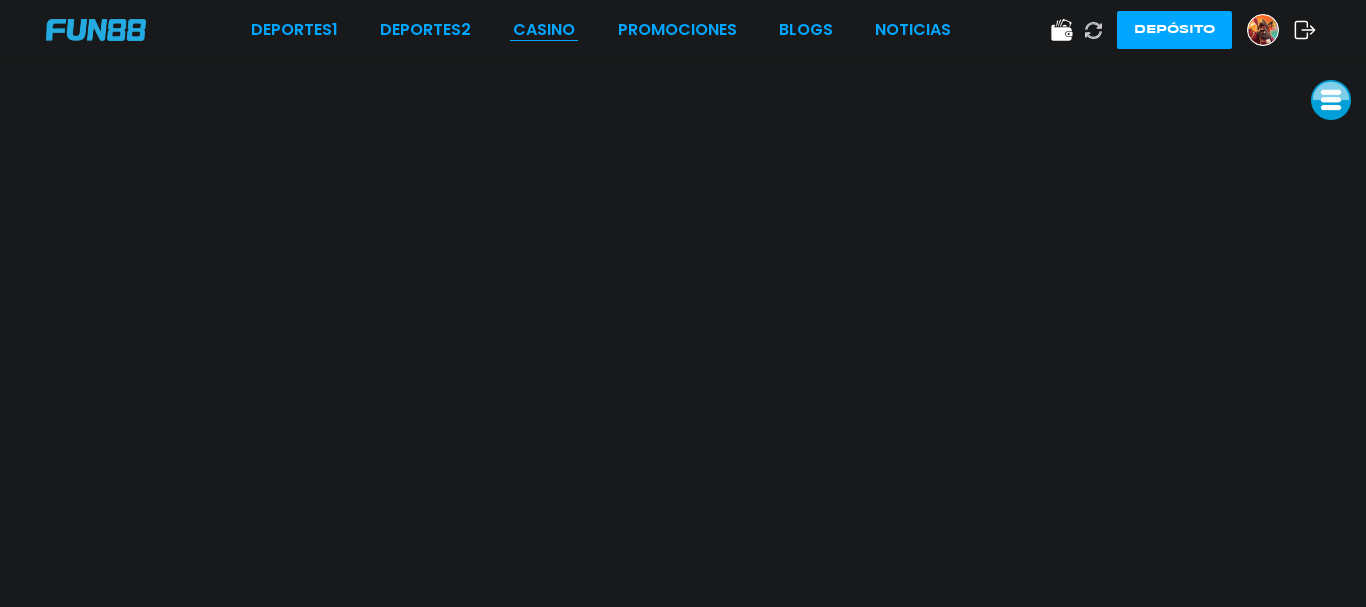 click on "CASINO" at bounding box center [544, 30] 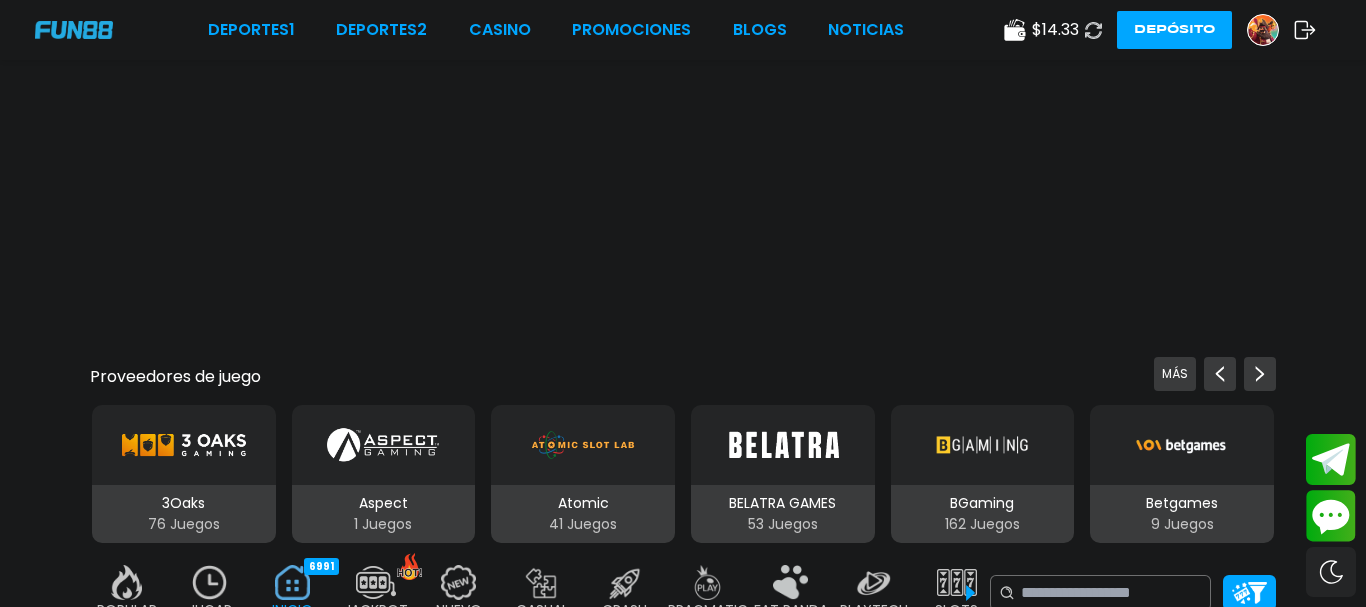 click at bounding box center [683, 214] 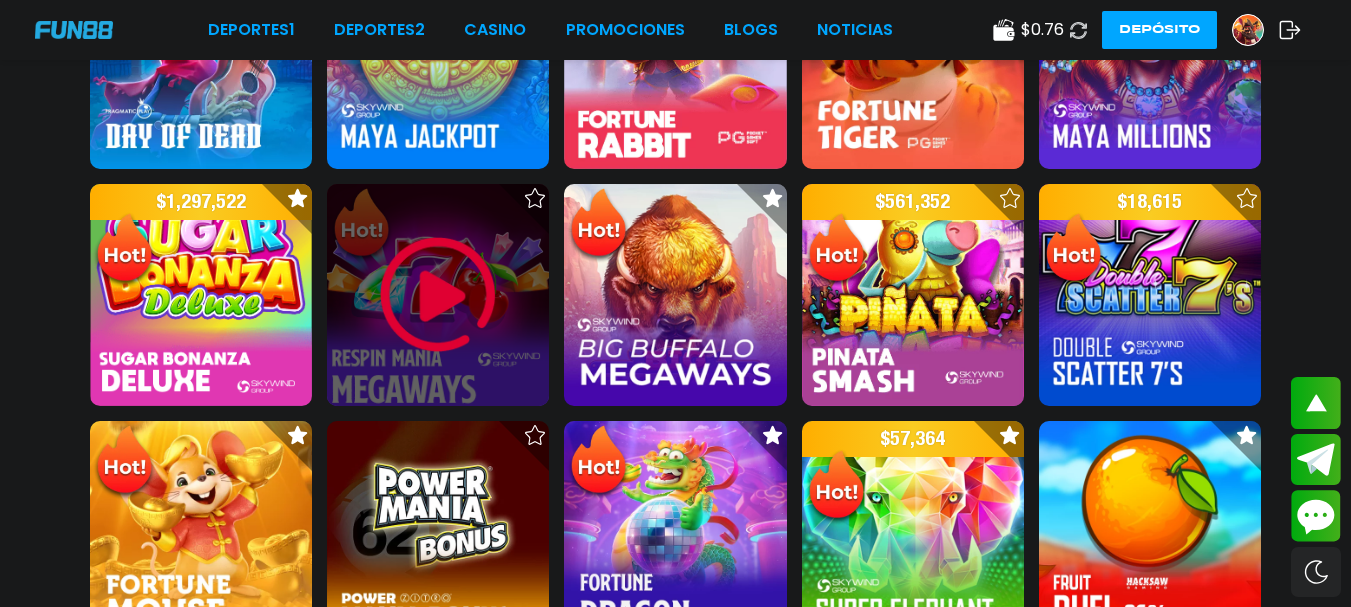 scroll, scrollTop: 1209, scrollLeft: 0, axis: vertical 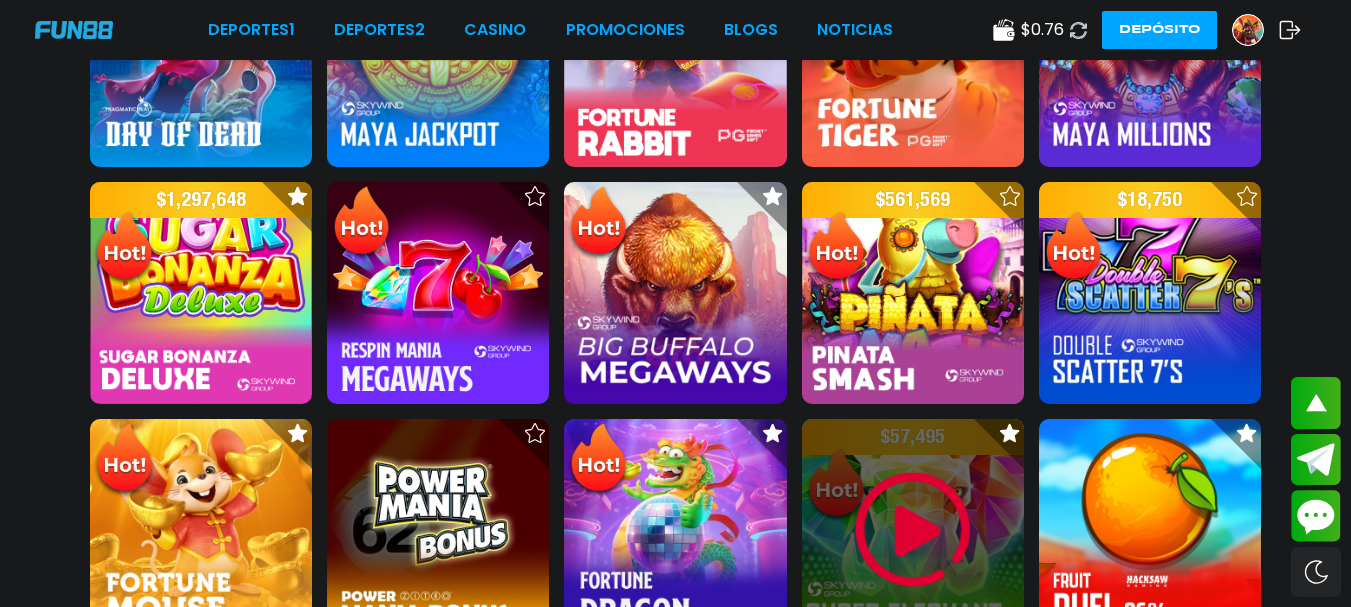 click at bounding box center (913, 530) 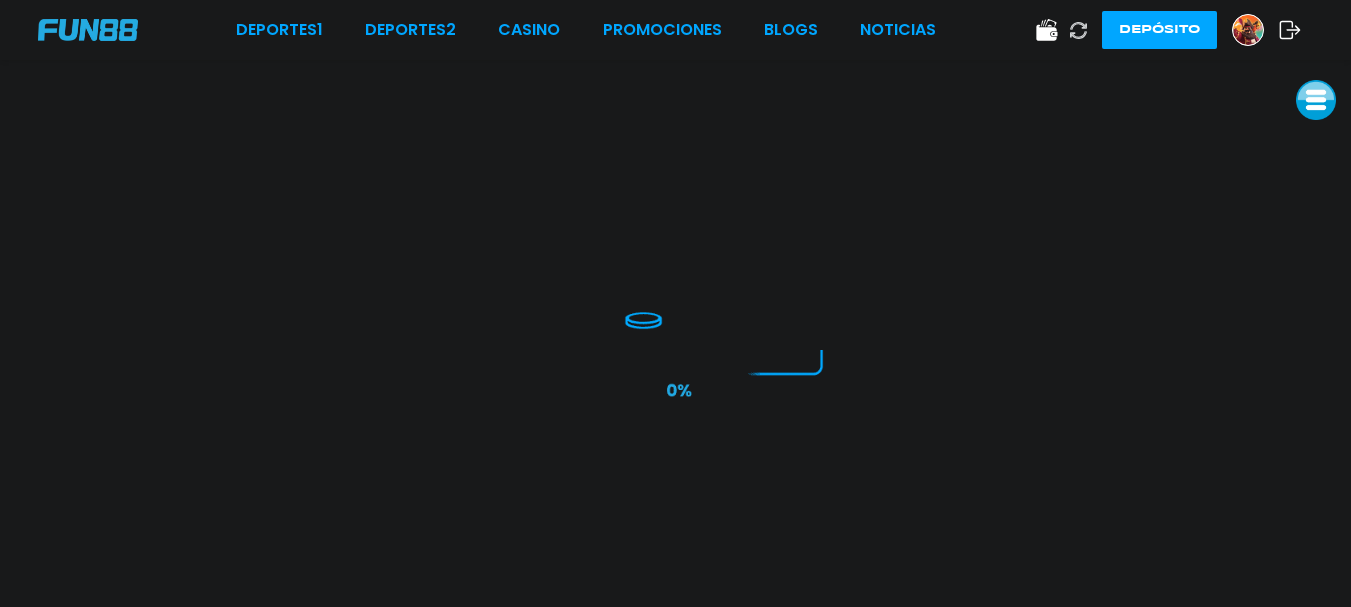 scroll, scrollTop: 0, scrollLeft: 0, axis: both 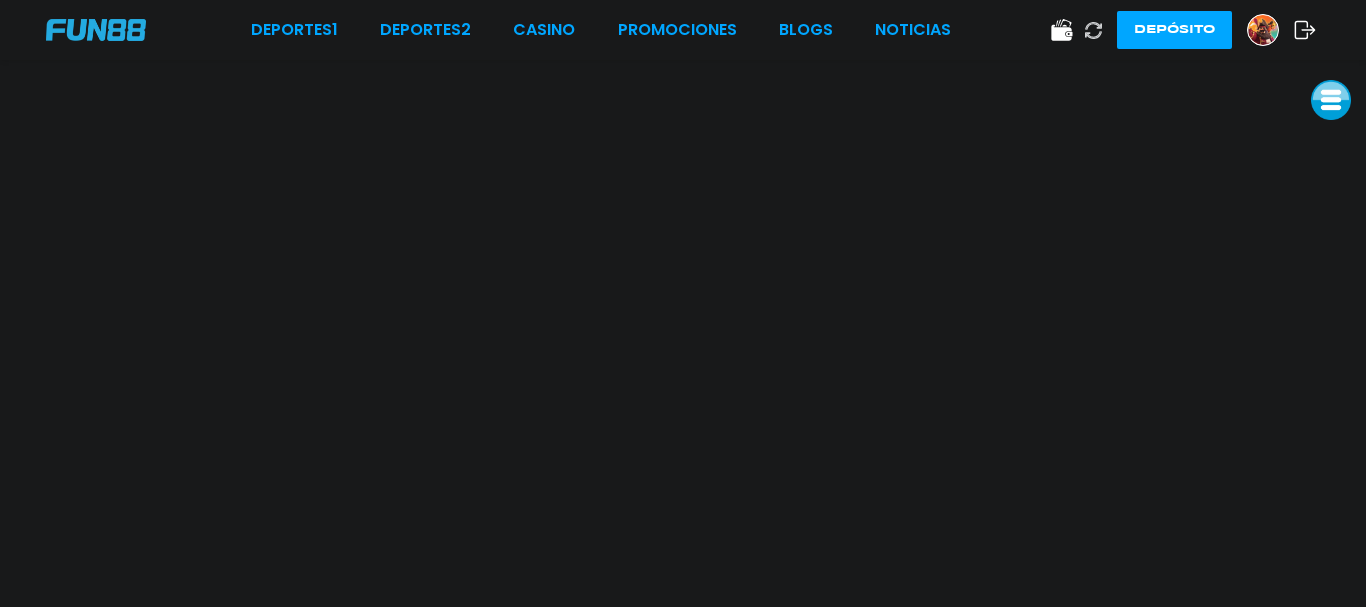 click on "Deportes  1" at bounding box center (294, 30) 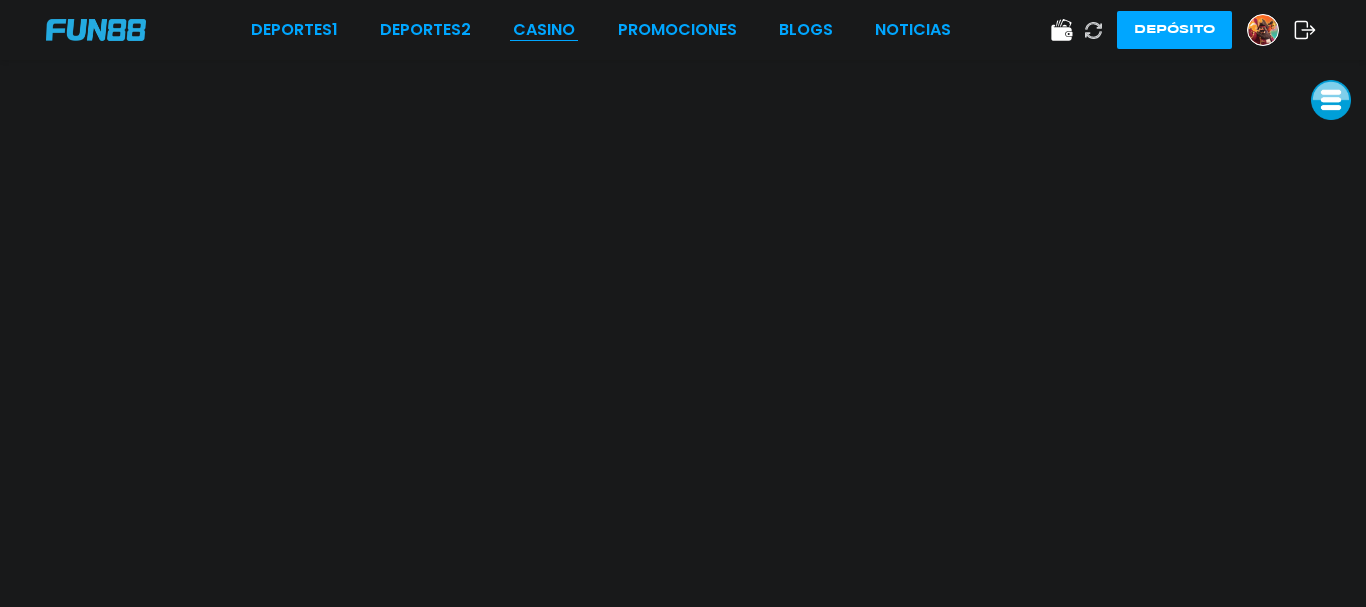 click on "CASINO" at bounding box center (544, 30) 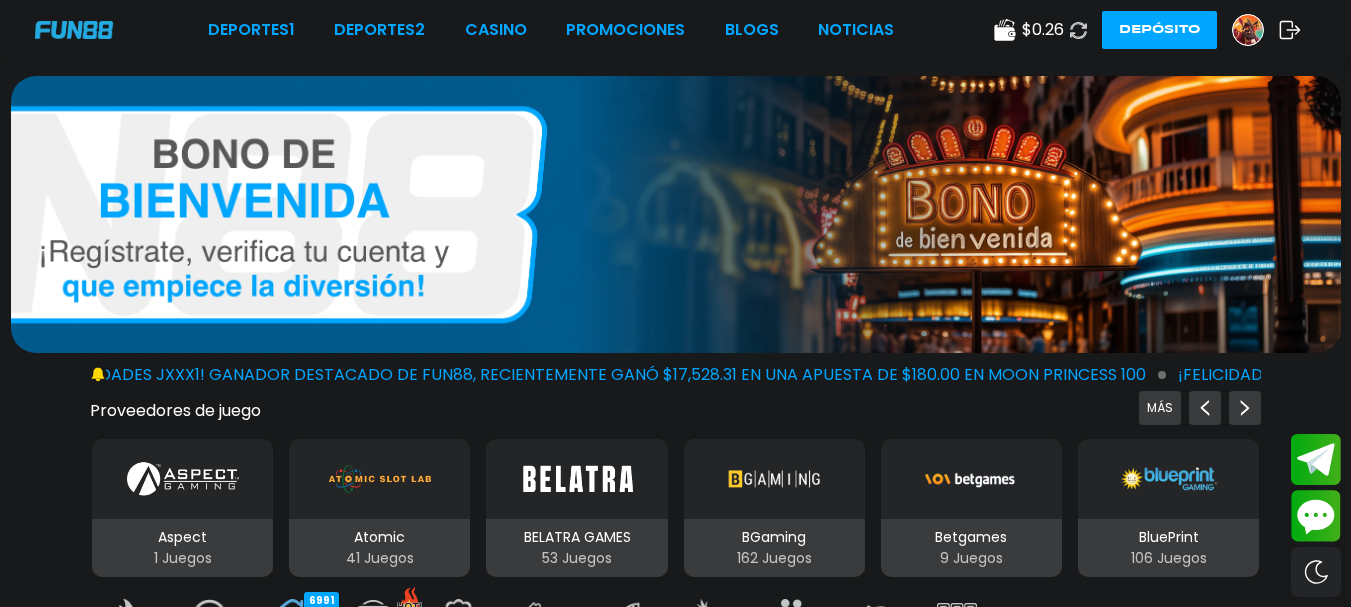 click at bounding box center (1248, 30) 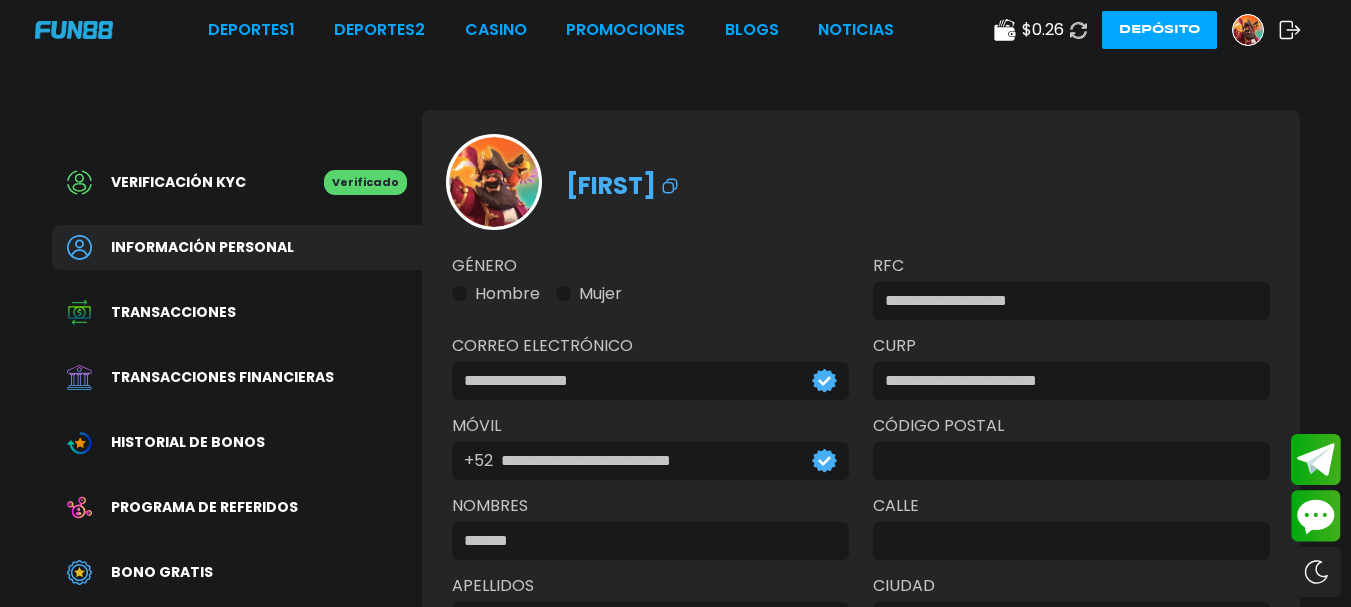 type on "**********" 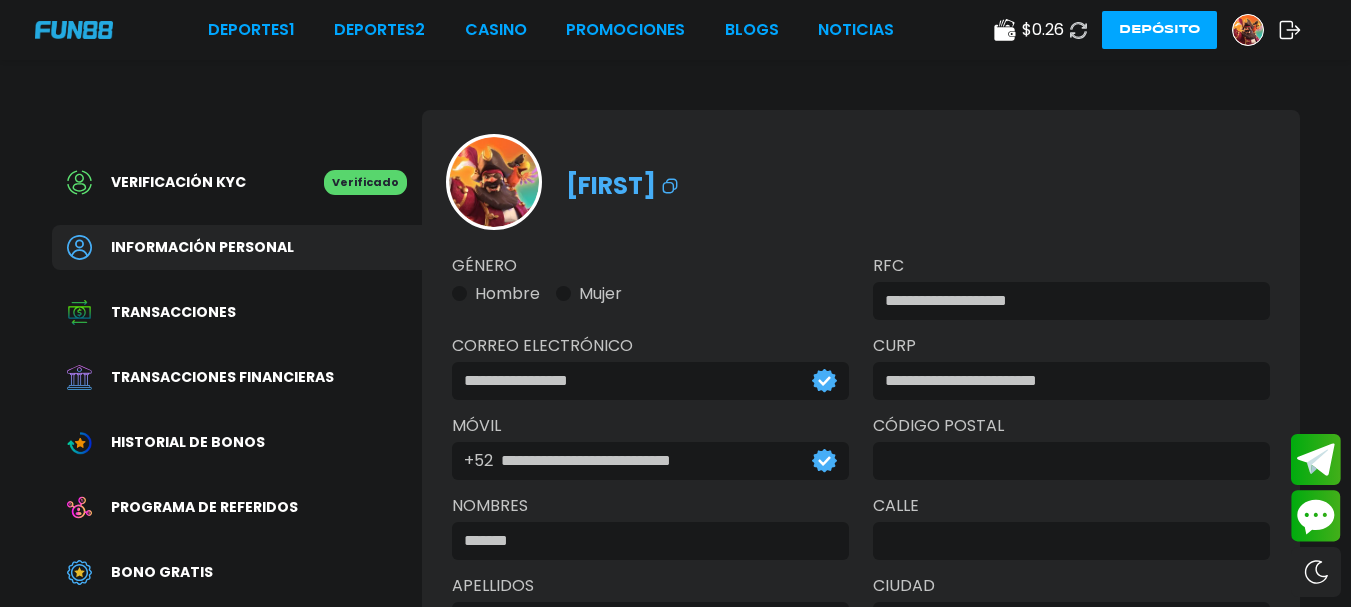 type on "**********" 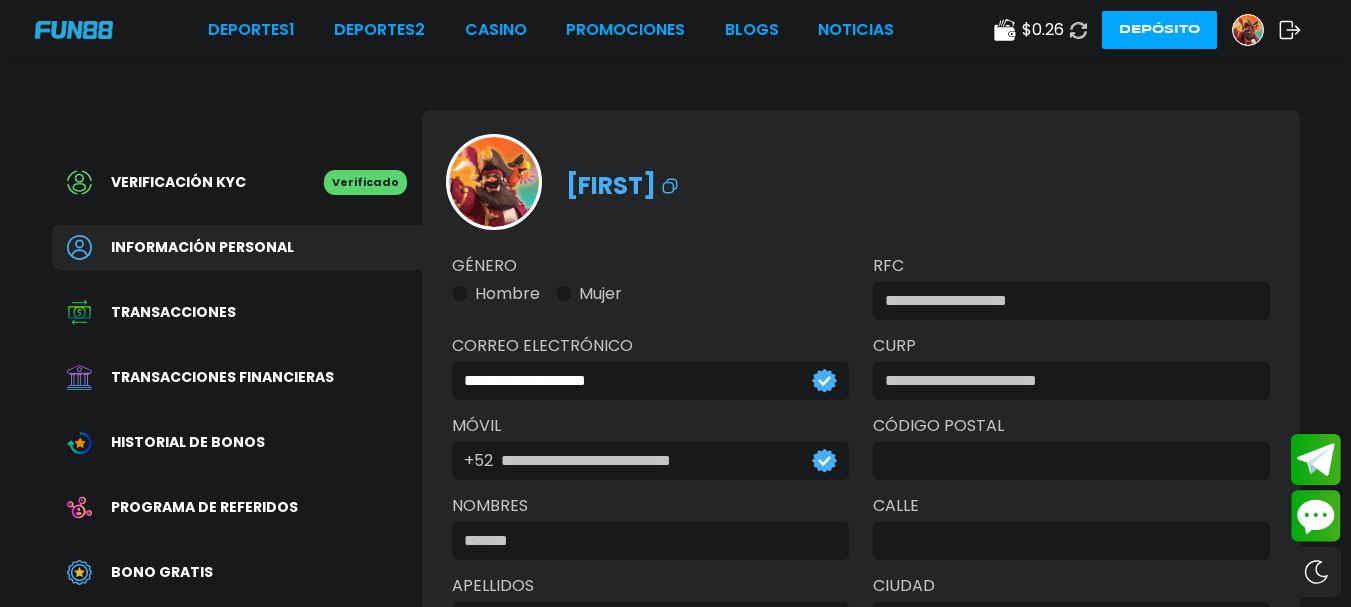 type on "*******" 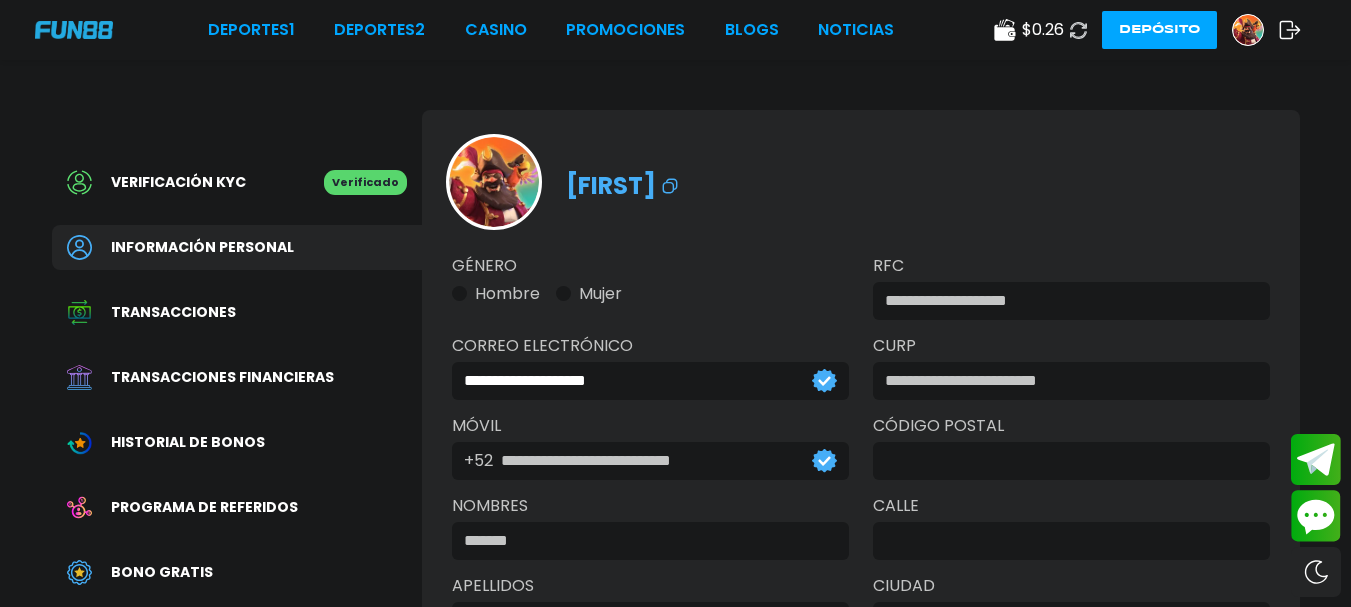 type on "*****" 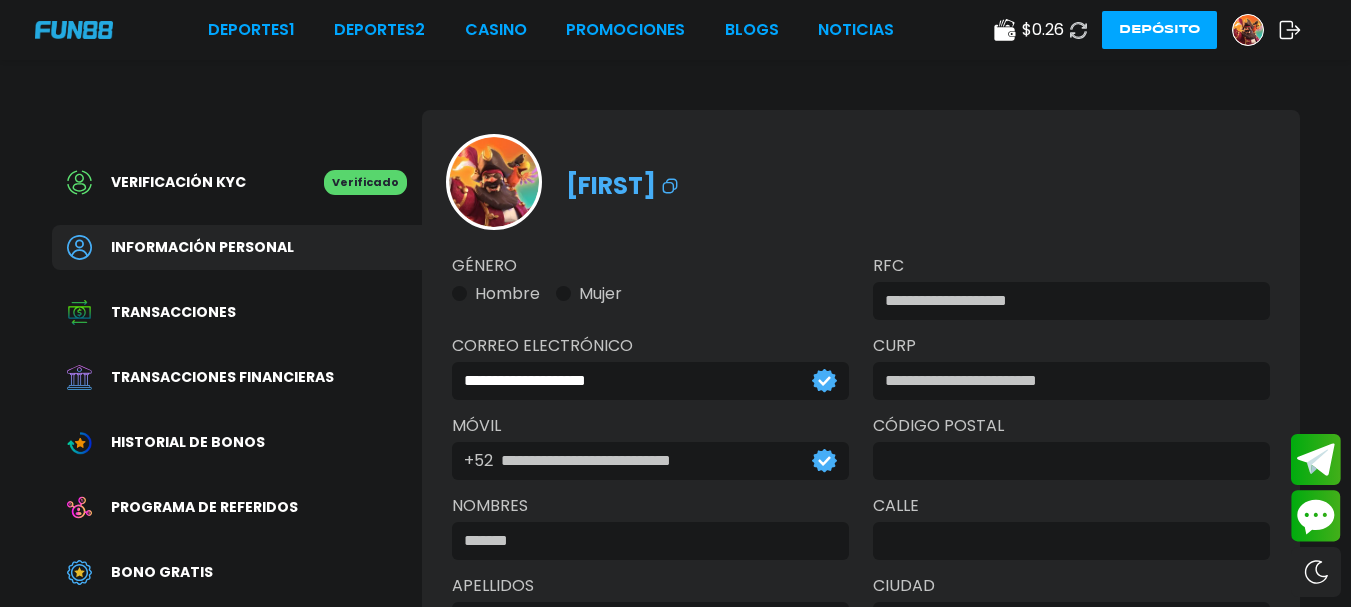 type on "**********" 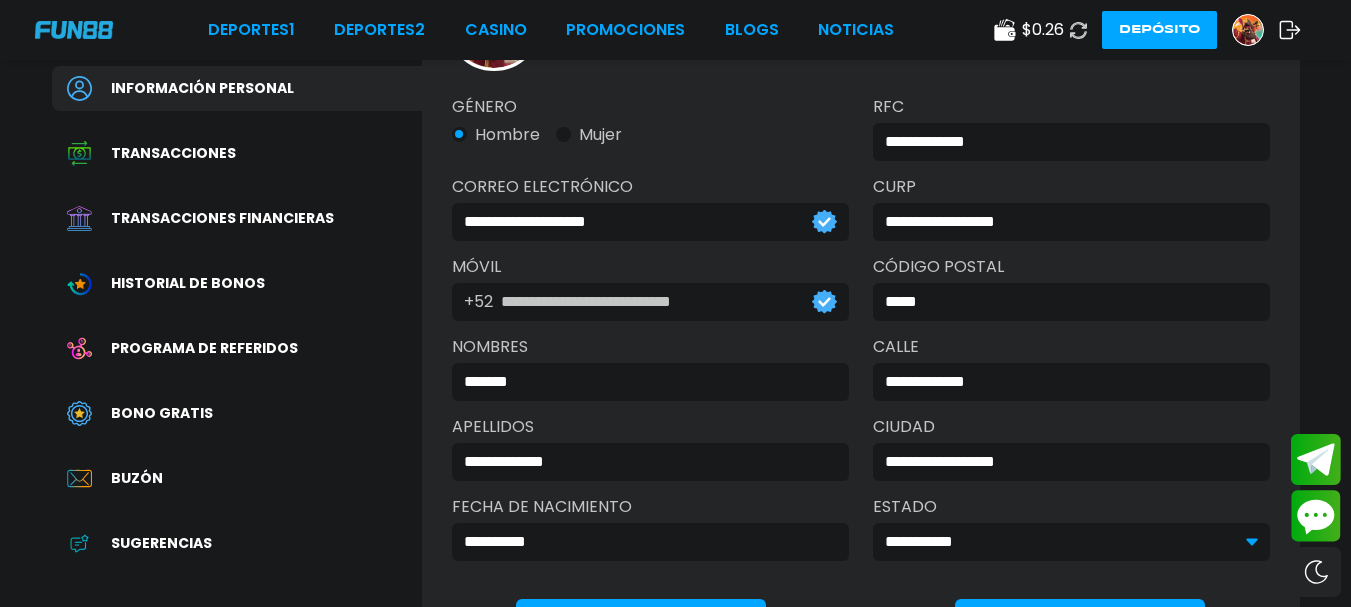 scroll, scrollTop: 178, scrollLeft: 0, axis: vertical 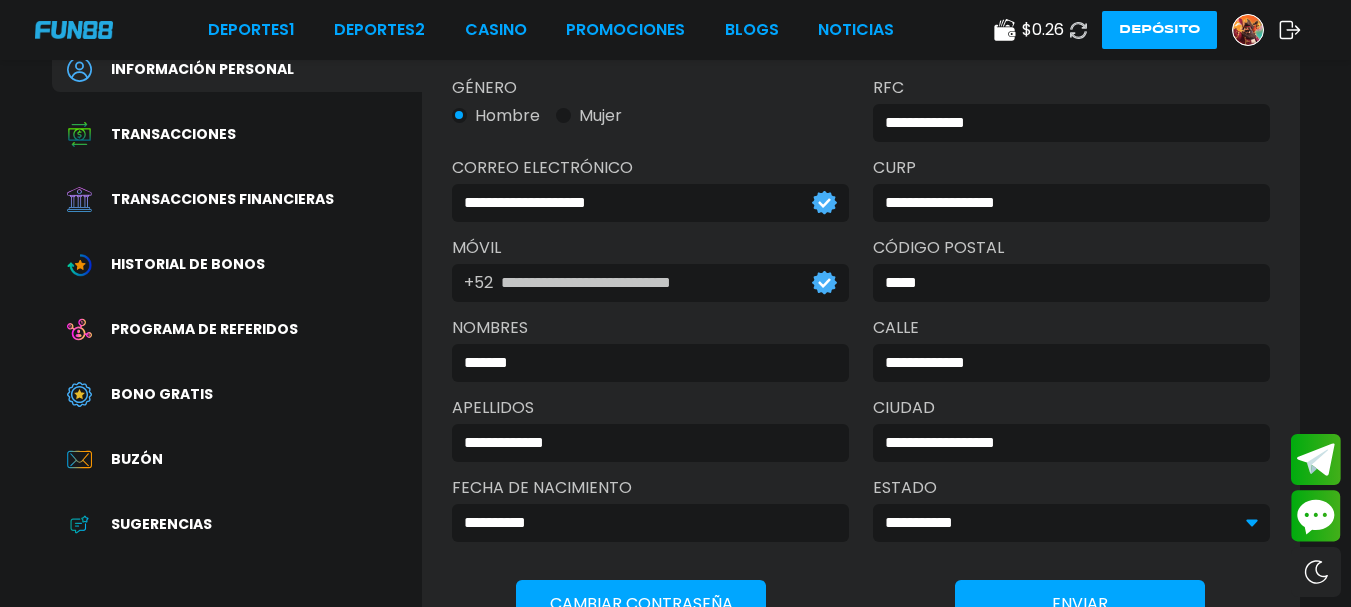 click on "Buzón" at bounding box center (237, 459) 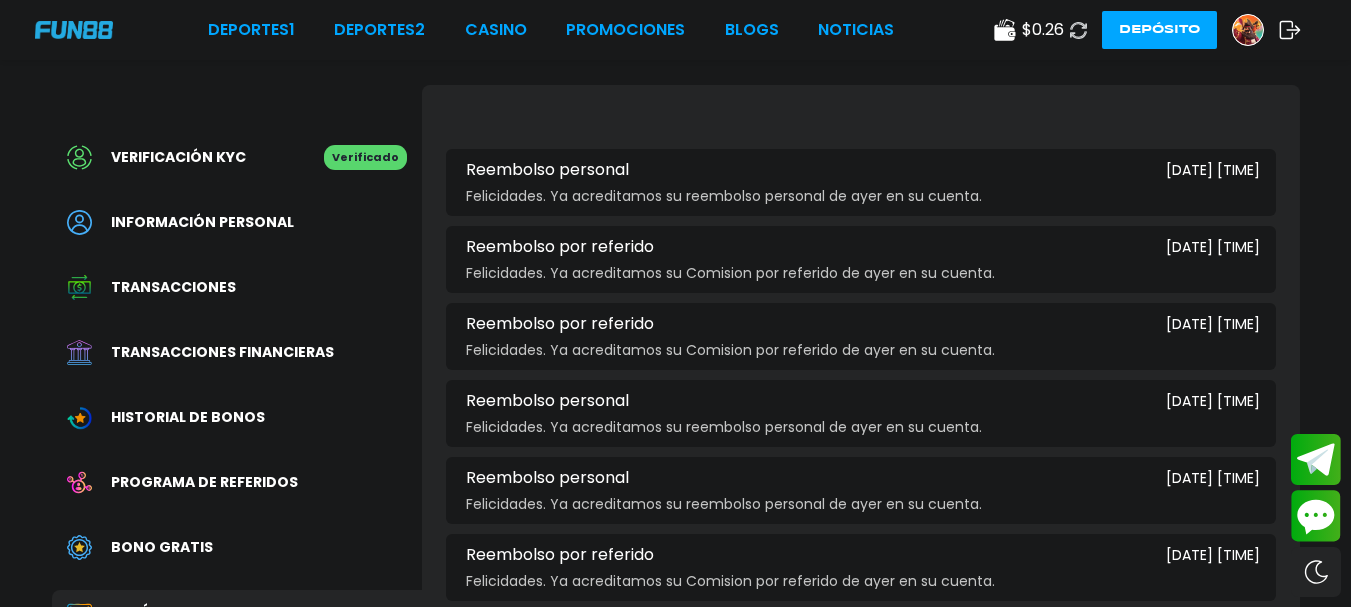 scroll, scrollTop: 84, scrollLeft: 0, axis: vertical 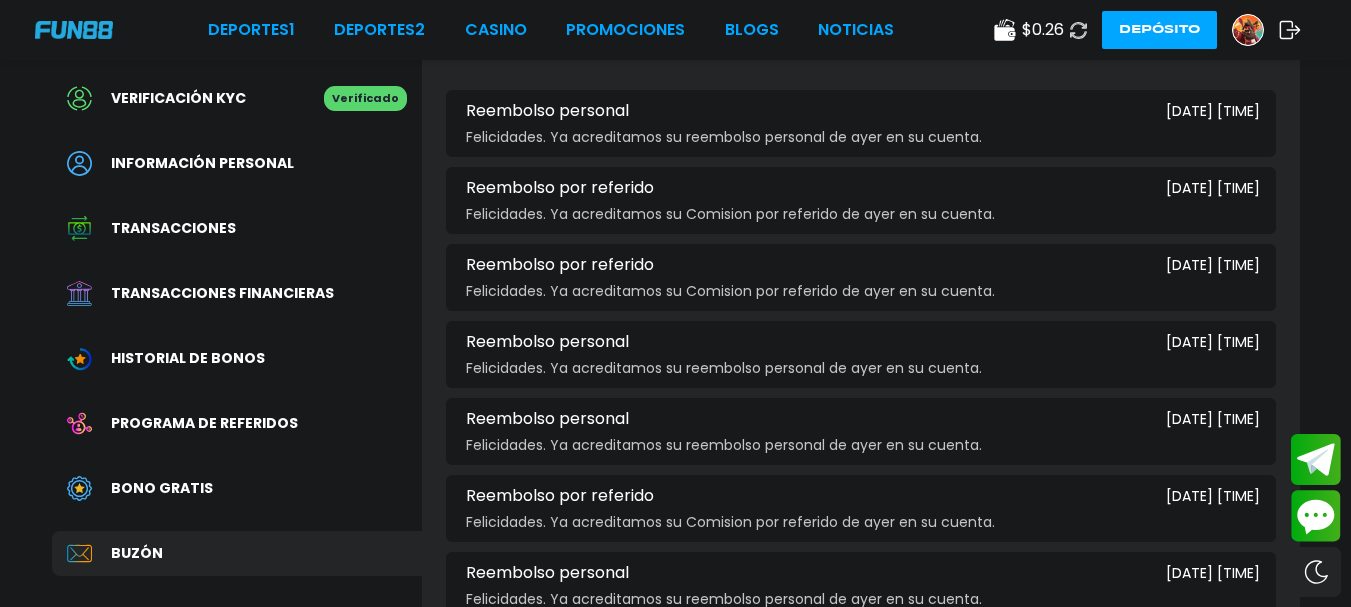 click on "Bono Gratis" at bounding box center [162, 488] 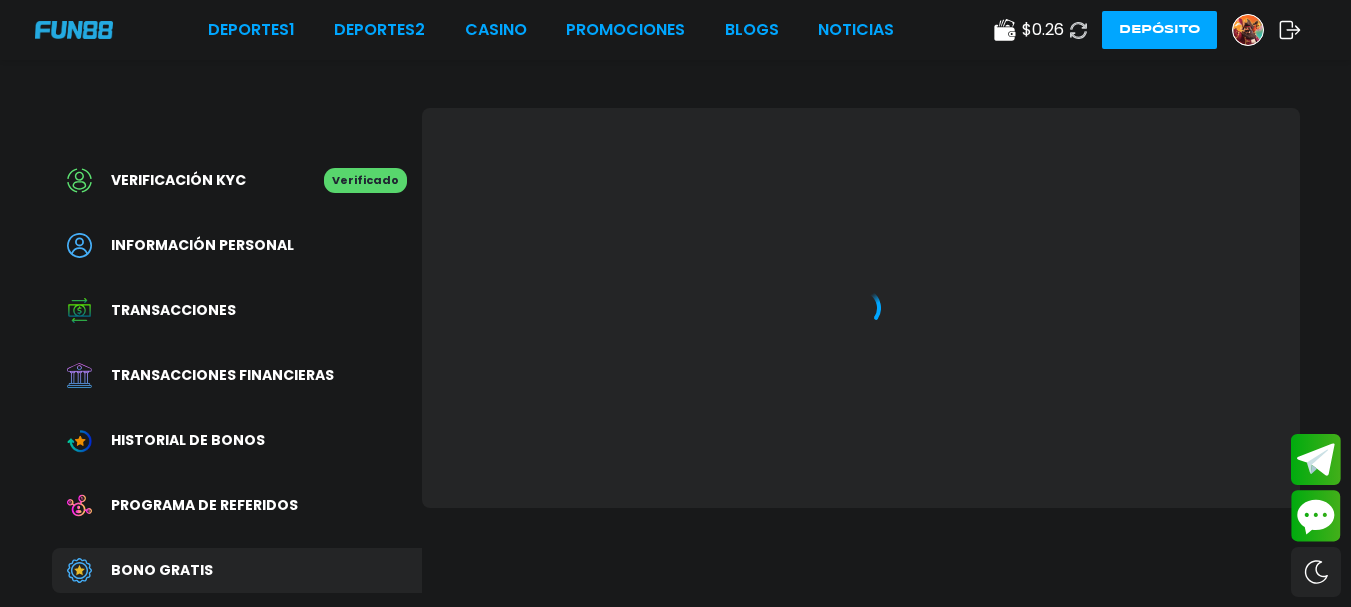 scroll, scrollTop: 0, scrollLeft: 0, axis: both 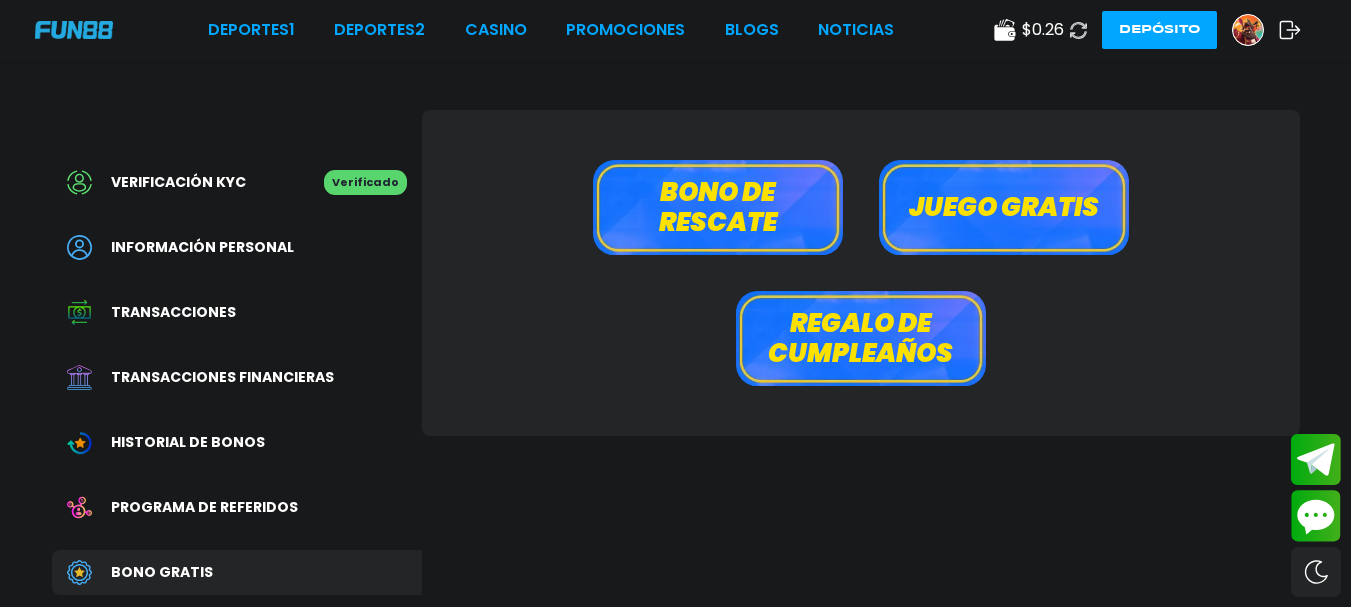 click on "Bono de rescate" at bounding box center (718, 207) 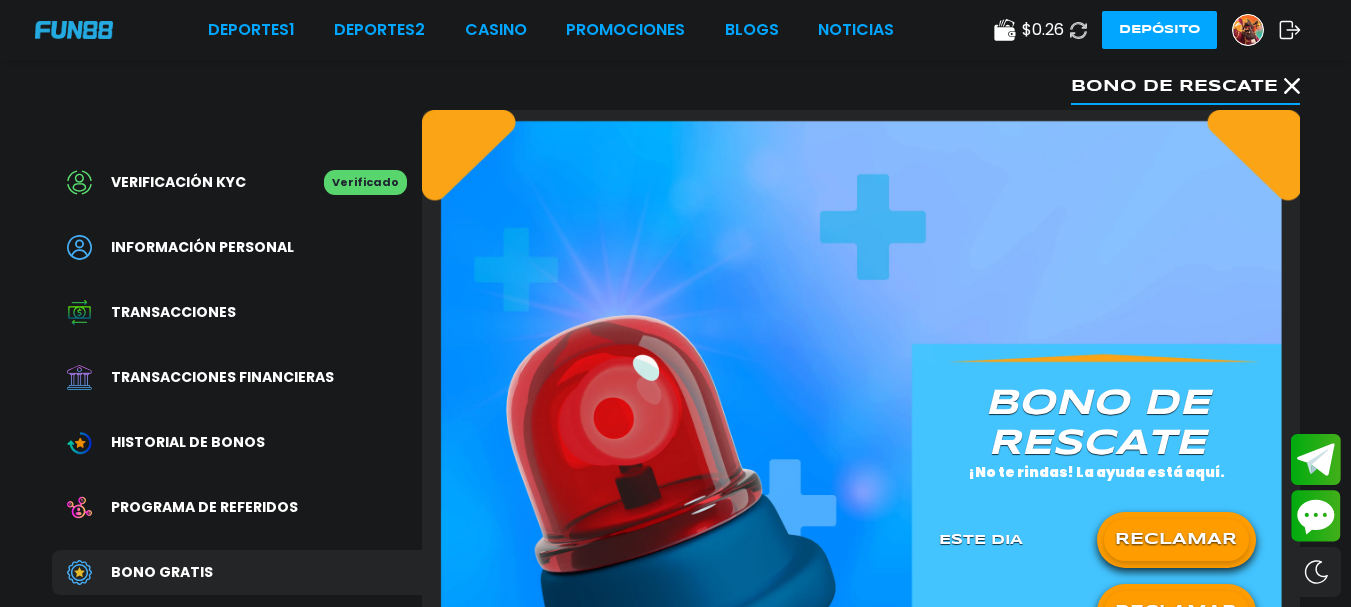 scroll, scrollTop: 97, scrollLeft: 0, axis: vertical 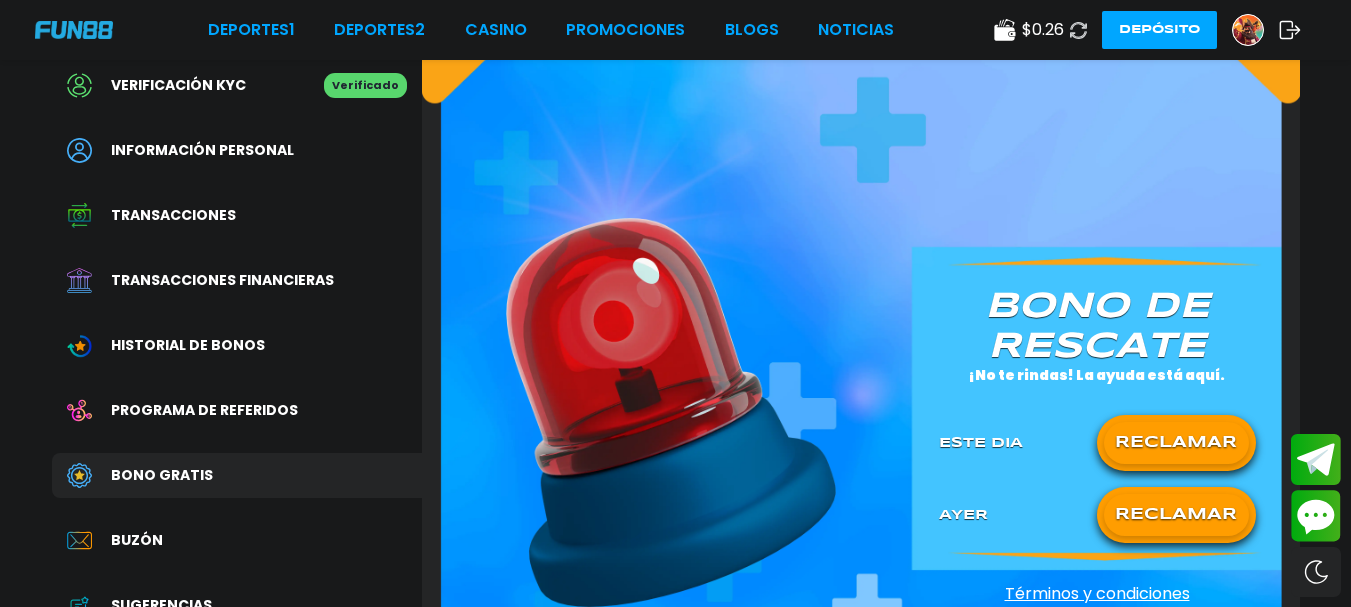 click on "RECLAMAR" at bounding box center (1176, 443) 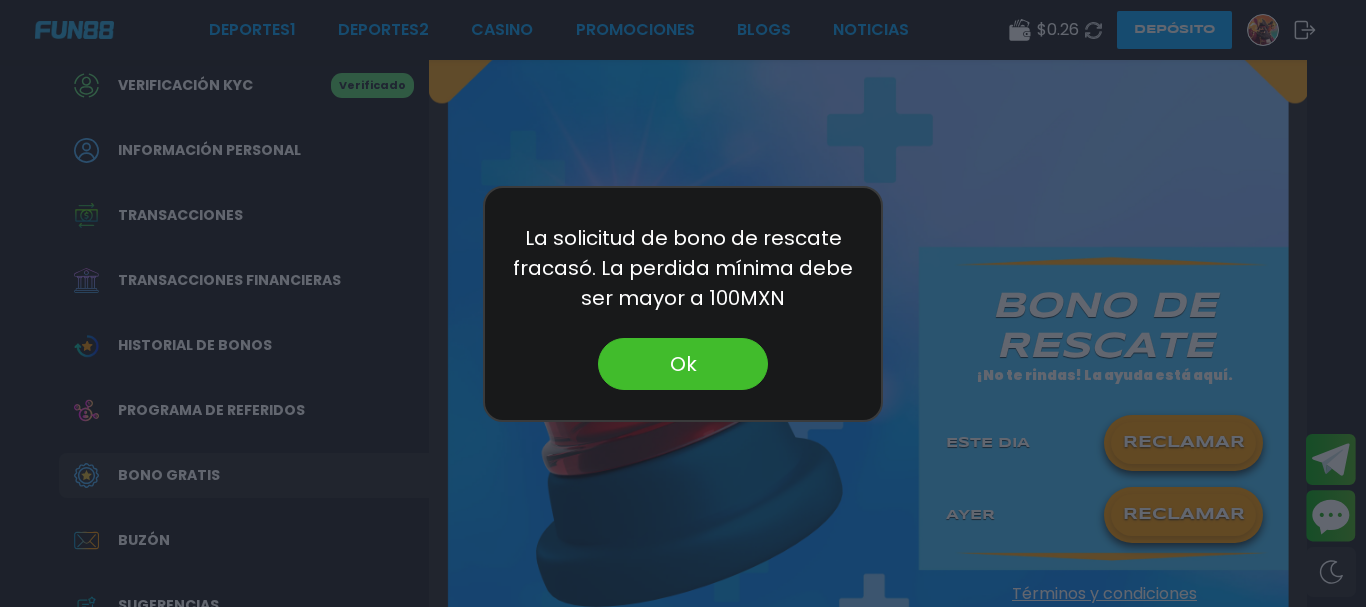 click on "Ok" at bounding box center [683, 364] 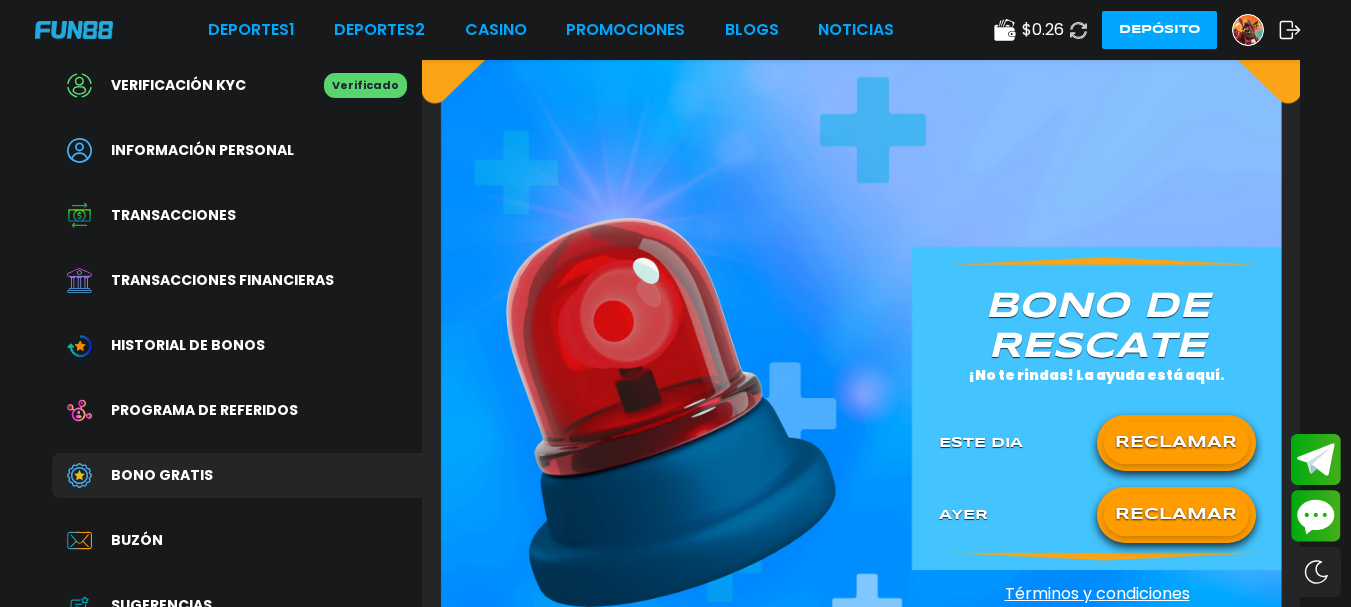 click on "RECLAMAR" at bounding box center [1176, 515] 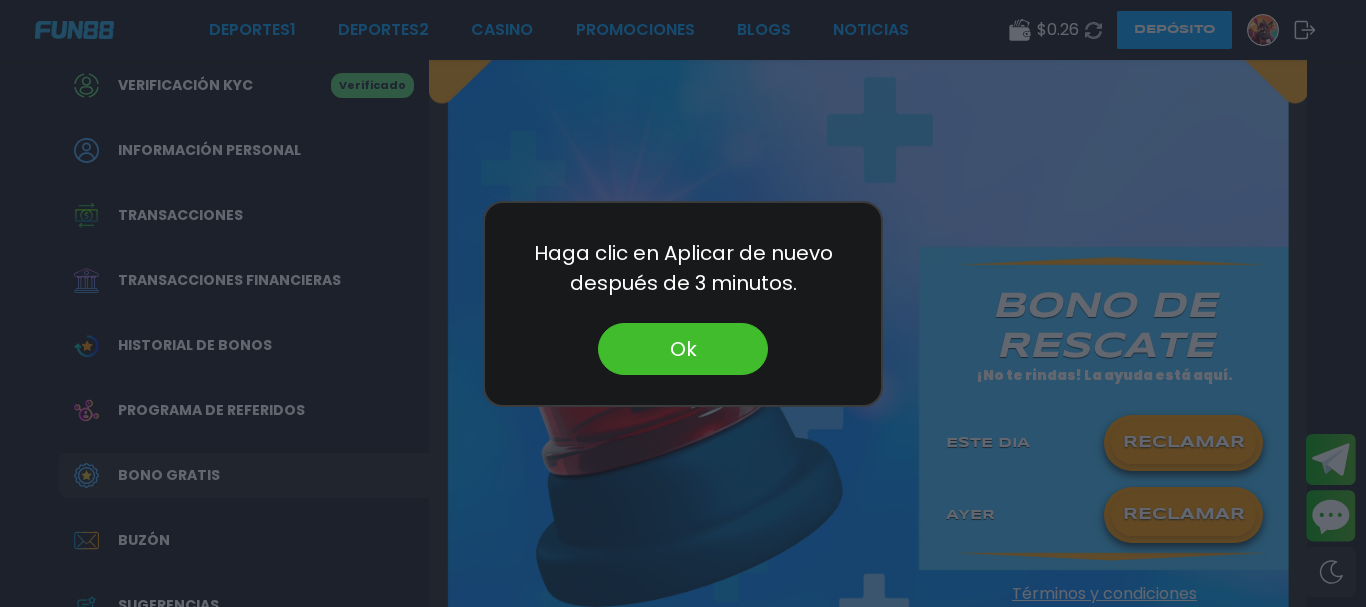 click on "Ok" at bounding box center [683, 349] 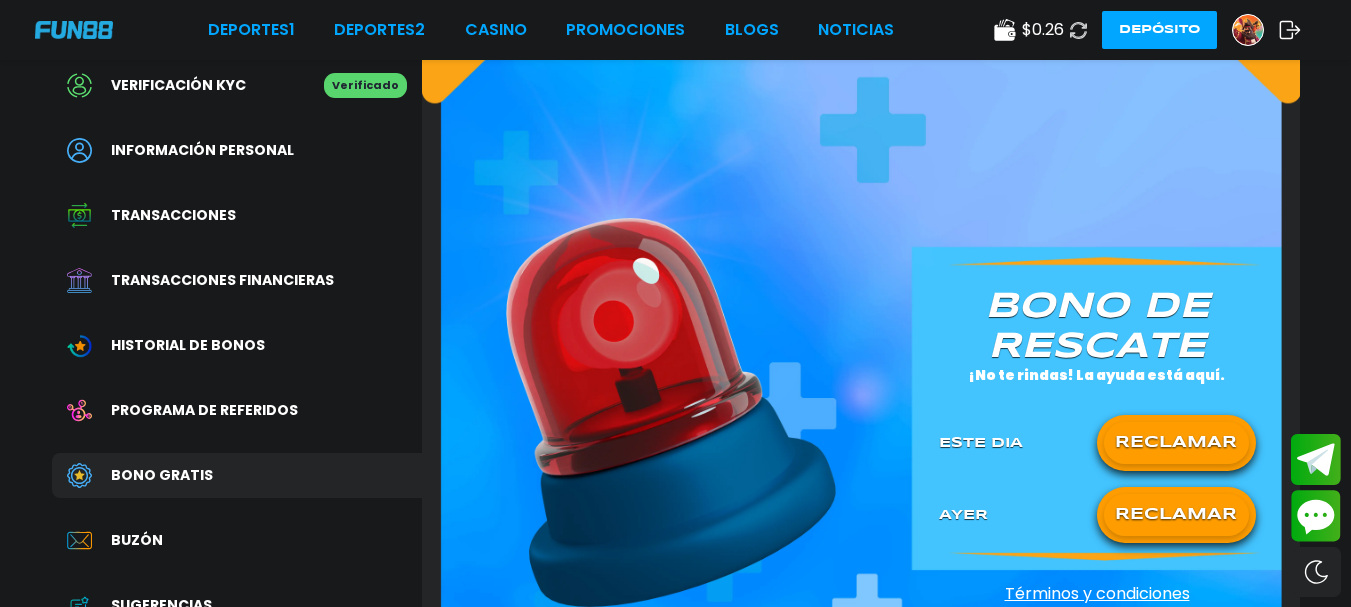 click on "RECLAMAR" at bounding box center (1176, 515) 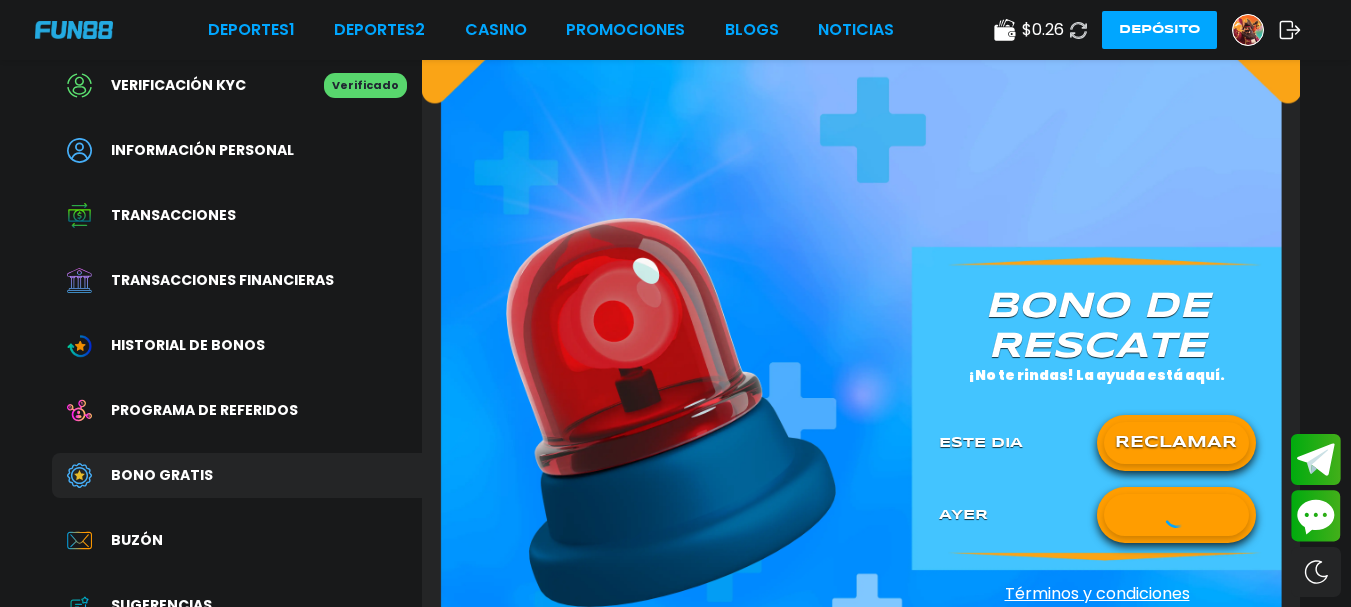 click at bounding box center [1176, 515] 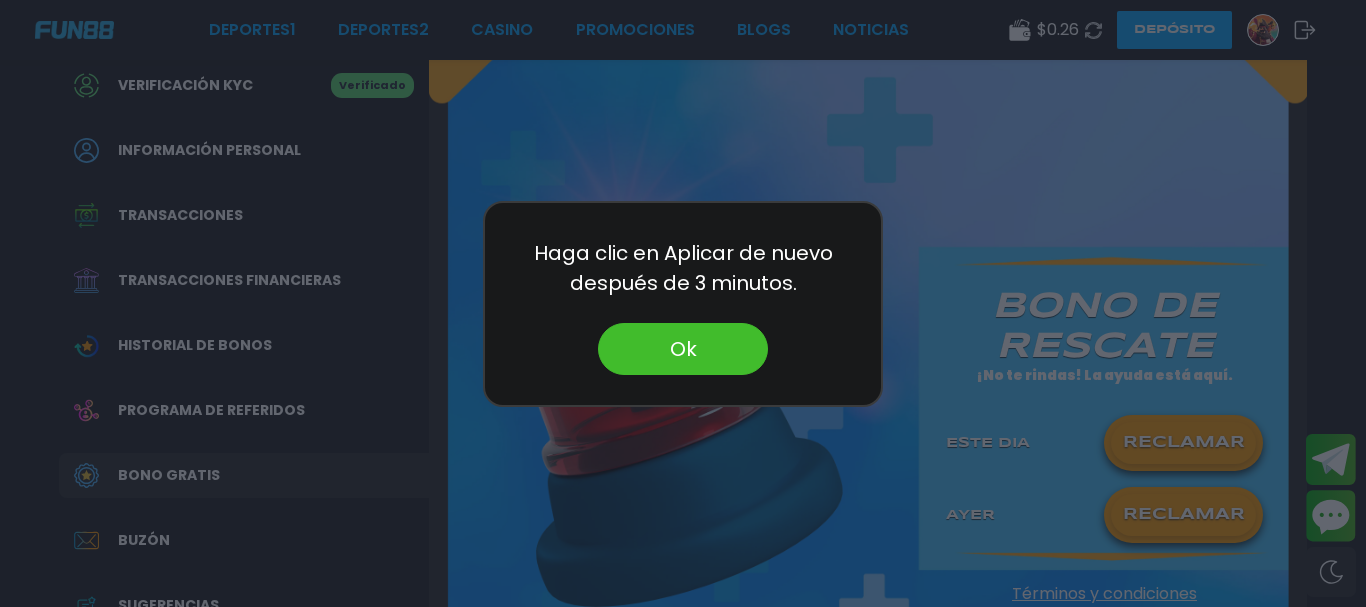 click on "Haga clic en Aplicar de nuevo después de 3 minutos. Ok" at bounding box center (683, 304) 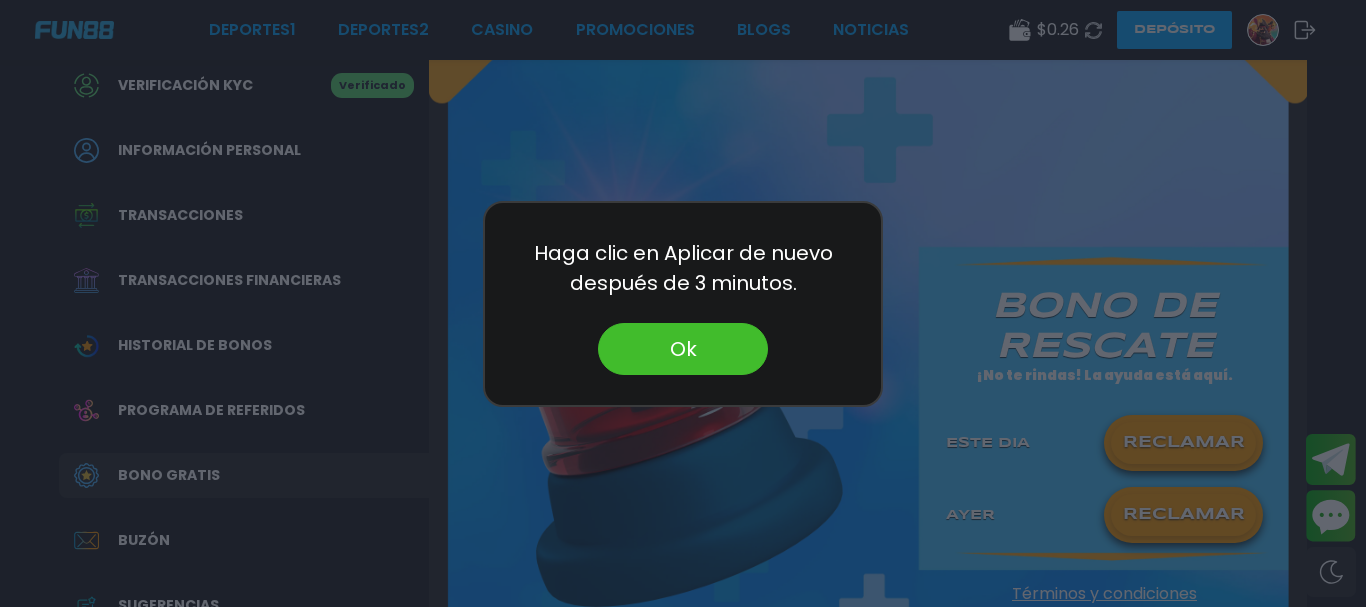 click on "Ok" at bounding box center [683, 349] 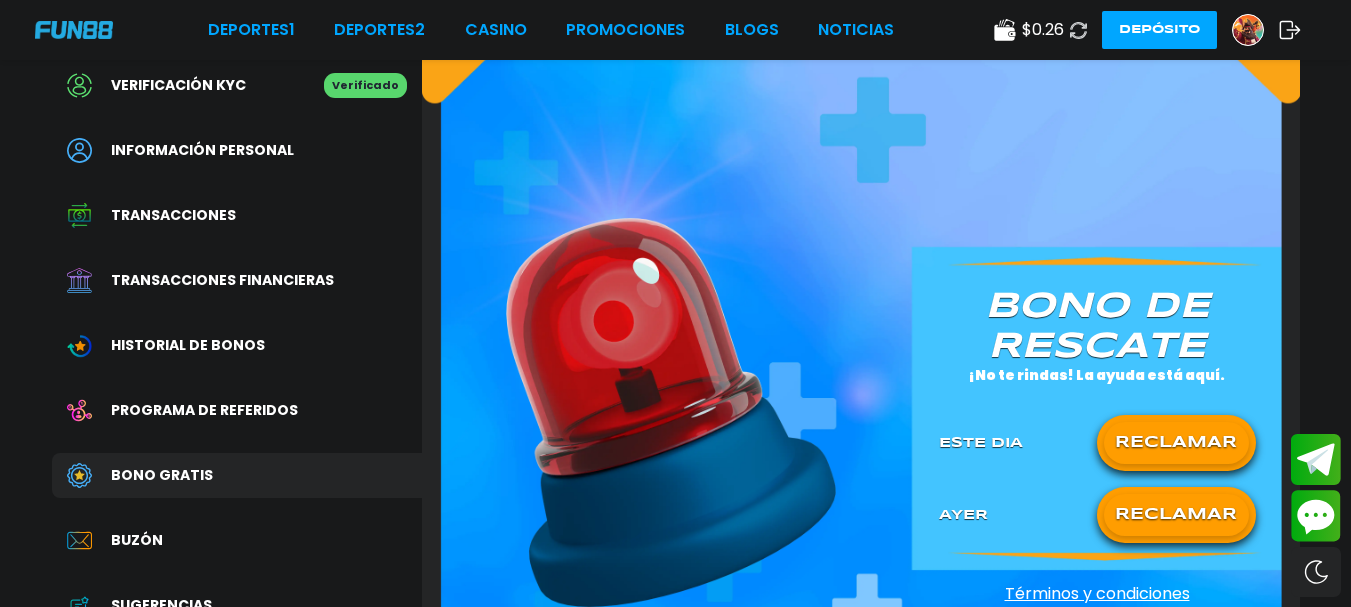 click on "RECLAMAR" at bounding box center [1176, 515] 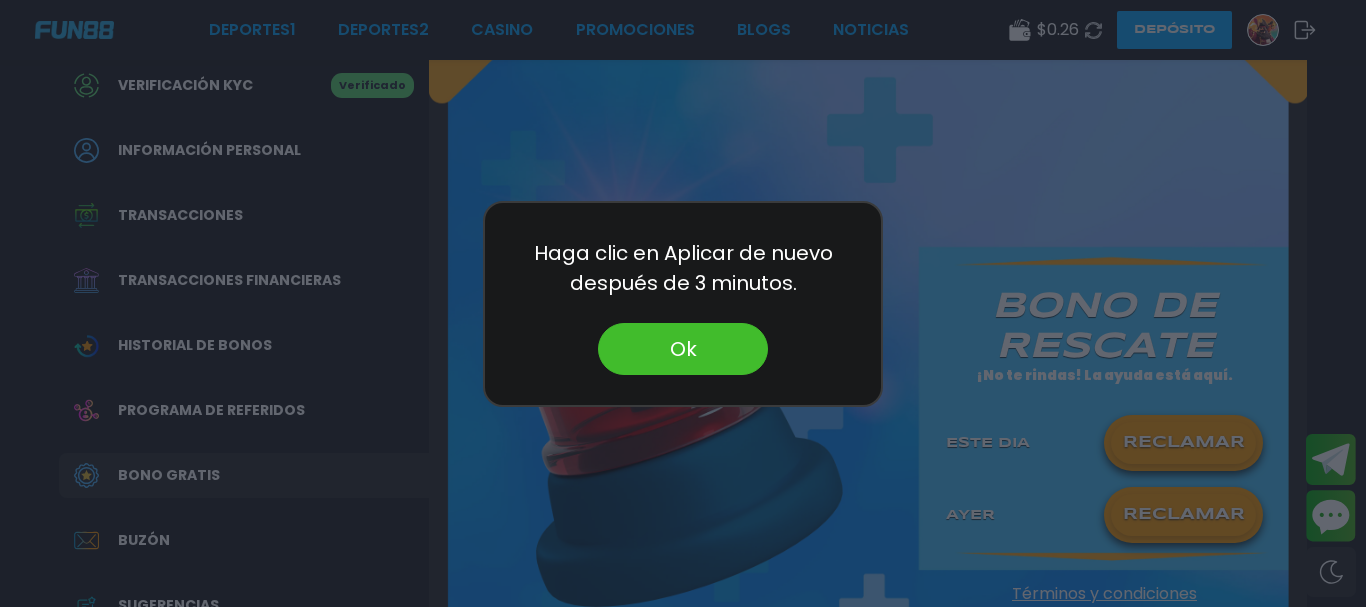 click on "Haga clic en Aplicar de nuevo después de 3 minutos. Ok" at bounding box center [683, 304] 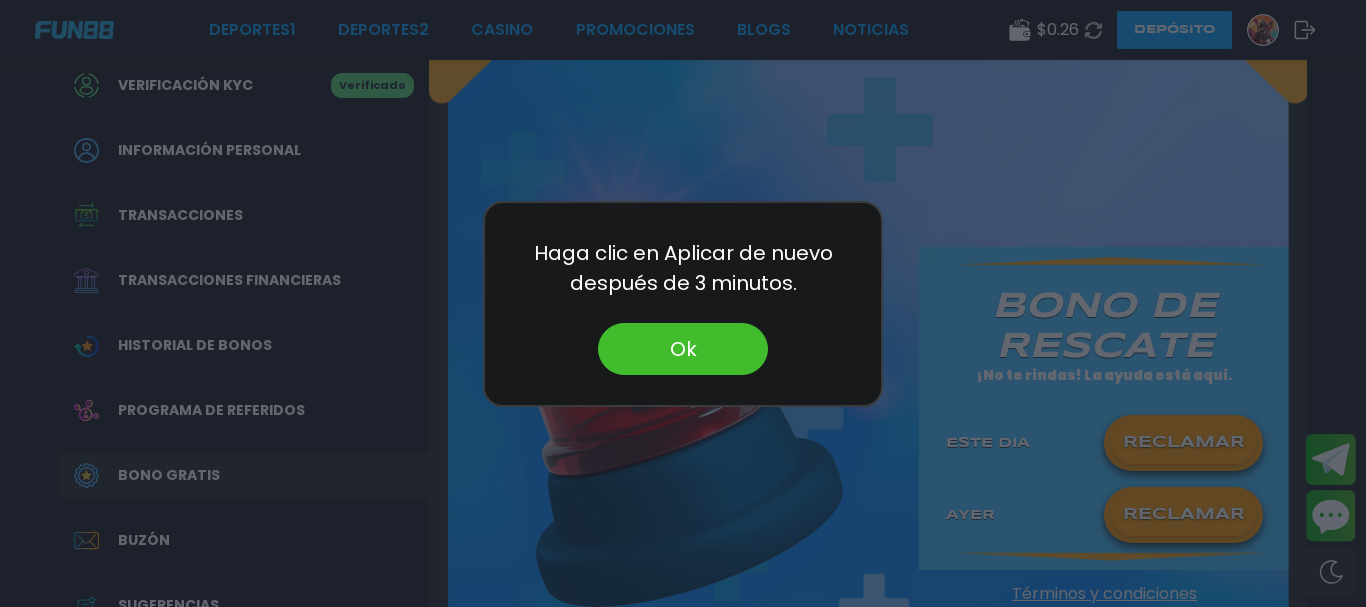 click on "Ok" at bounding box center (683, 349) 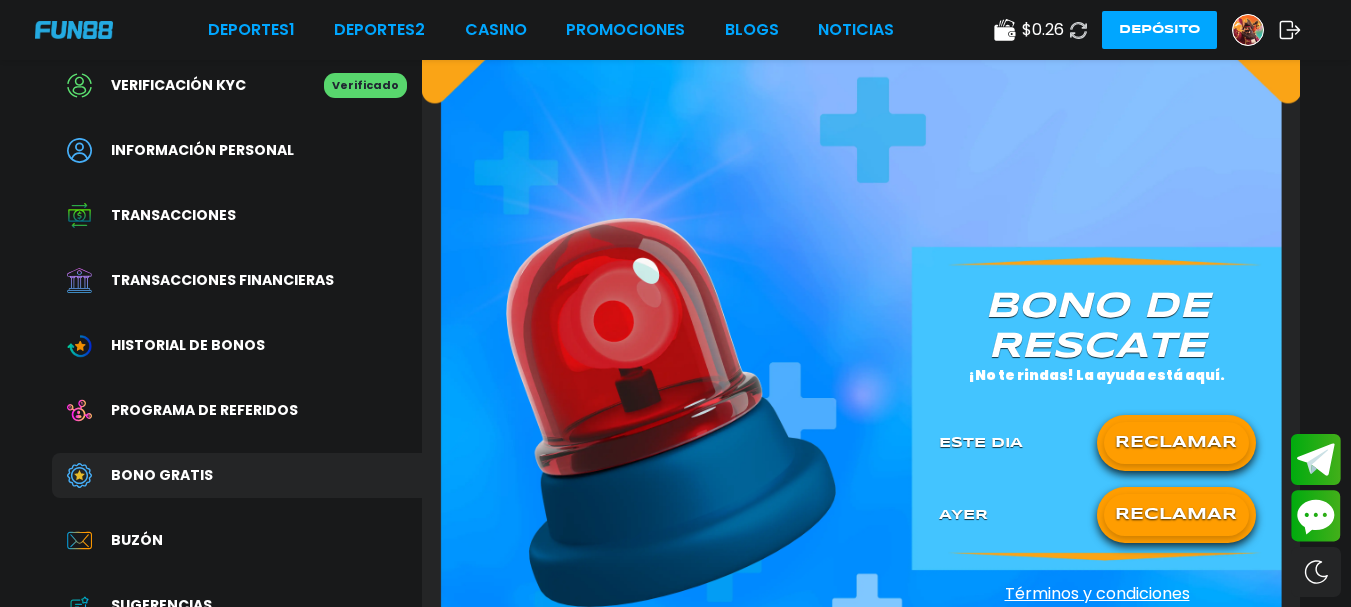 click at bounding box center [1255, 30] 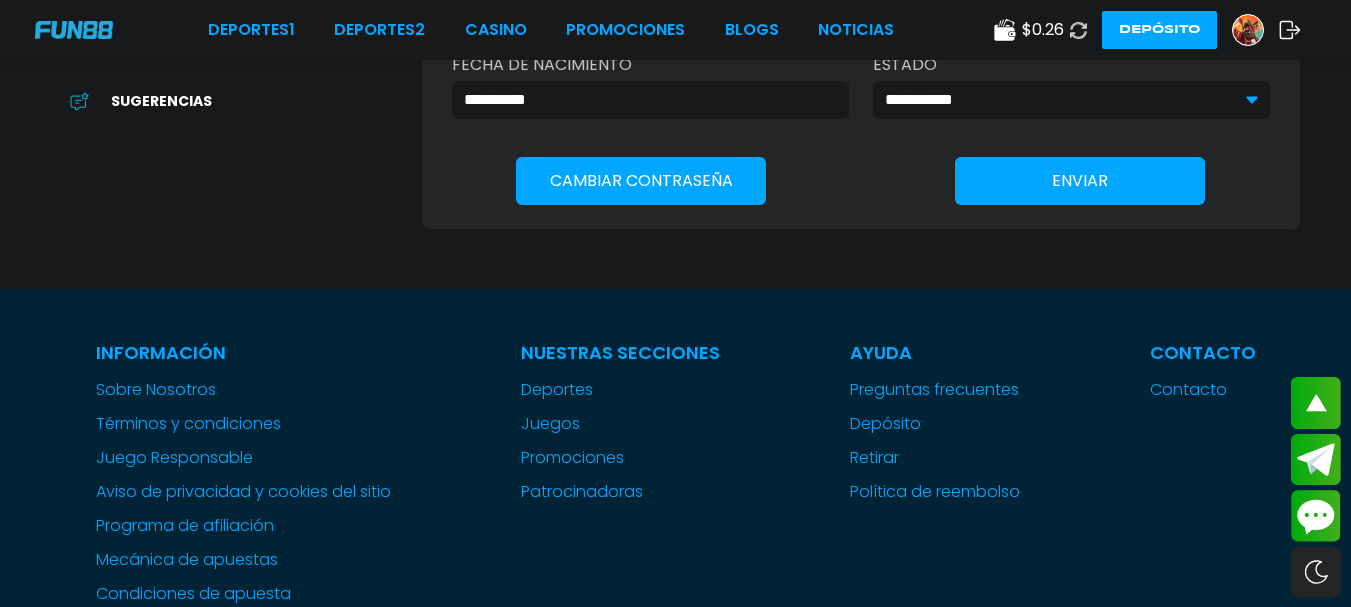 scroll, scrollTop: 0, scrollLeft: 0, axis: both 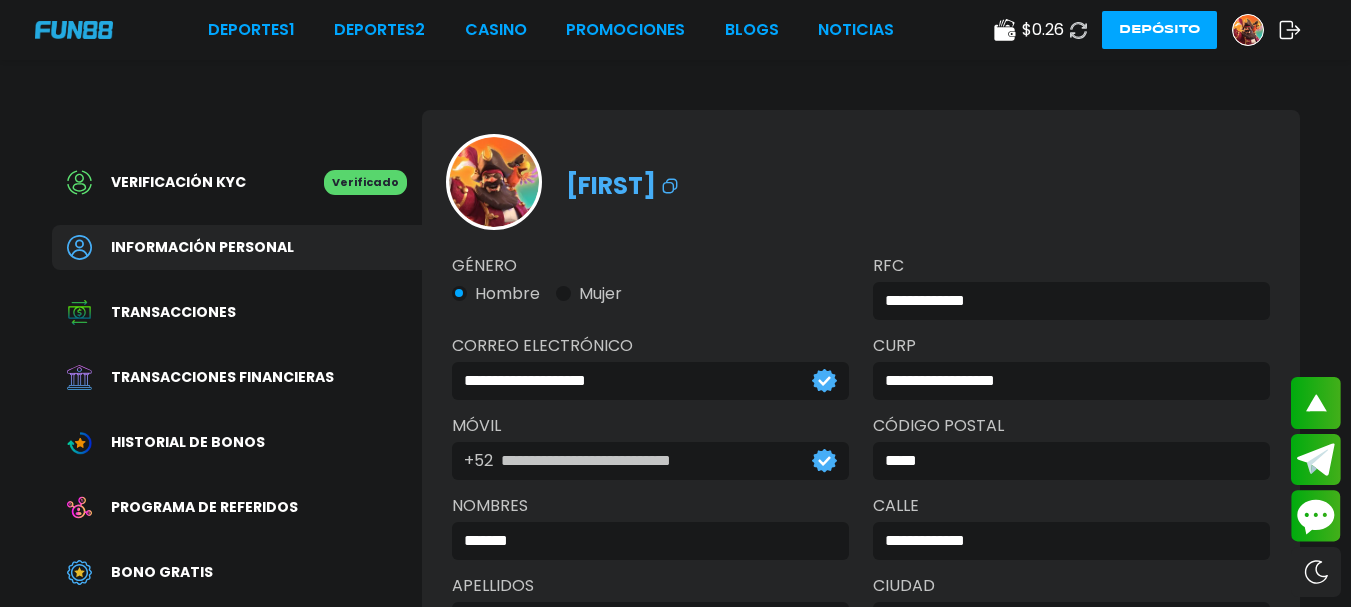 click at bounding box center [1079, 30] 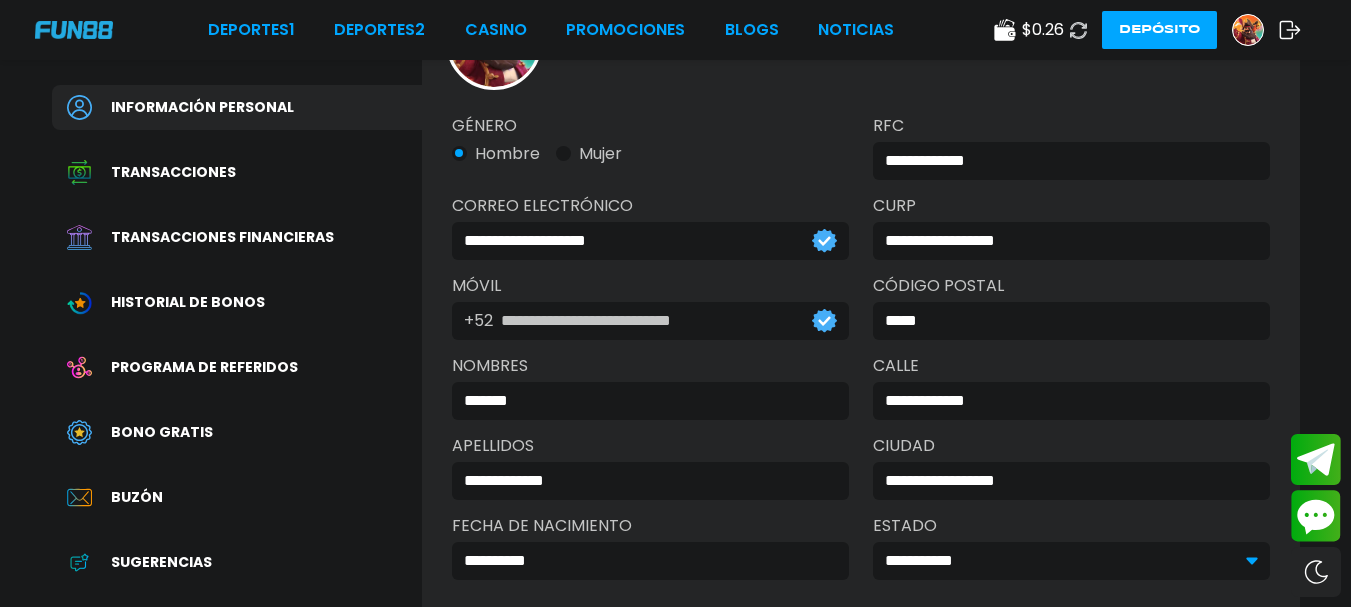scroll, scrollTop: 141, scrollLeft: 0, axis: vertical 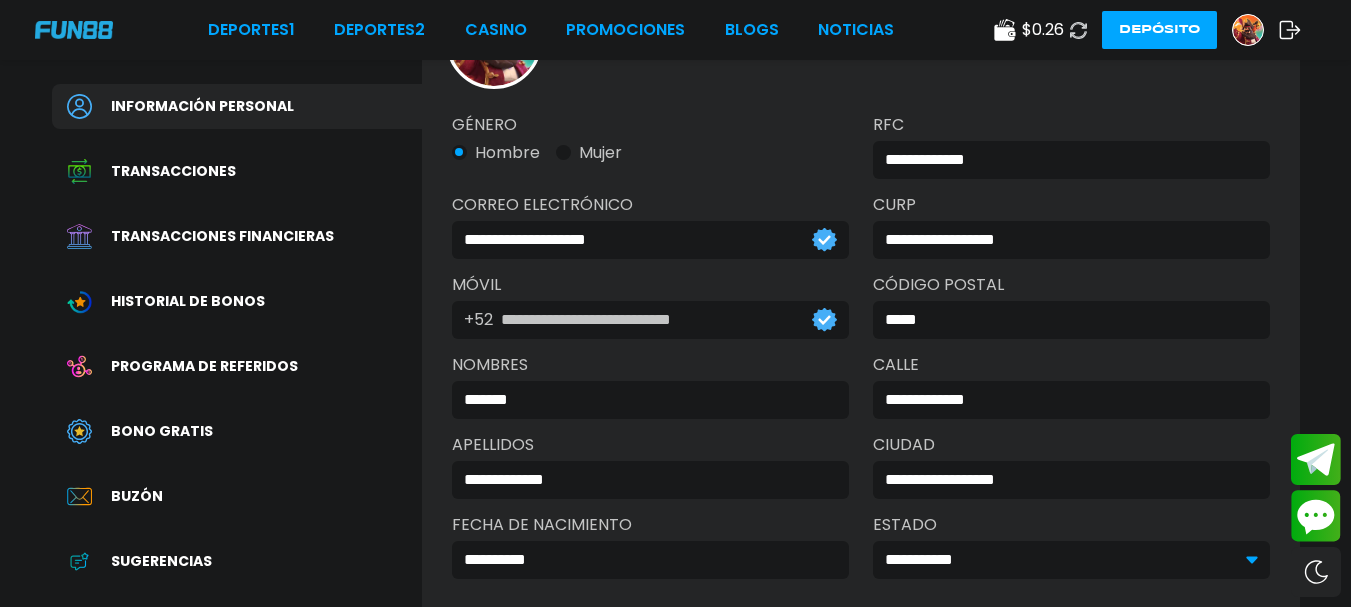 click on "Historial de Bonos" at bounding box center [237, 301] 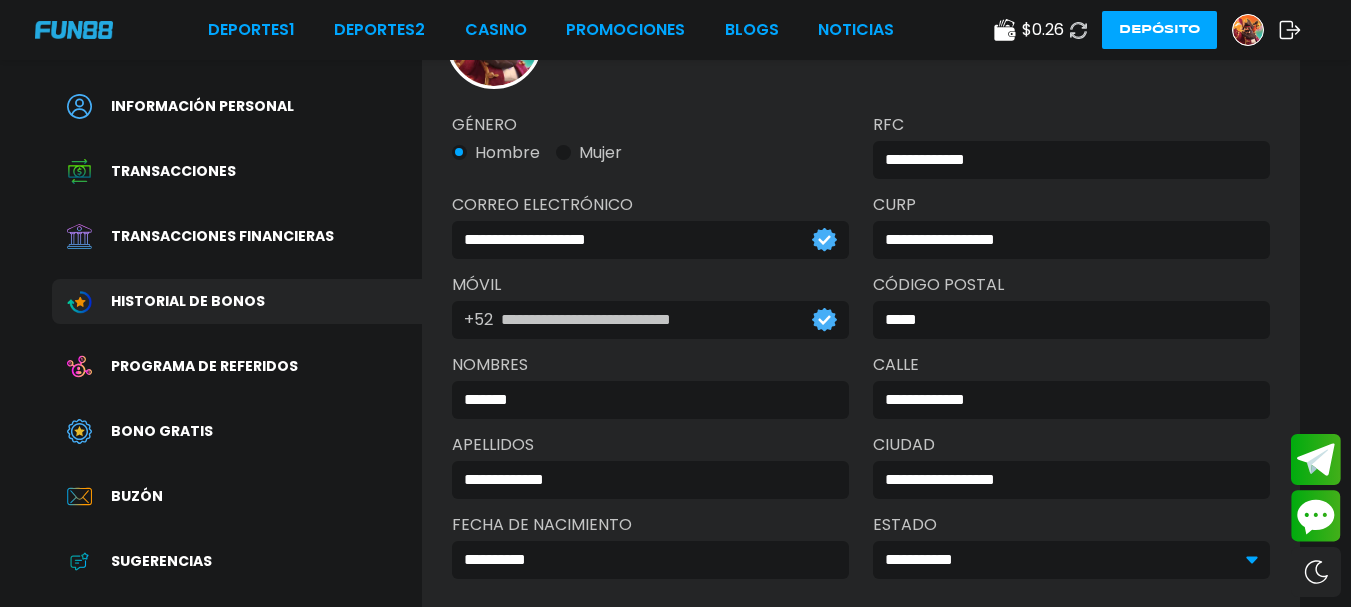 click on "Historial de Bonos" at bounding box center [237, 301] 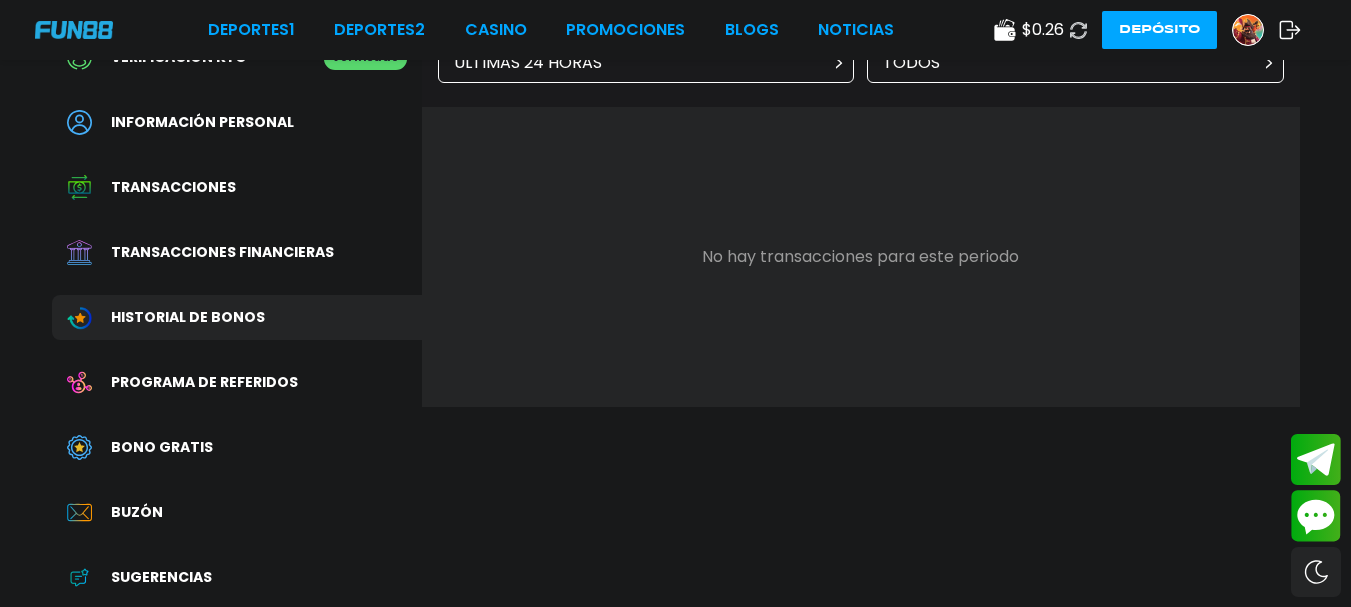 scroll, scrollTop: 251, scrollLeft: 0, axis: vertical 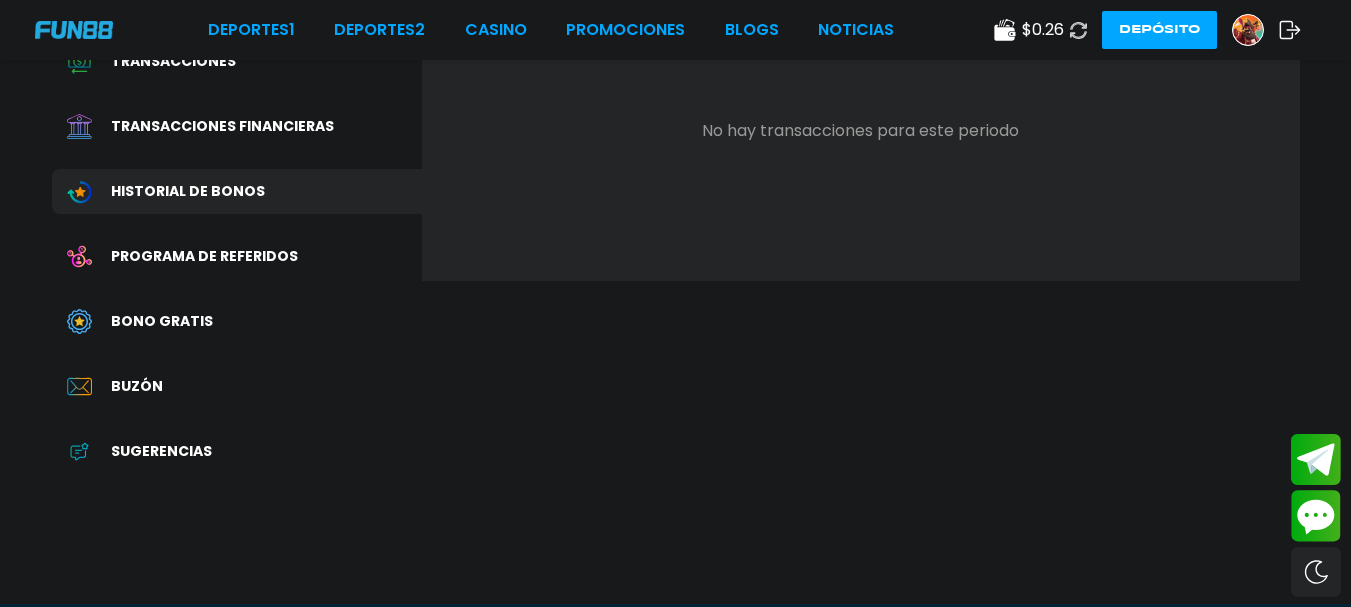 click on "Bono Gratis" at bounding box center (237, 321) 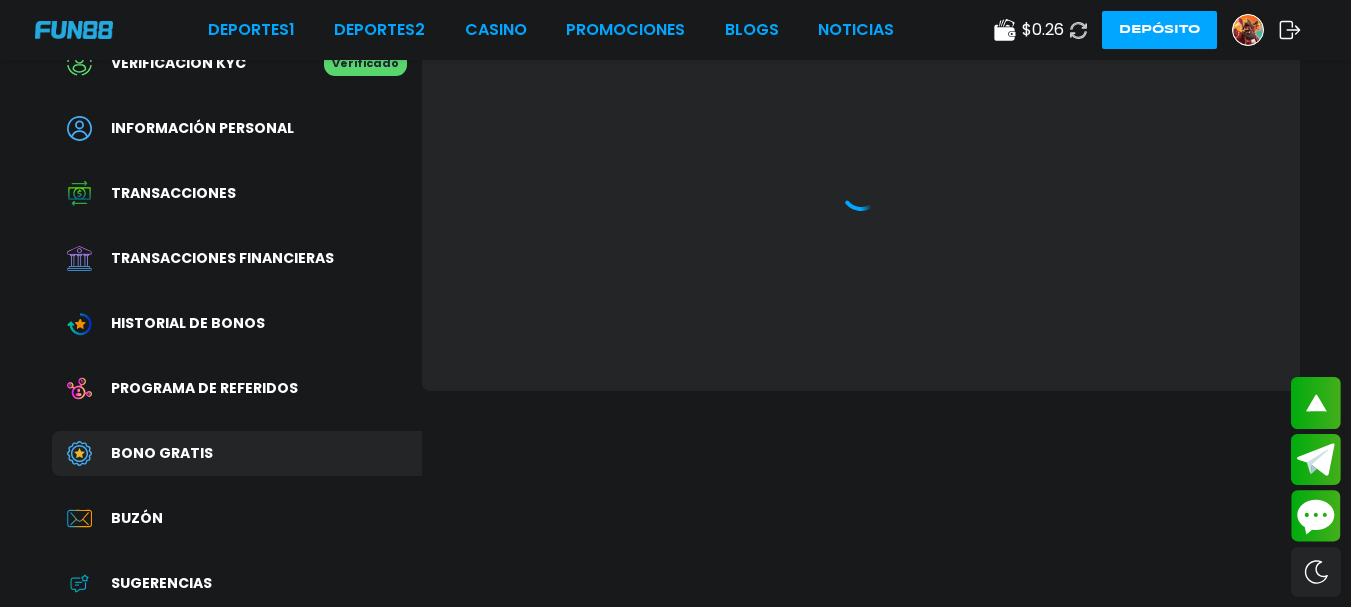 scroll, scrollTop: 0, scrollLeft: 0, axis: both 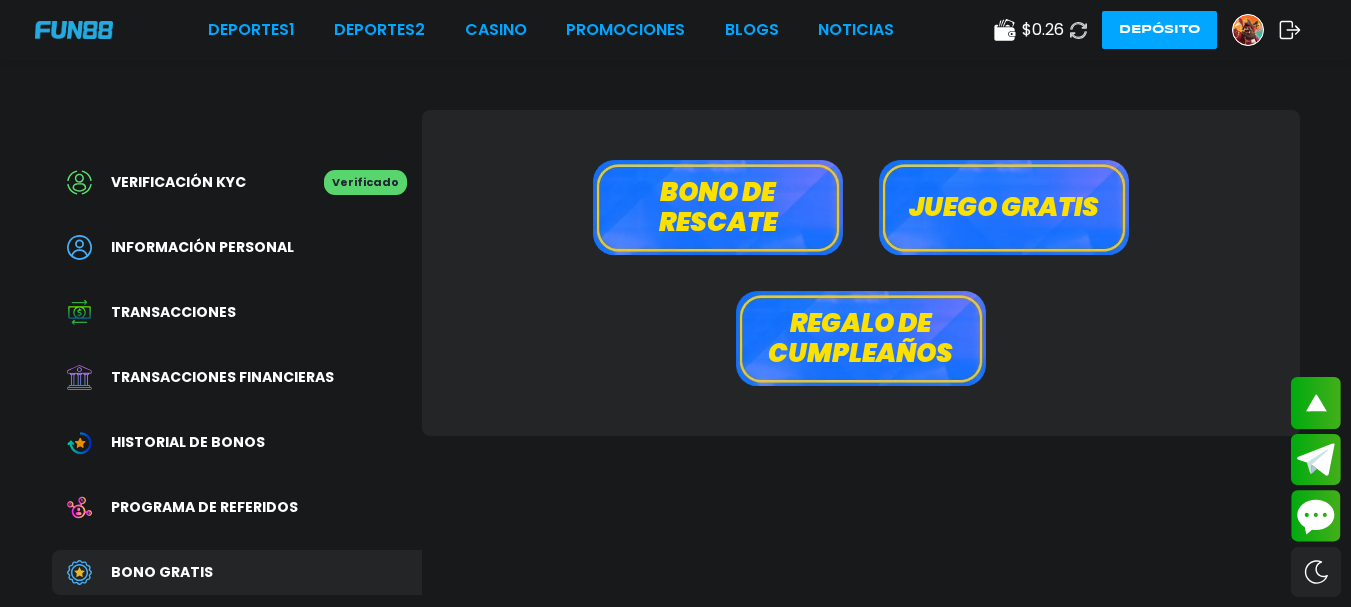 click 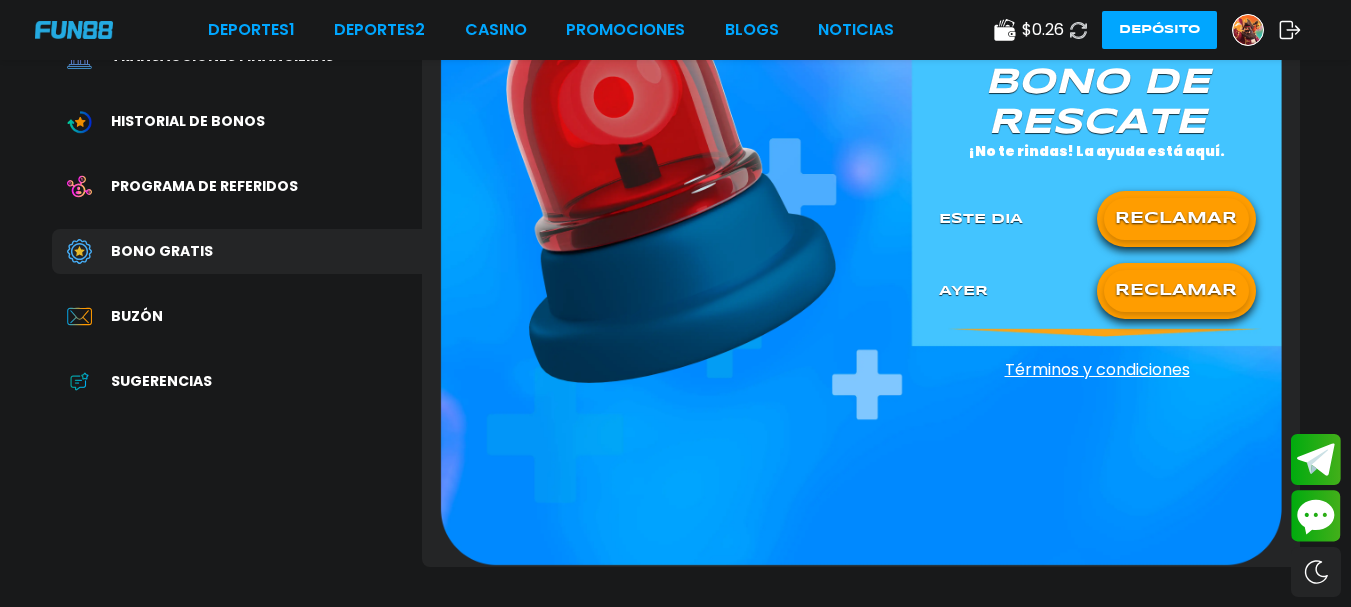 scroll, scrollTop: 324, scrollLeft: 0, axis: vertical 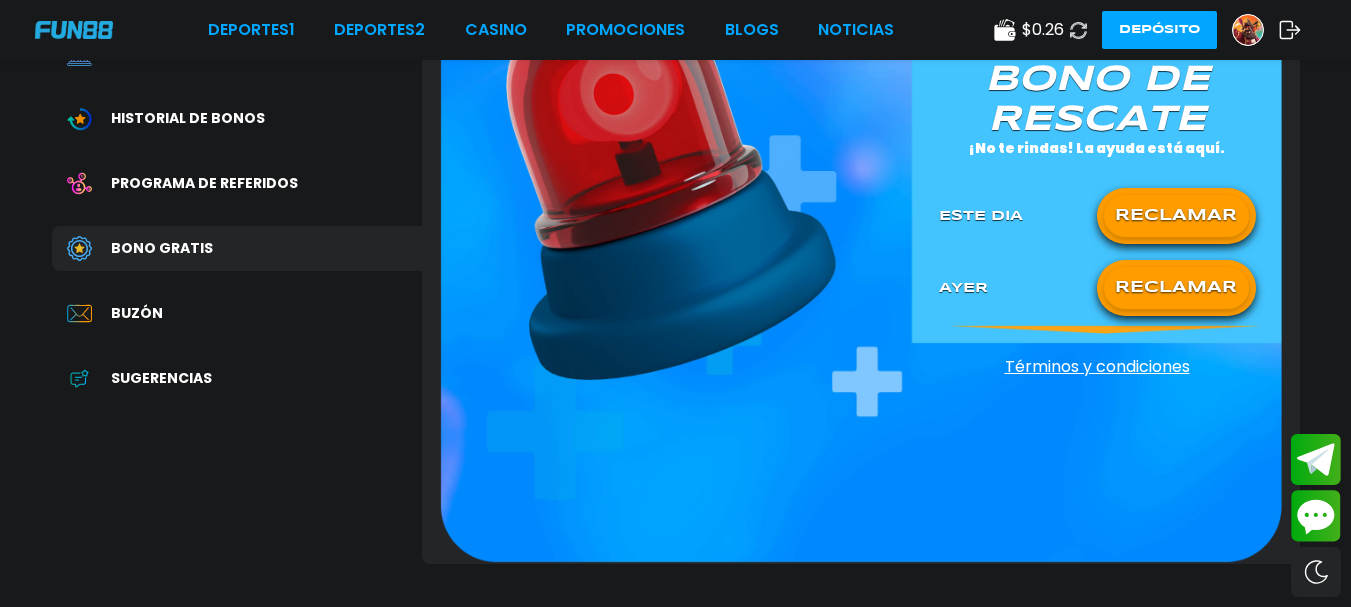 click on "RECLAMAR" at bounding box center (1176, 288) 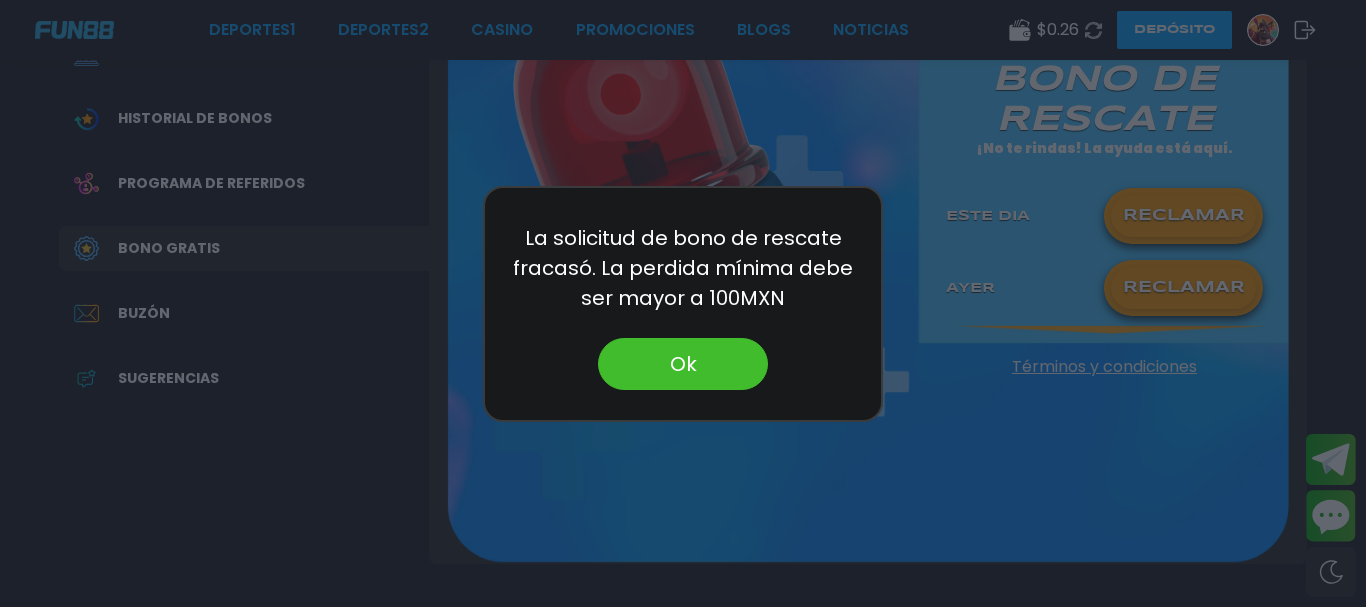 click on "Ok" at bounding box center [683, 364] 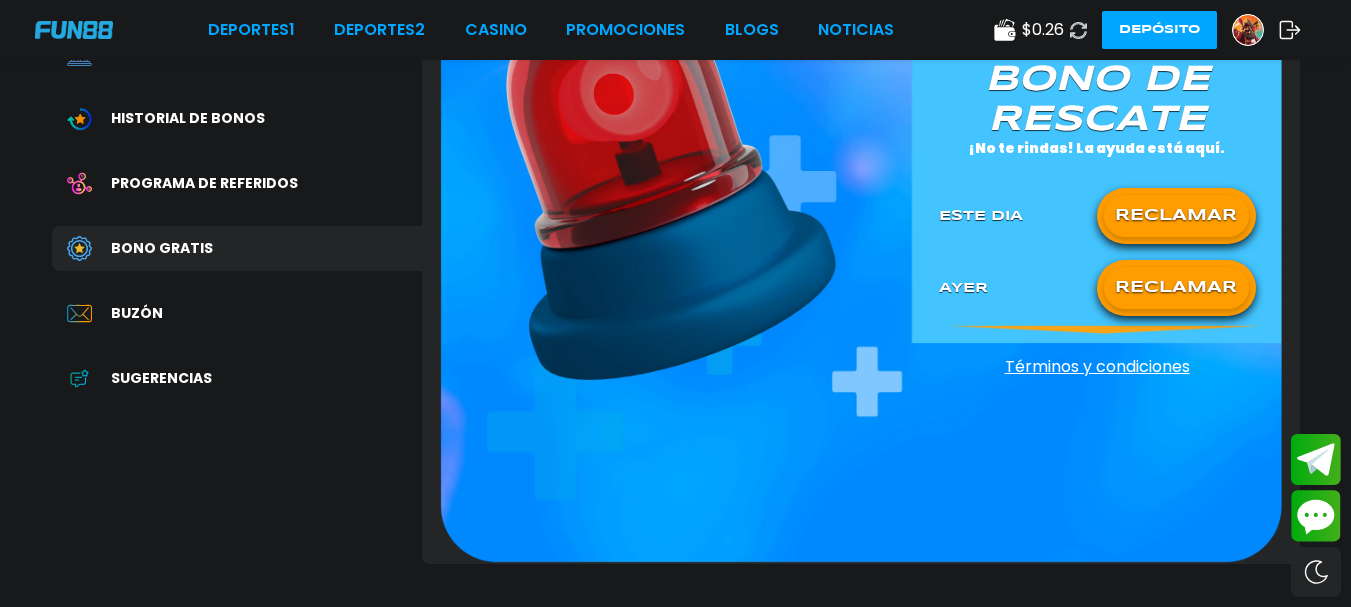 click on "RECLAMAR" at bounding box center (1176, 216) 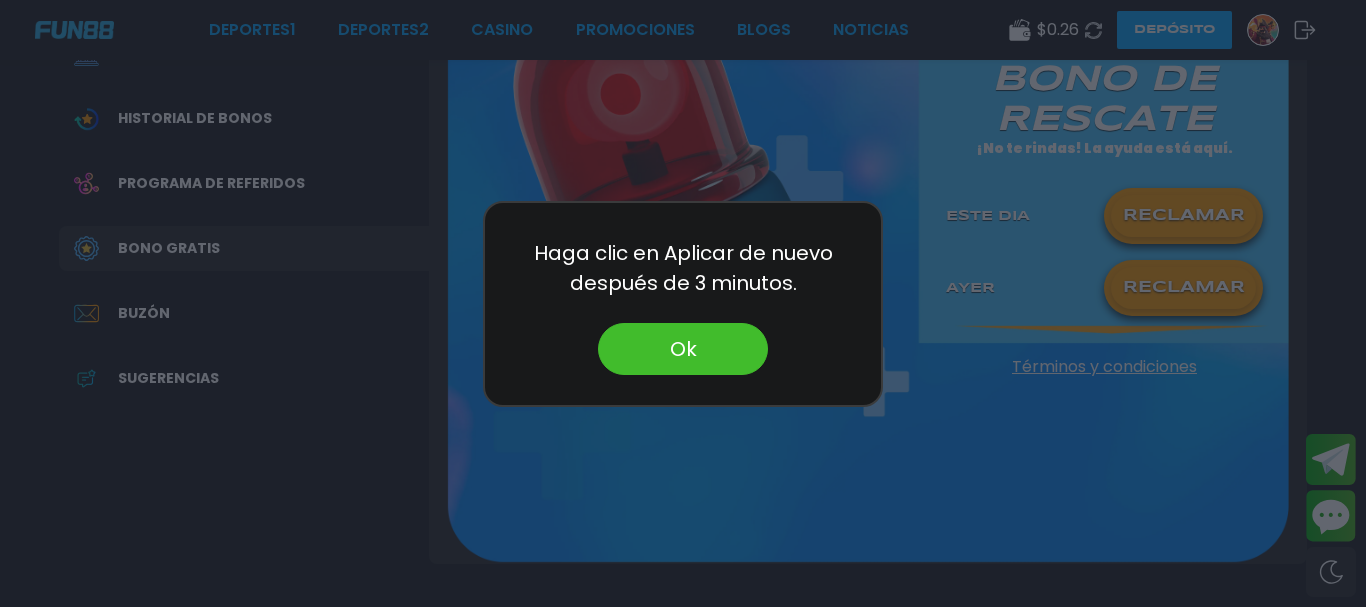click on "Ok" at bounding box center (683, 349) 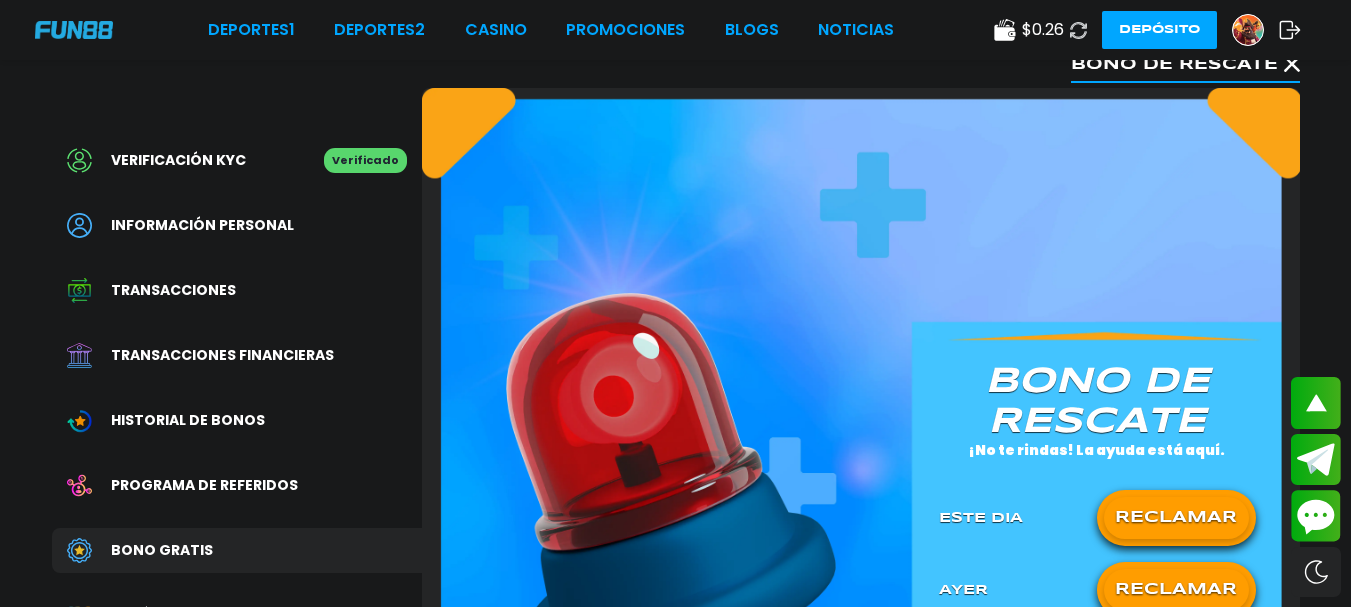 scroll, scrollTop: 0, scrollLeft: 0, axis: both 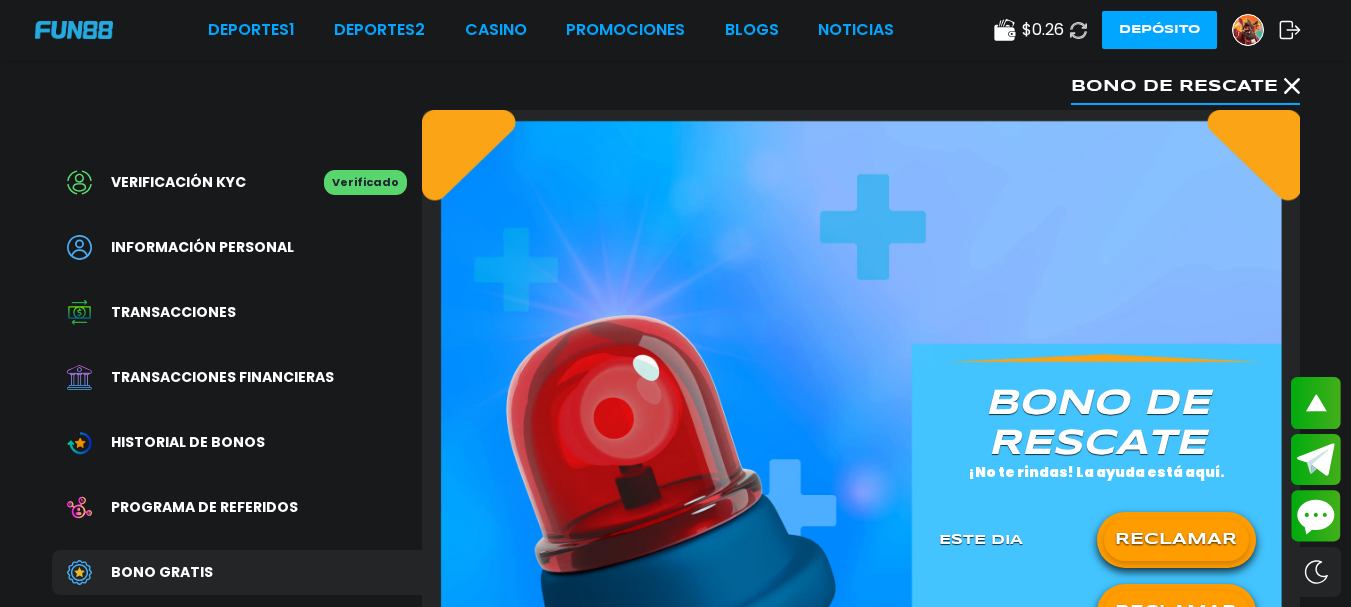 click 